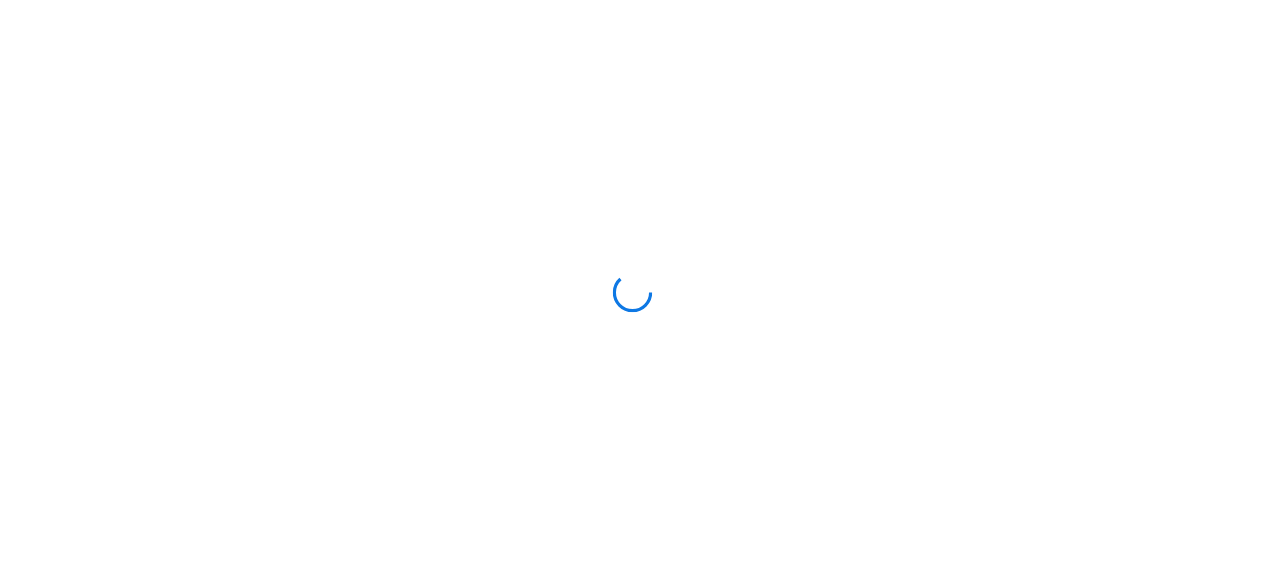 scroll, scrollTop: 0, scrollLeft: 0, axis: both 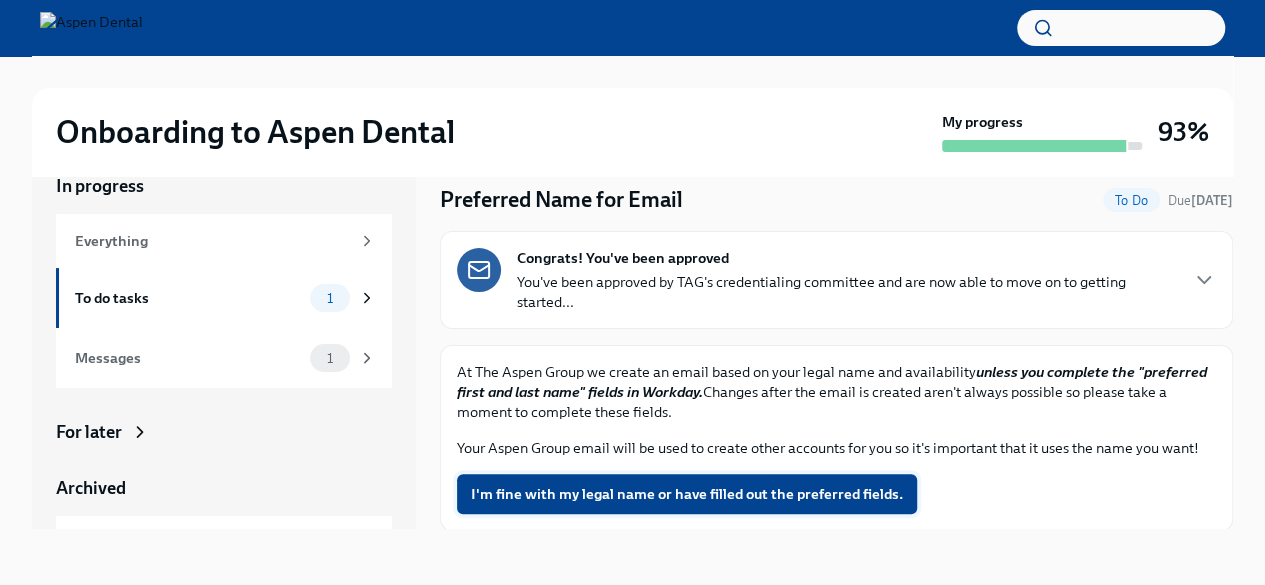 click on "I'm fine with my legal name or have filled out  the preferred fields." at bounding box center [687, 494] 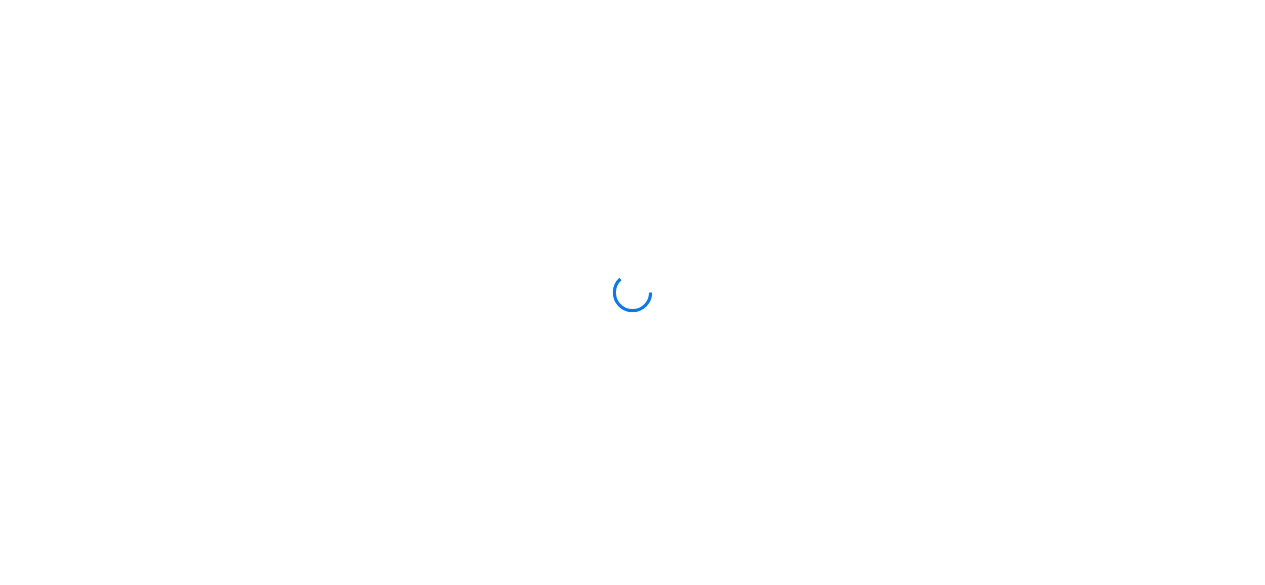 scroll, scrollTop: 0, scrollLeft: 0, axis: both 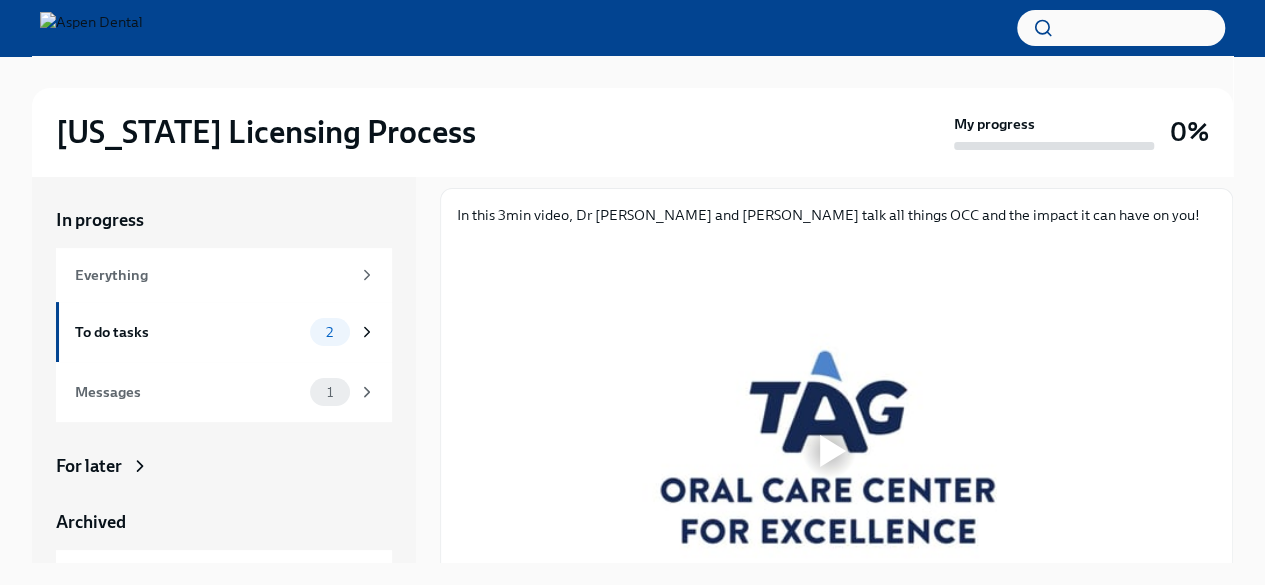 click at bounding box center (829, 450) 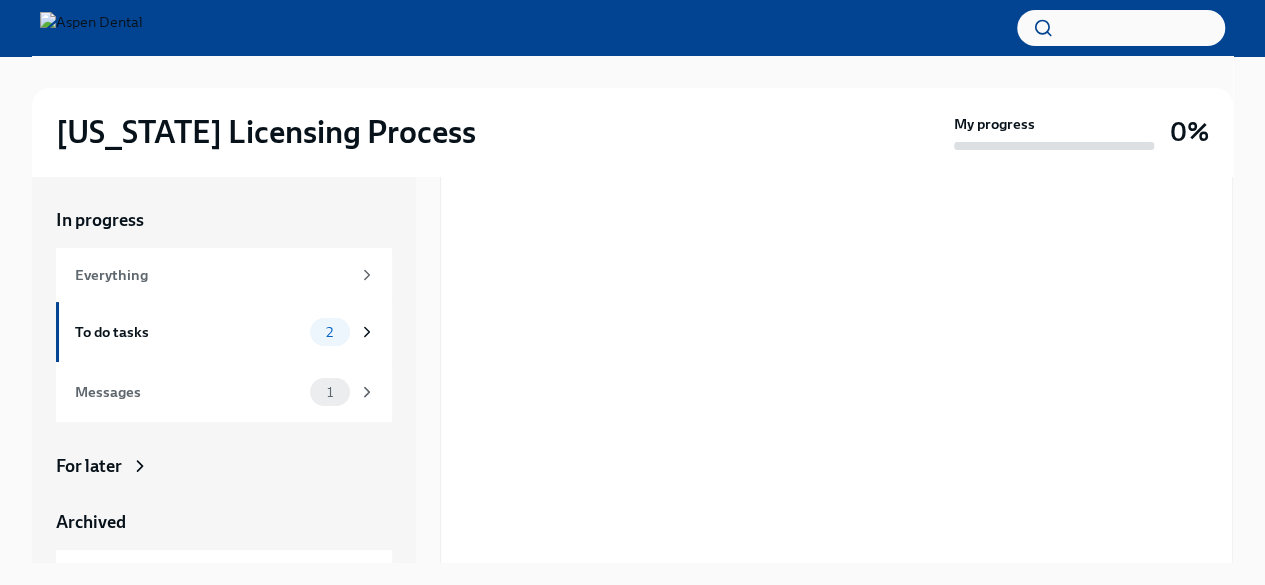 scroll, scrollTop: 412, scrollLeft: 0, axis: vertical 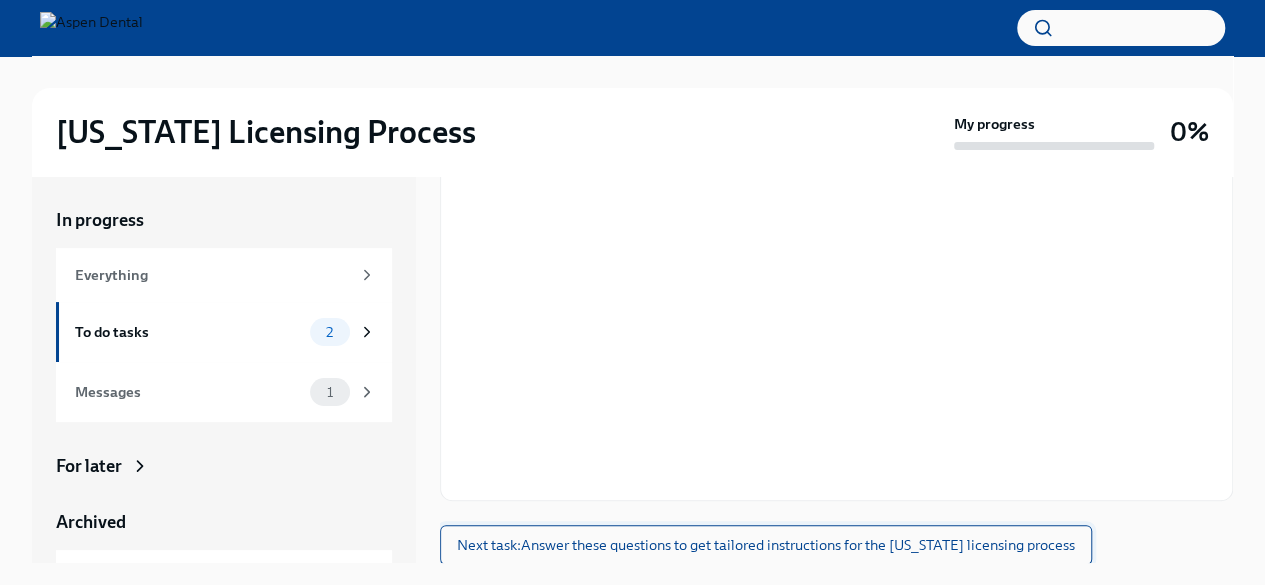 click on "Next task :  Answer these questions to get tailored instructions for the Illinois licensing process" at bounding box center [766, 545] 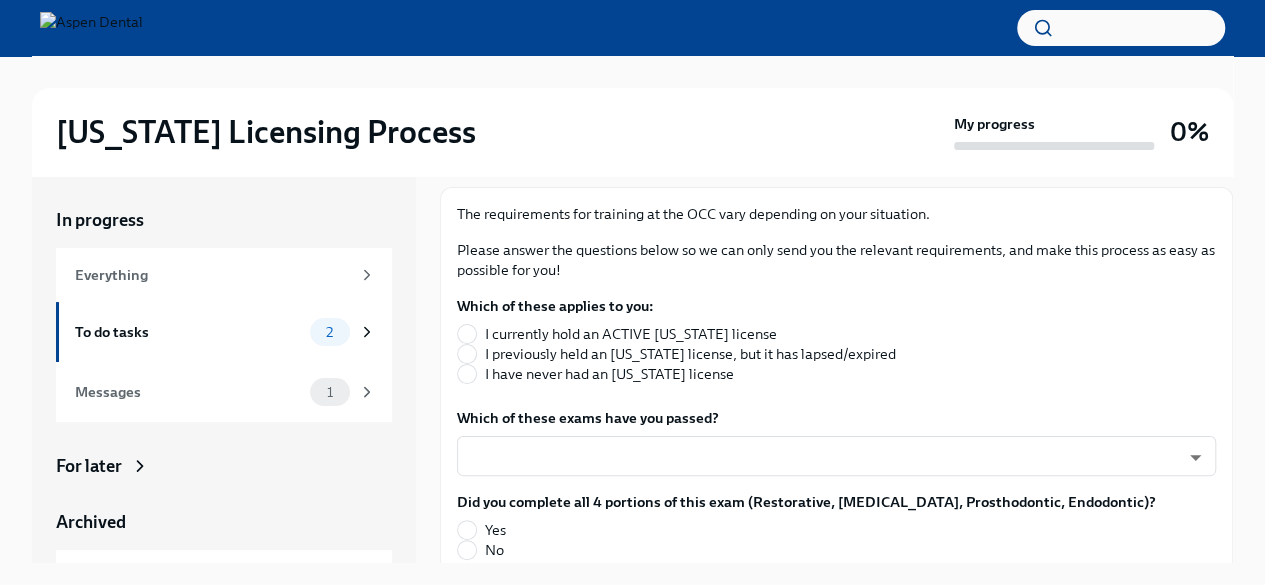 scroll, scrollTop: 268, scrollLeft: 0, axis: vertical 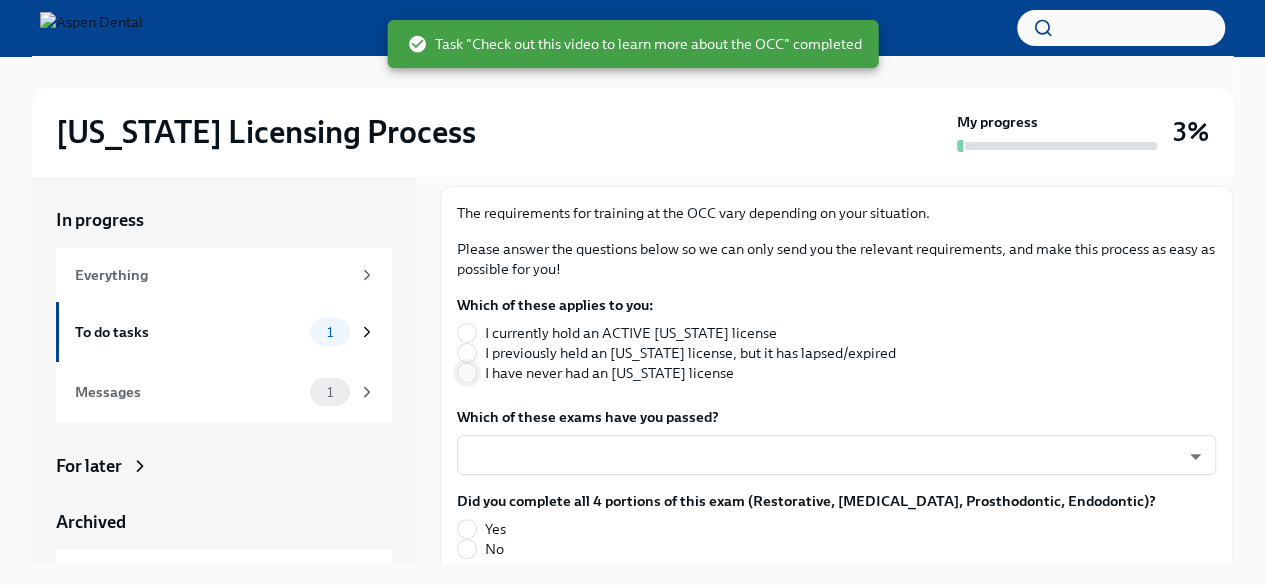 click on "I have never had an Illinois license" at bounding box center (467, 373) 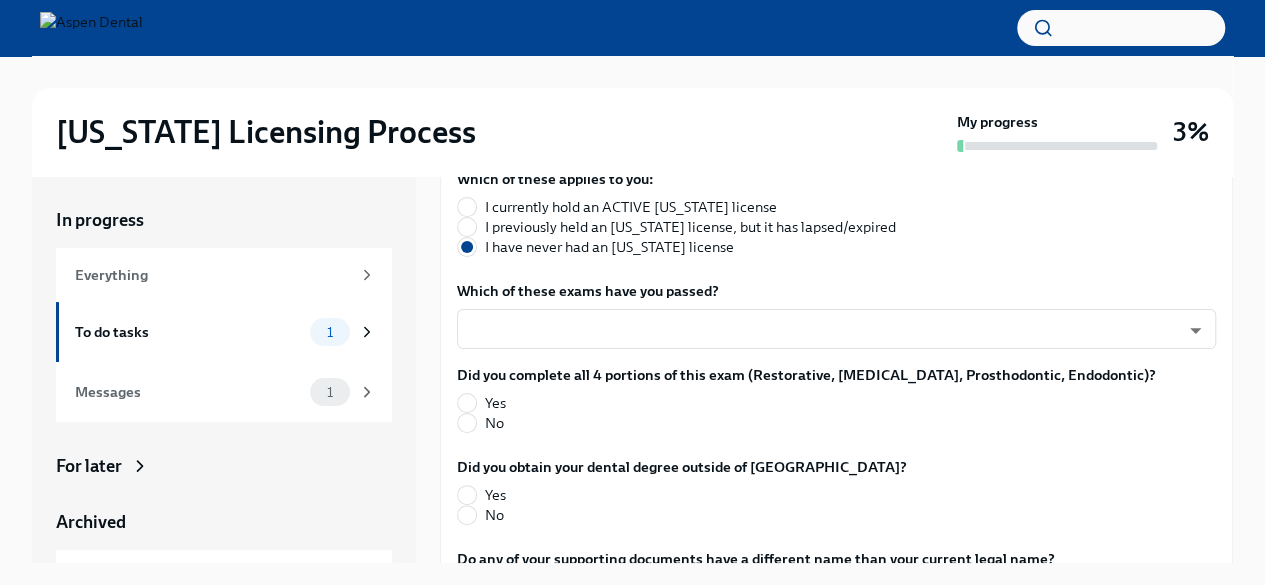 scroll, scrollTop: 402, scrollLeft: 0, axis: vertical 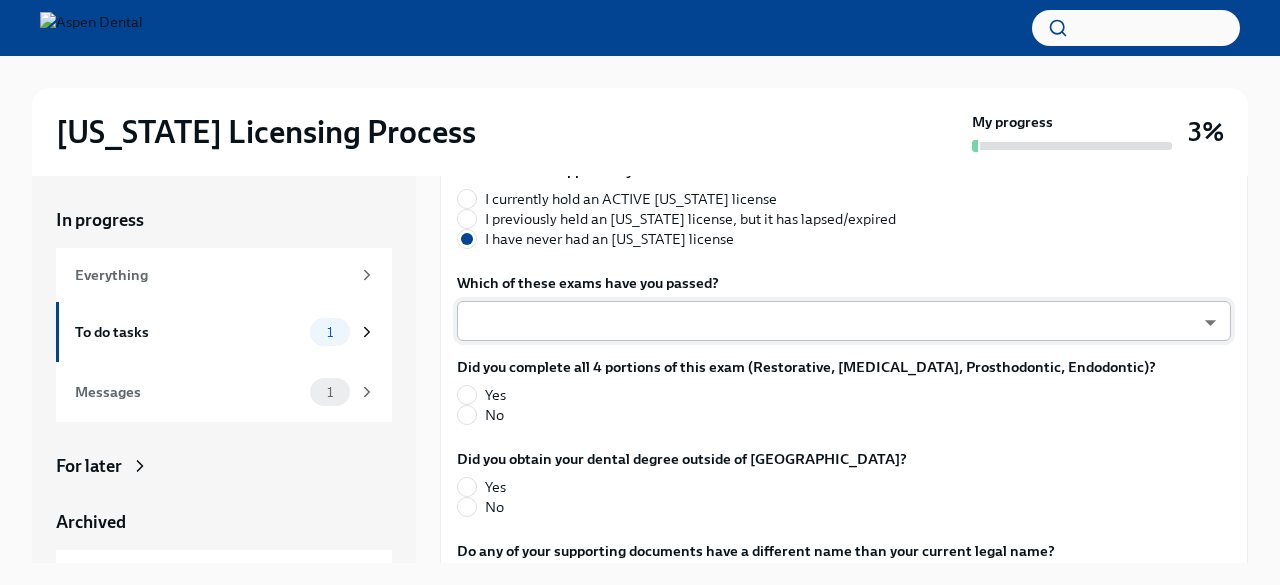 click on "Illinois Licensing Process My progress 3% In progress Everything To do tasks 1 Messages 1 For later Archived Completed tasks 1 Messages 0 Answer these questions to get tailored instructions for the Illinois licensing process To Do Due  in a day Time to begin your Illinois license application Hi Dr. Dickman!
We’re excited to support your next step with Aspen Dental and the  TAG Oral Care C ... The requirements for training at the OCC vary depending on your situation.
Please answer the questions below so we can only send you the relevant requirements, and make this process as easy as possible for you! Which of these applies to you: I currently hold an ACTIVE Illinois license I previously held an Illinois license, but it has lapsed/expired I have never had an Illinois license Which of these exams have you passed? ​ ​ Did you complete all 4 portions of this exam (Restorative, Periodontal, Prosthodontic, Endodontic)? Yes No Did you obtain your dental degree outside of the US? Yes No Yes No No" at bounding box center [640, 309] 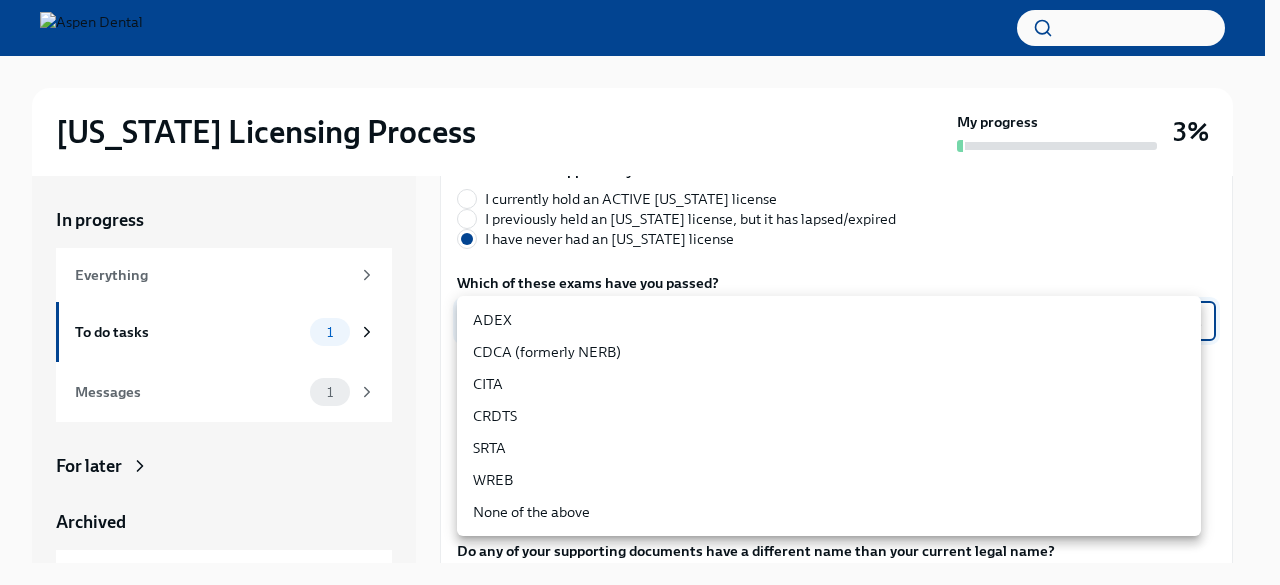 click on "ADEX" at bounding box center (829, 320) 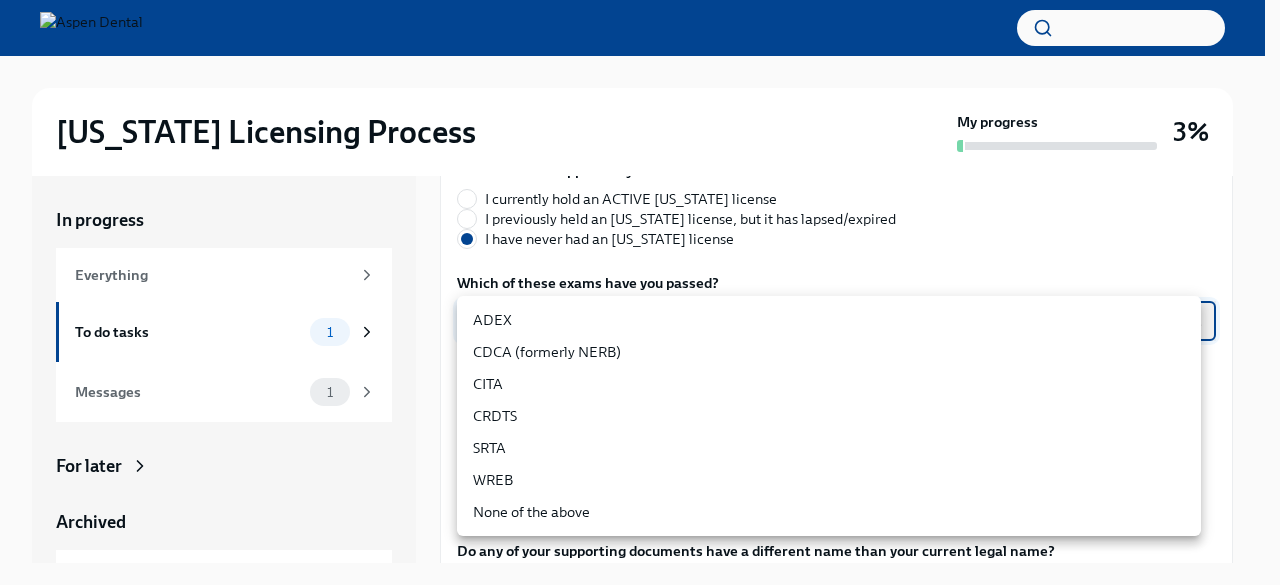 type on "pxo-W3vNi" 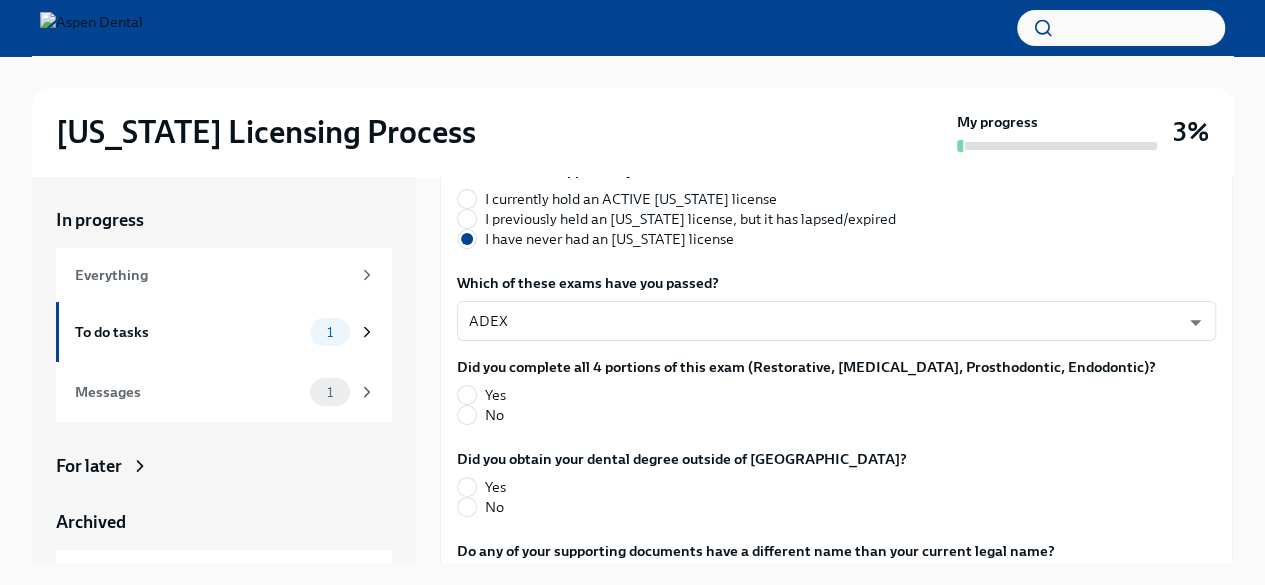 click on "Yes" at bounding box center (495, 395) 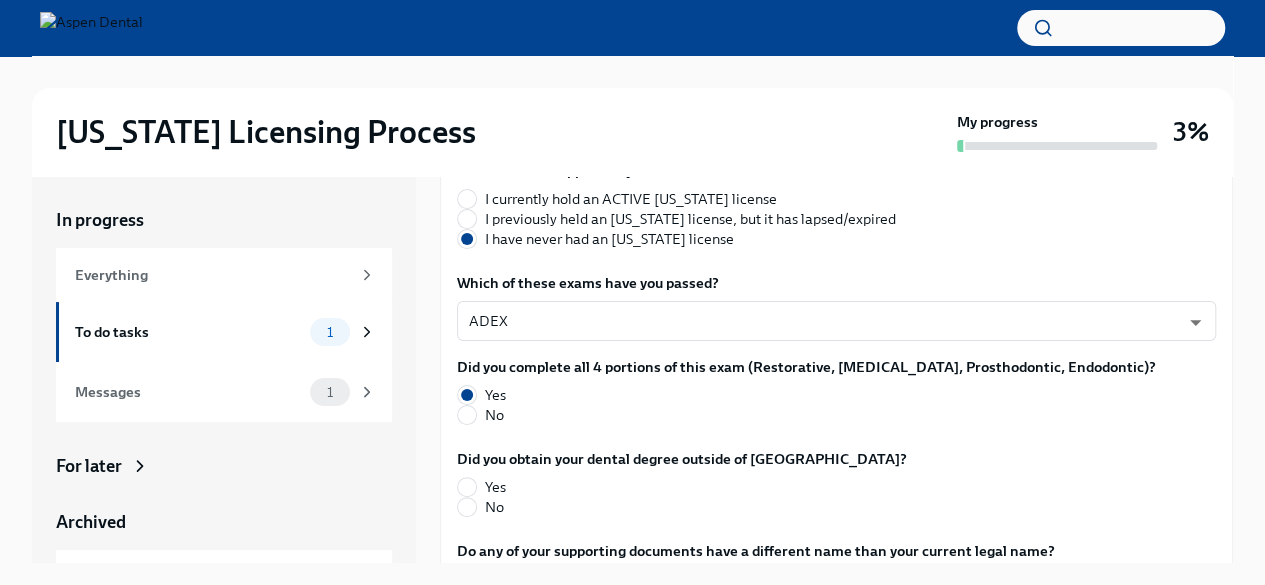 click on "No" at bounding box center [674, 507] 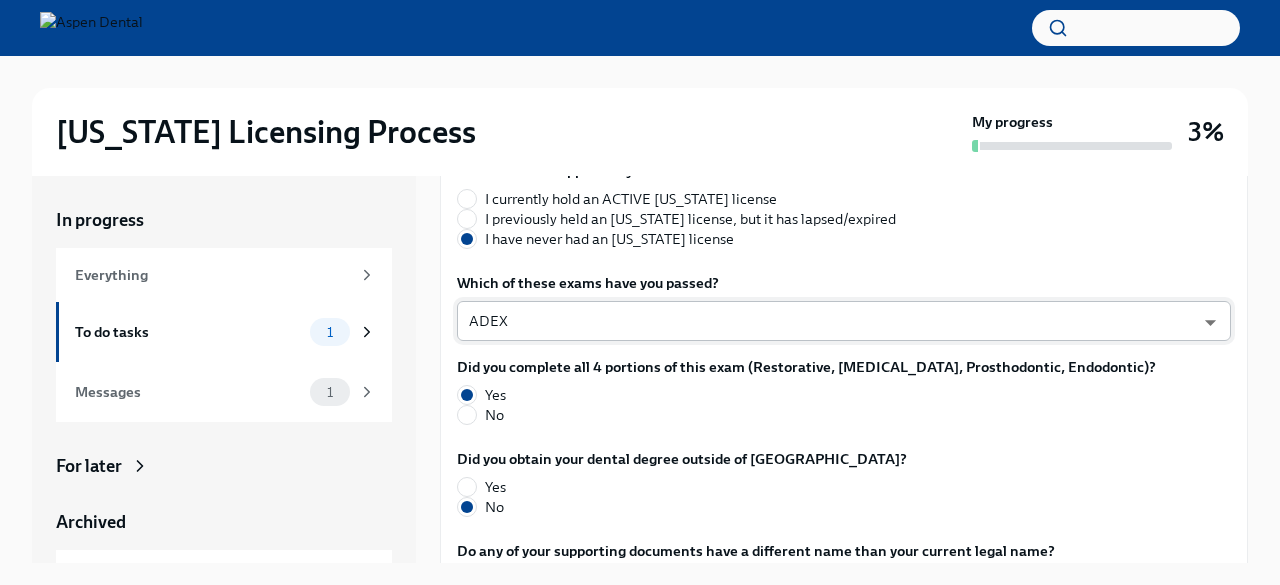 click on "Illinois Licensing Process My progress 3% In progress Everything To do tasks 1 Messages 1 For later Archived Completed tasks 1 Messages 0 Answer these questions to get tailored instructions for the Illinois licensing process To Do Due  in a day Time to begin your Illinois license application Hi Dr. Dickman!
We’re excited to support your next step with Aspen Dental and the  TAG Oral Care C ... The requirements for training at the OCC vary depending on your situation.
Please answer the questions below so we can only send you the relevant requirements, and make this process as easy as possible for you! Which of these applies to you: I currently hold an ACTIVE Illinois license I previously held an Illinois license, but it has lapsed/expired I have never had an Illinois license Which of these exams have you passed? ADEX pxo-W3vNi ​ Did you complete all 4 portions of this exam (Restorative, Periodontal, Prosthodontic, Endodontic)? Yes No Did you obtain your dental degree outside of the US? Yes x" at bounding box center [640, 309] 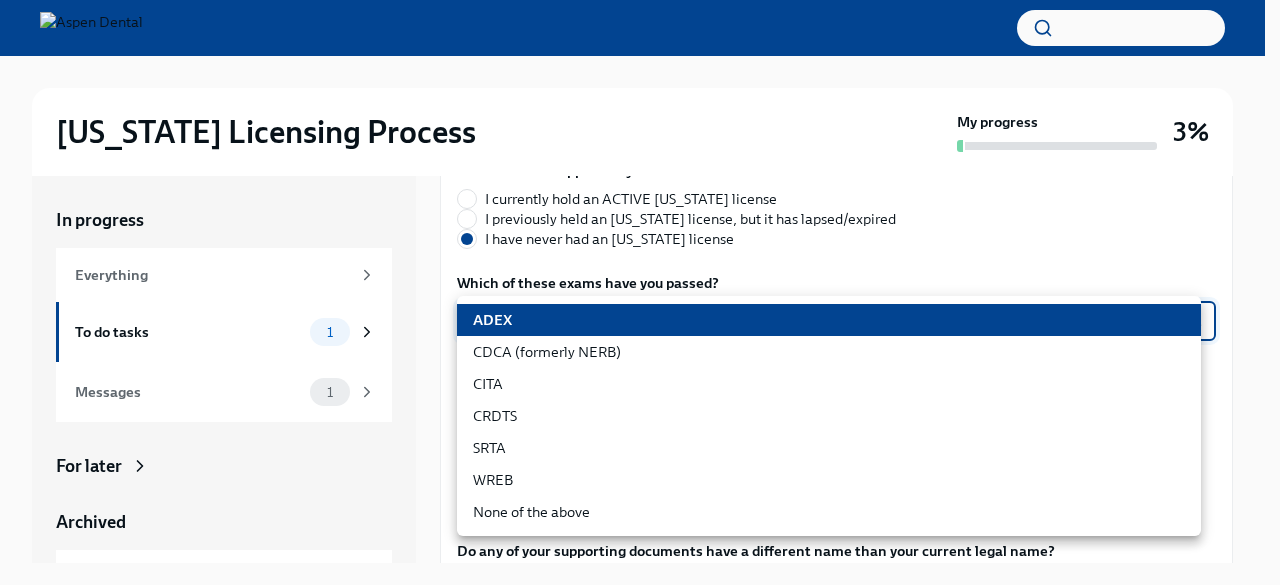 click on "ADEX" at bounding box center (829, 320) 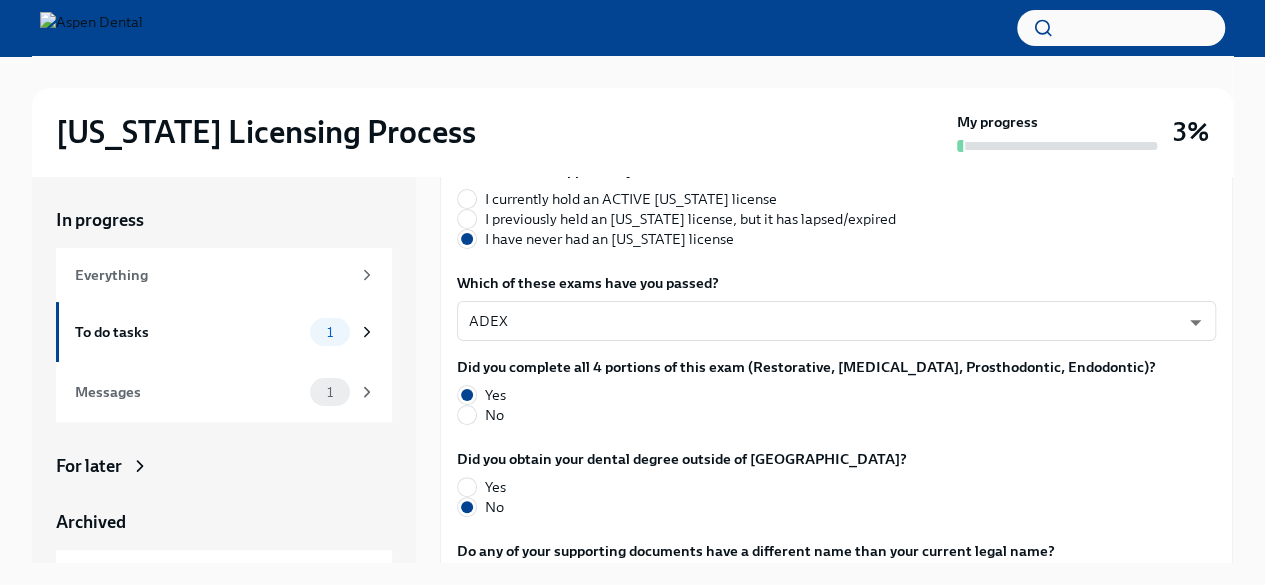 click on "Which of these exams have you passed?" at bounding box center [836, 283] 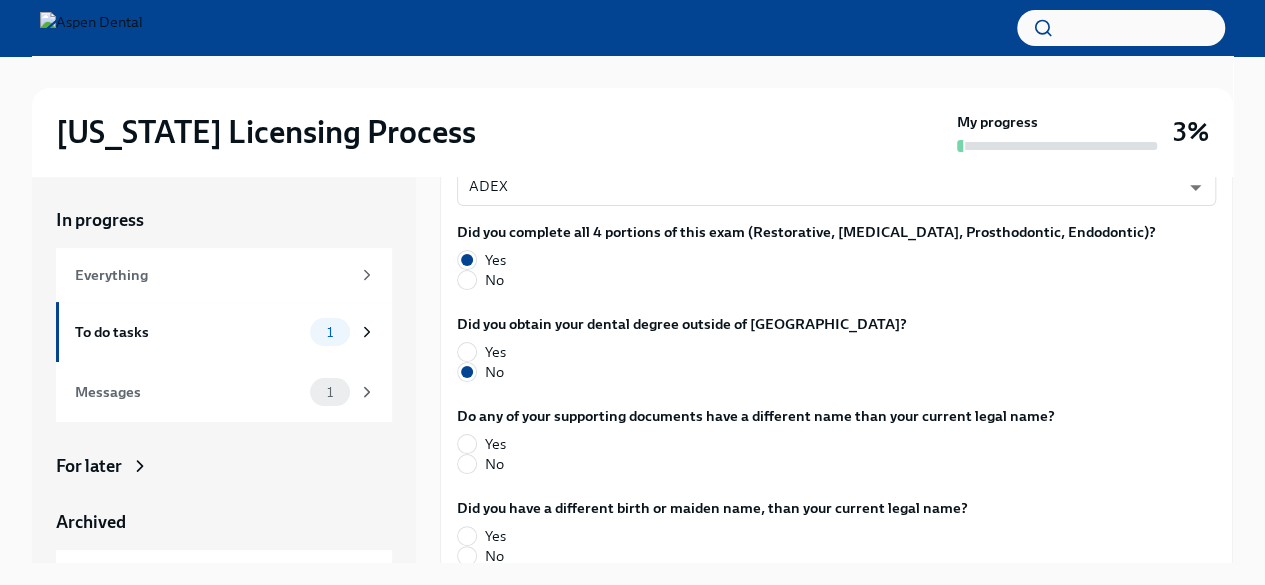 scroll, scrollTop: 622, scrollLeft: 0, axis: vertical 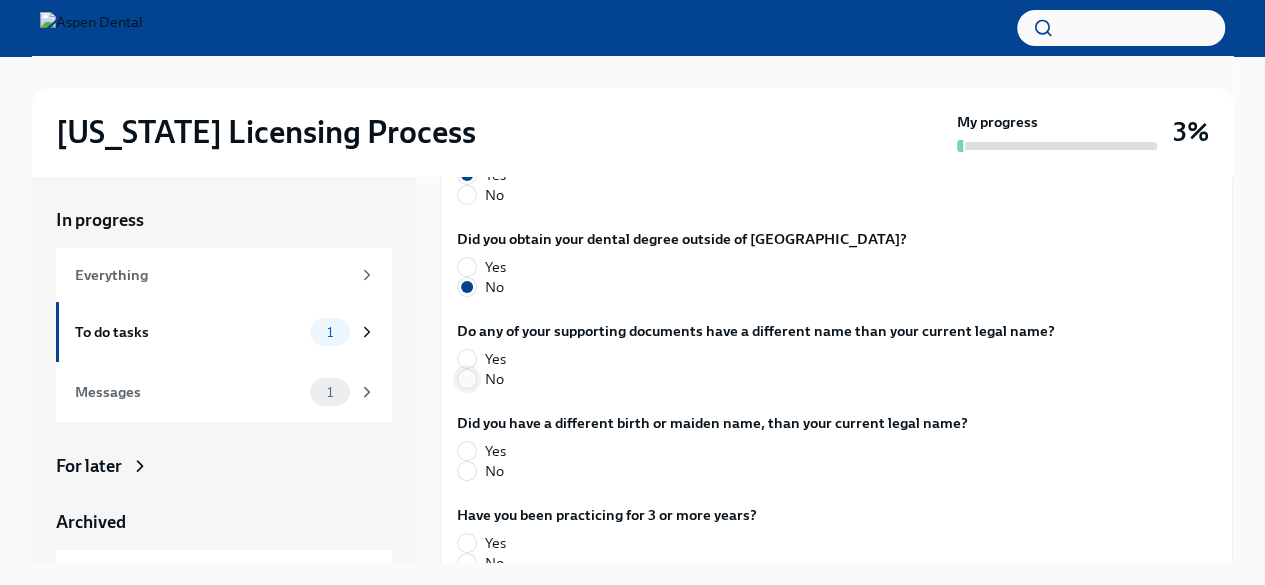 click on "No" at bounding box center [467, 379] 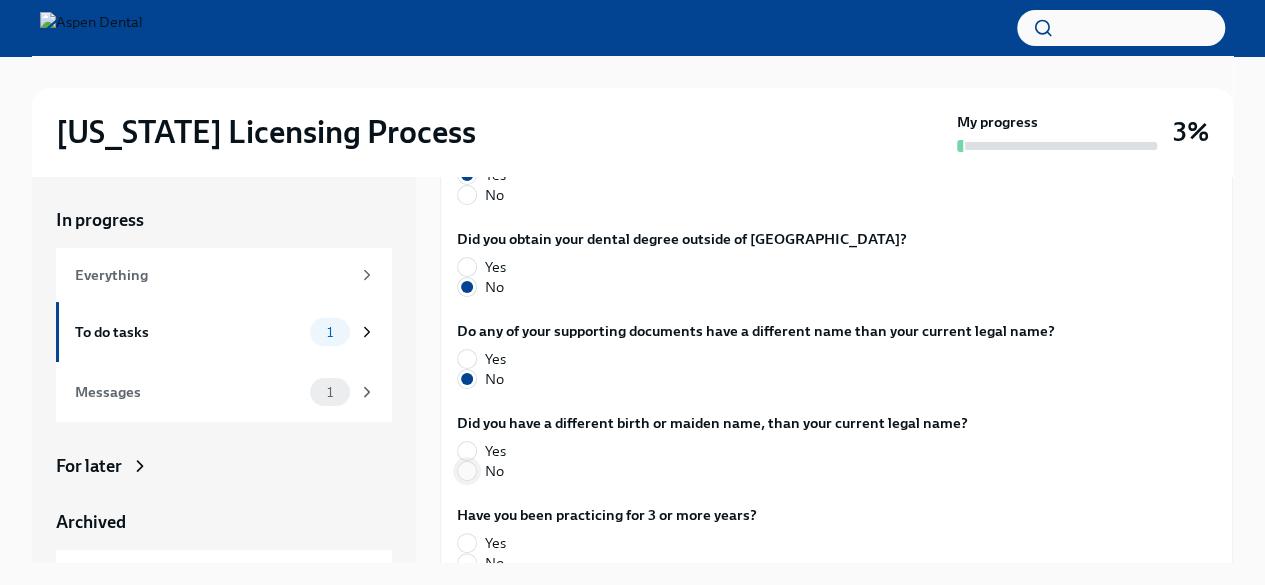 click on "No" at bounding box center (467, 471) 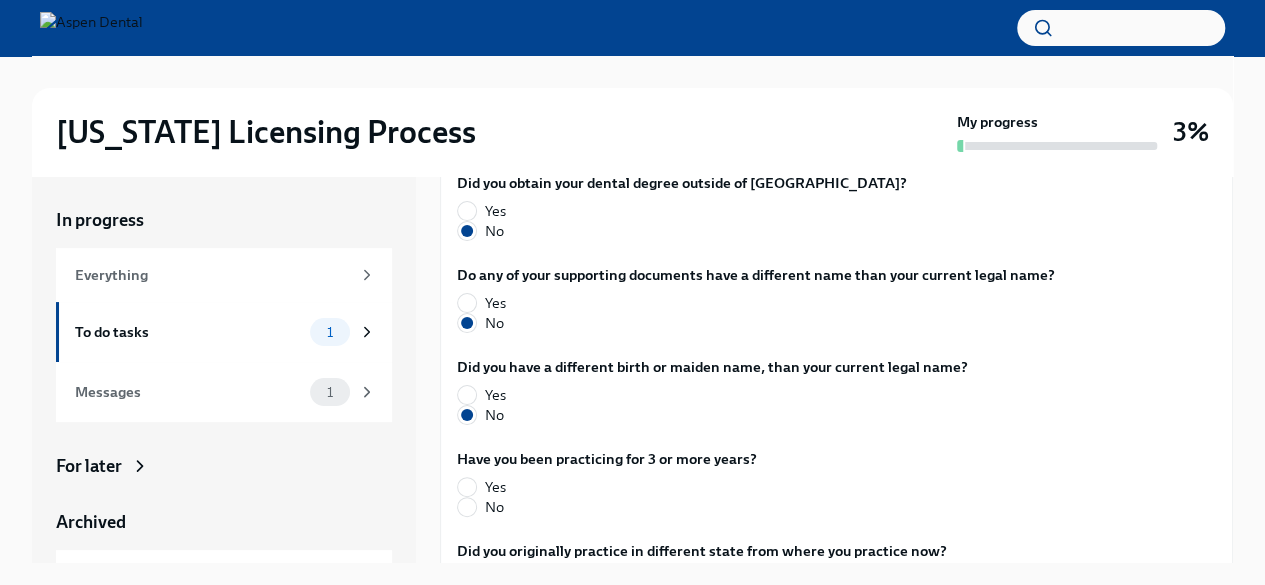 scroll, scrollTop: 700, scrollLeft: 0, axis: vertical 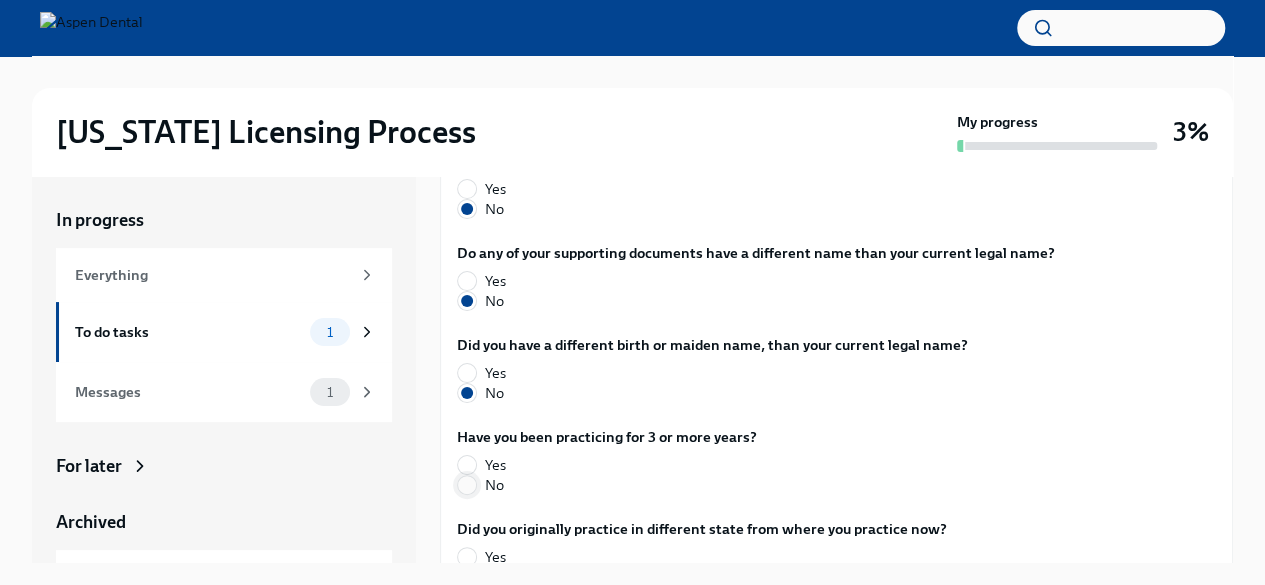click on "No" at bounding box center [467, 485] 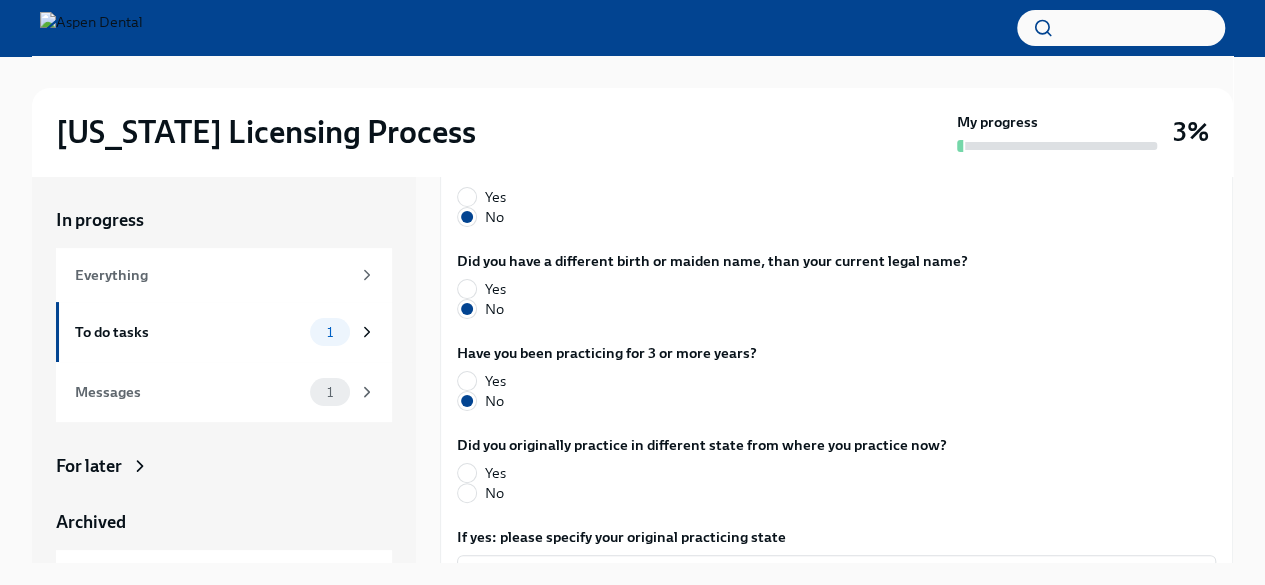 scroll, scrollTop: 785, scrollLeft: 0, axis: vertical 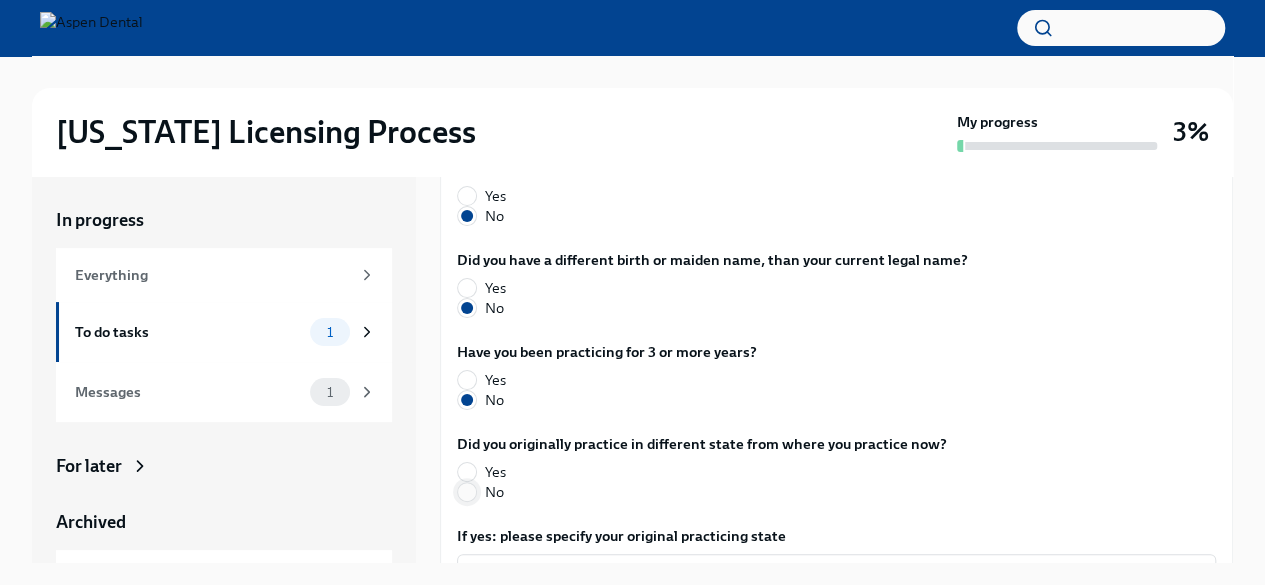 click on "No" at bounding box center [467, 492] 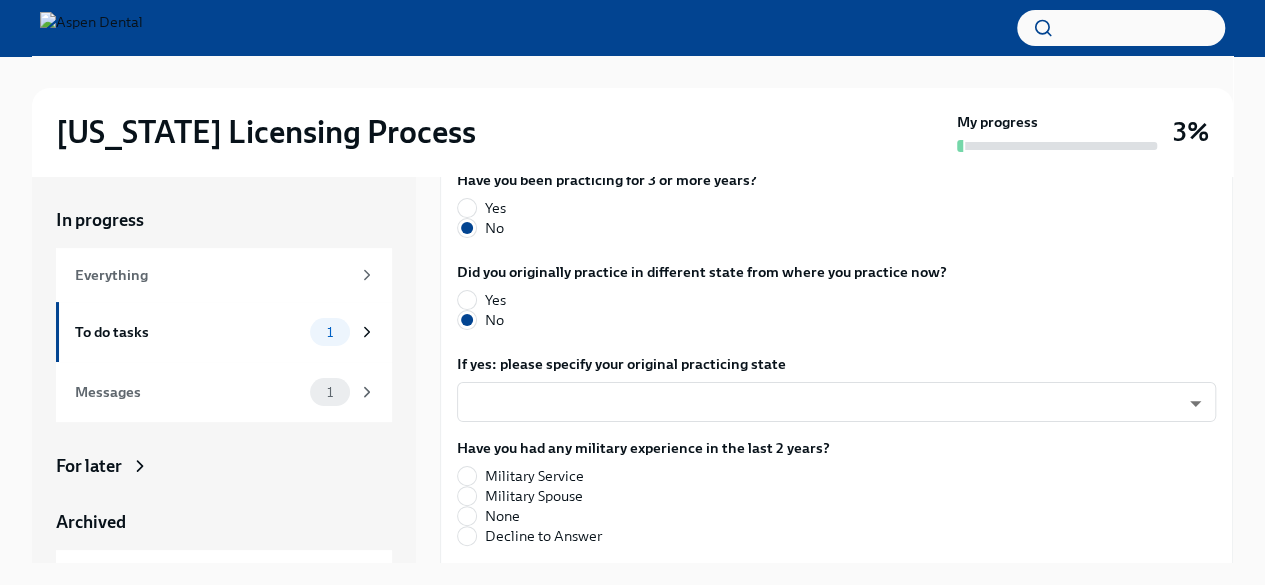 scroll, scrollTop: 1003, scrollLeft: 0, axis: vertical 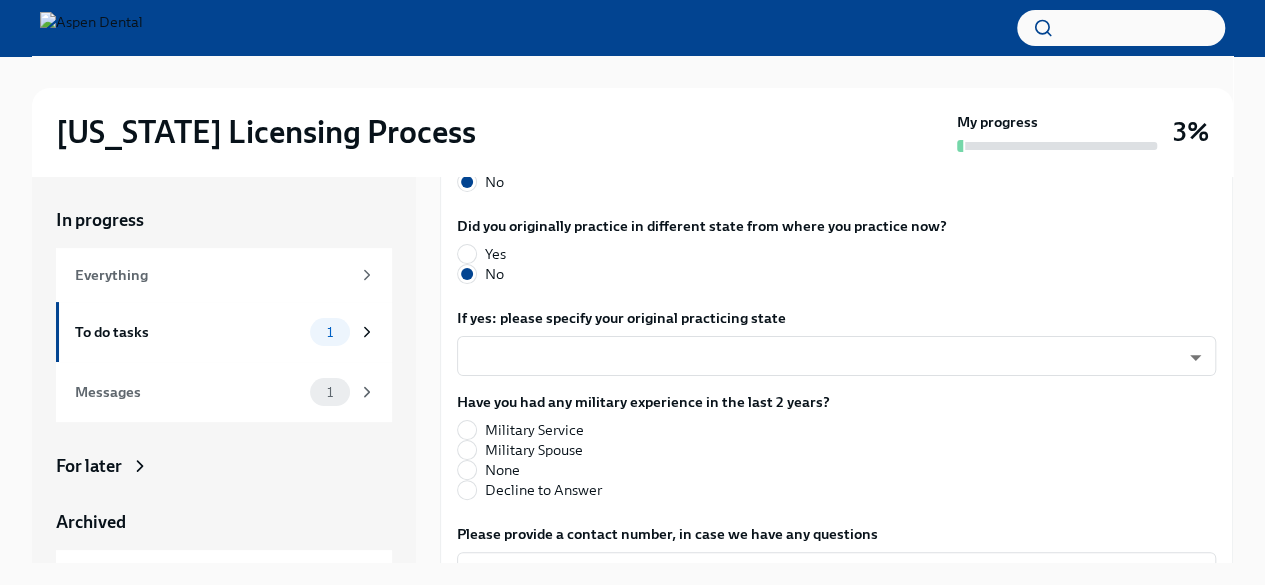 click on "None" at bounding box center [502, 470] 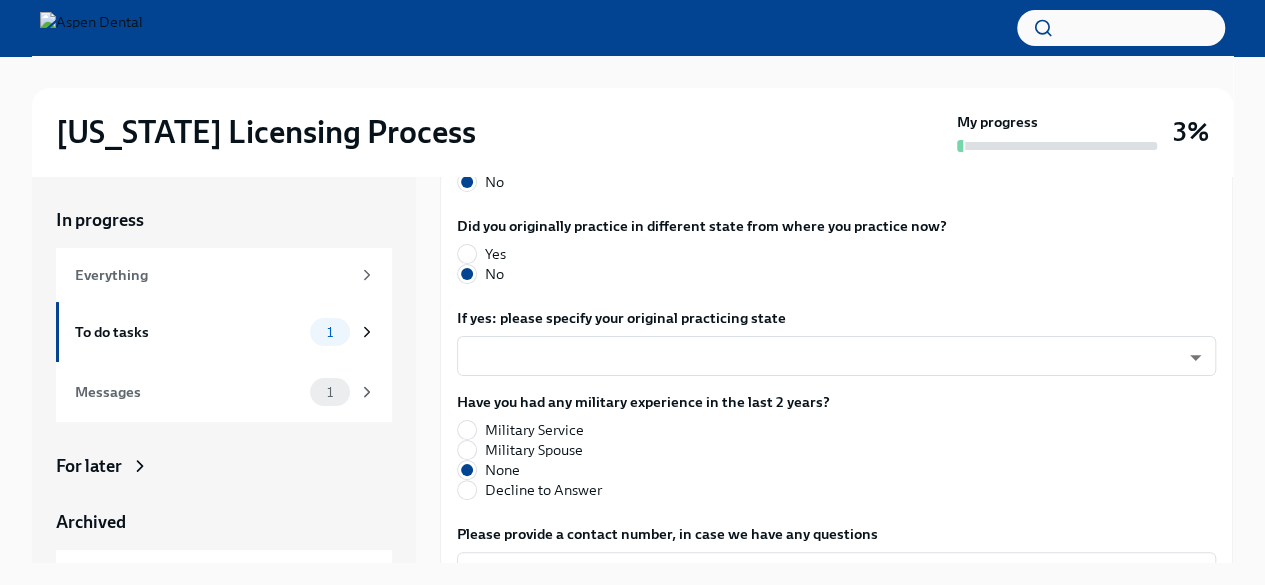 scroll, scrollTop: 1107, scrollLeft: 0, axis: vertical 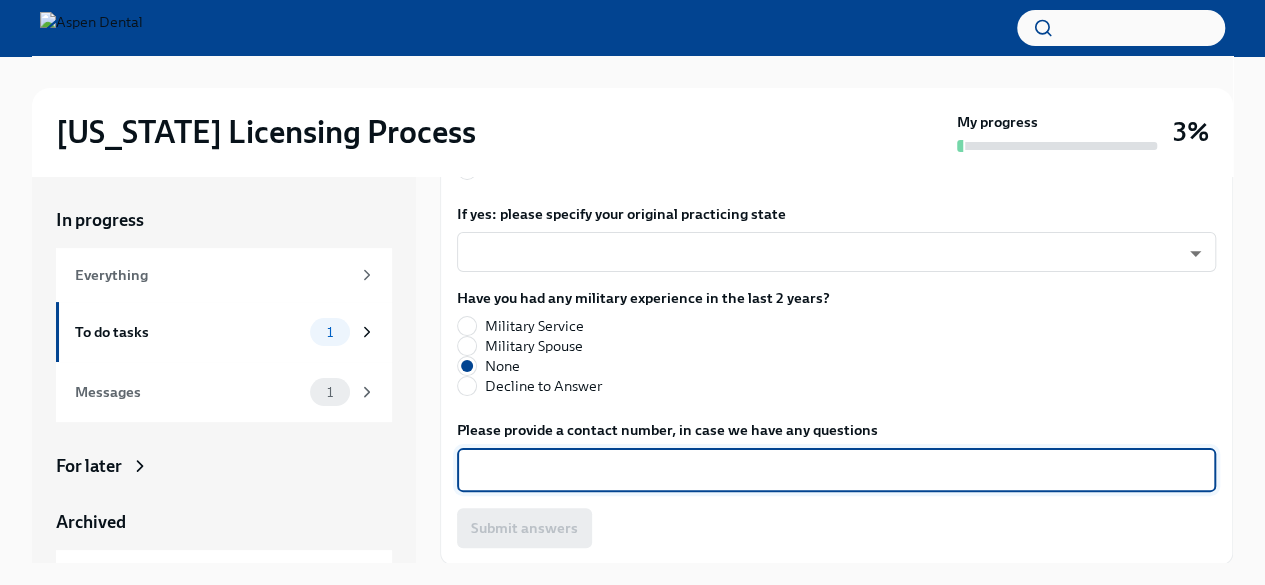 click on "Please provide a contact number, in case we have any questions" at bounding box center (836, 470) 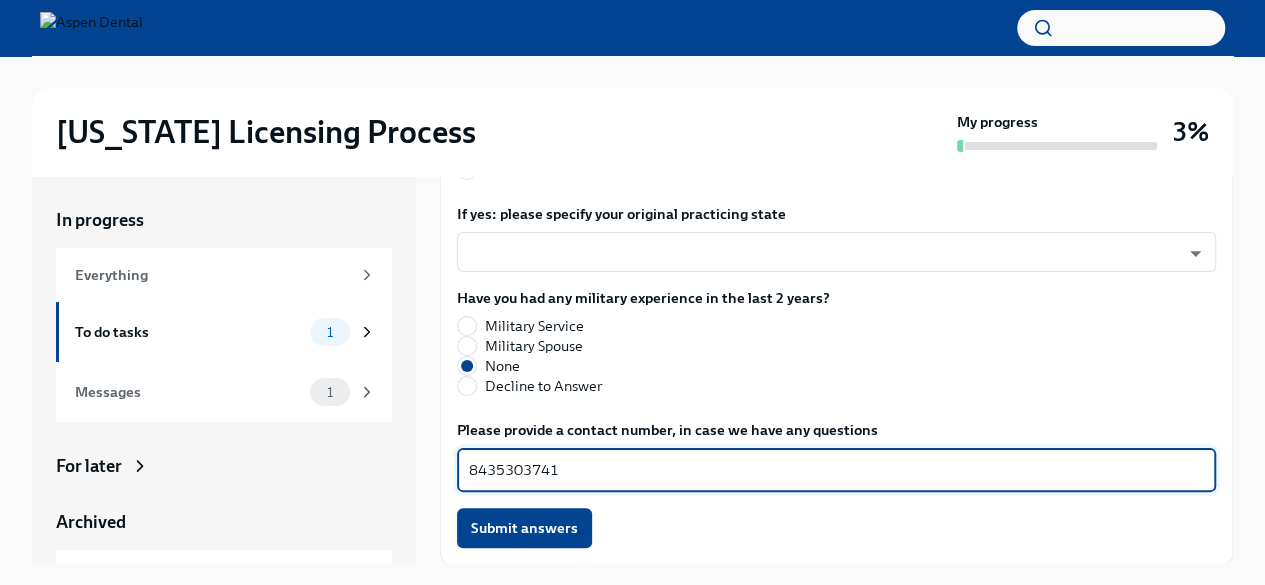 type on "8435303741" 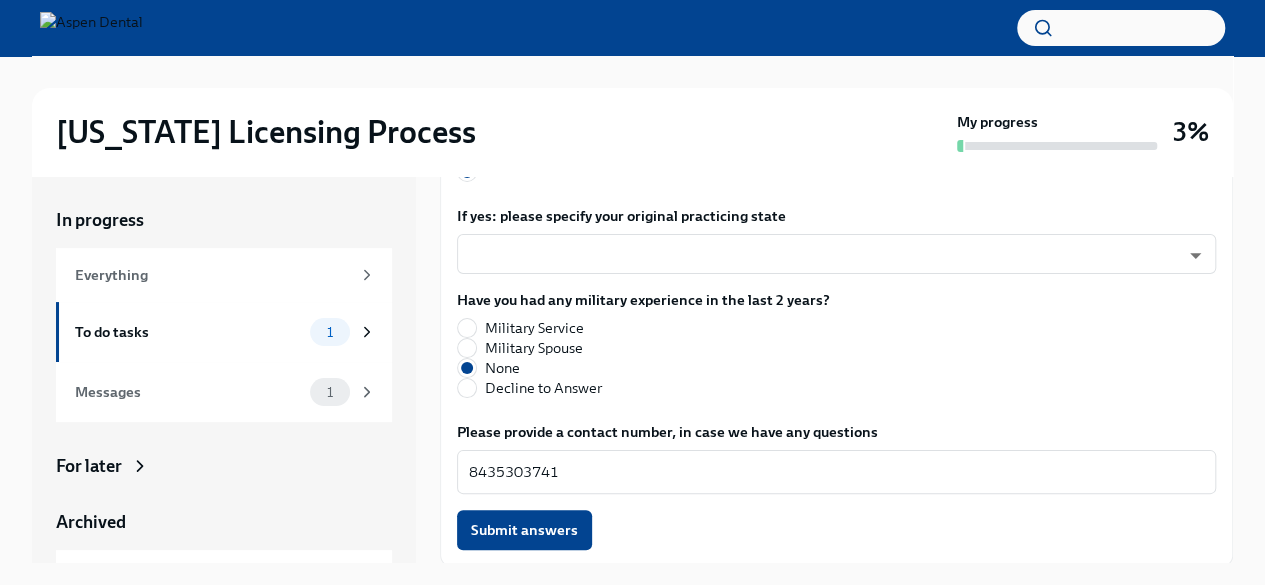 scroll, scrollTop: 1107, scrollLeft: 0, axis: vertical 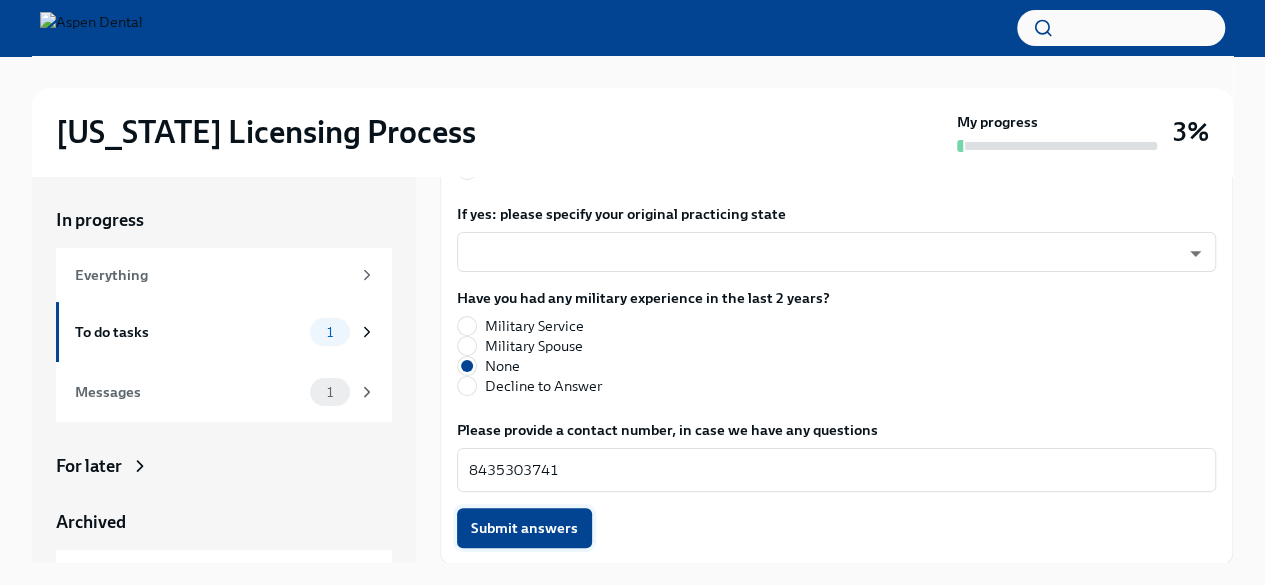 click on "Submit answers" at bounding box center [524, 528] 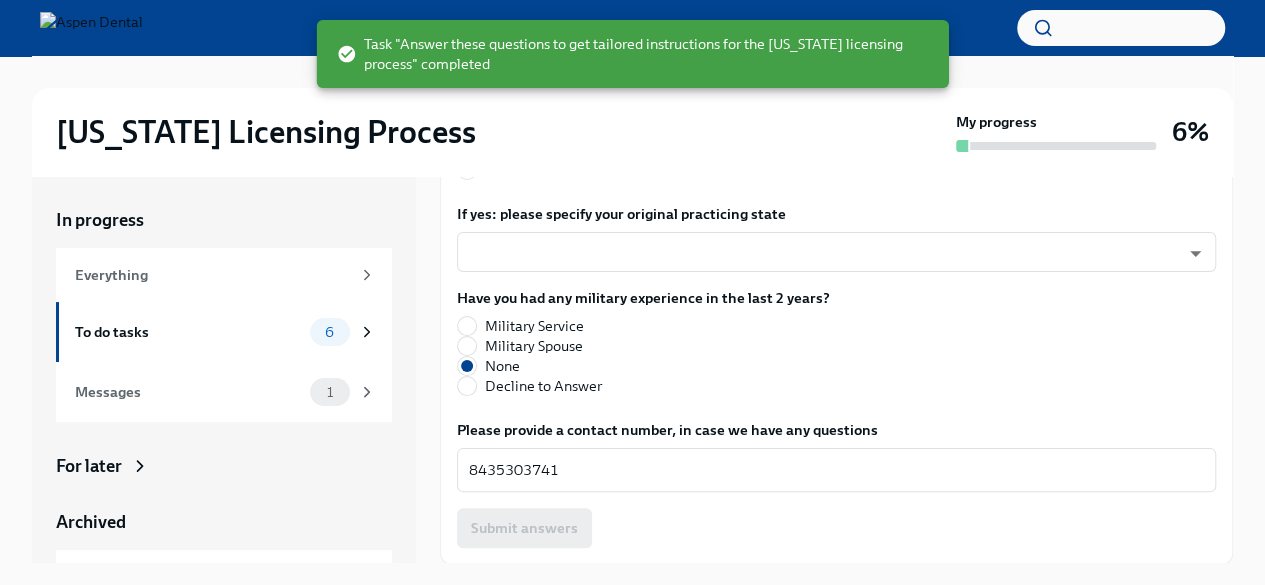 scroll, scrollTop: 1171, scrollLeft: 0, axis: vertical 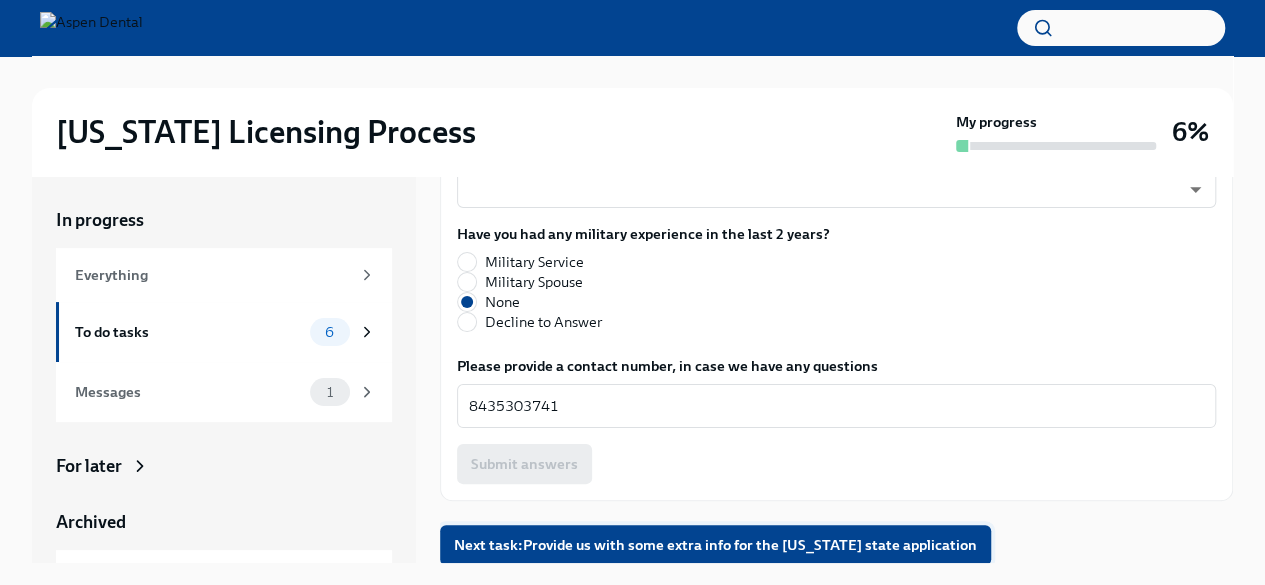 click on "Next task :  Provide us with some extra info for the Illinois state application" at bounding box center (715, 545) 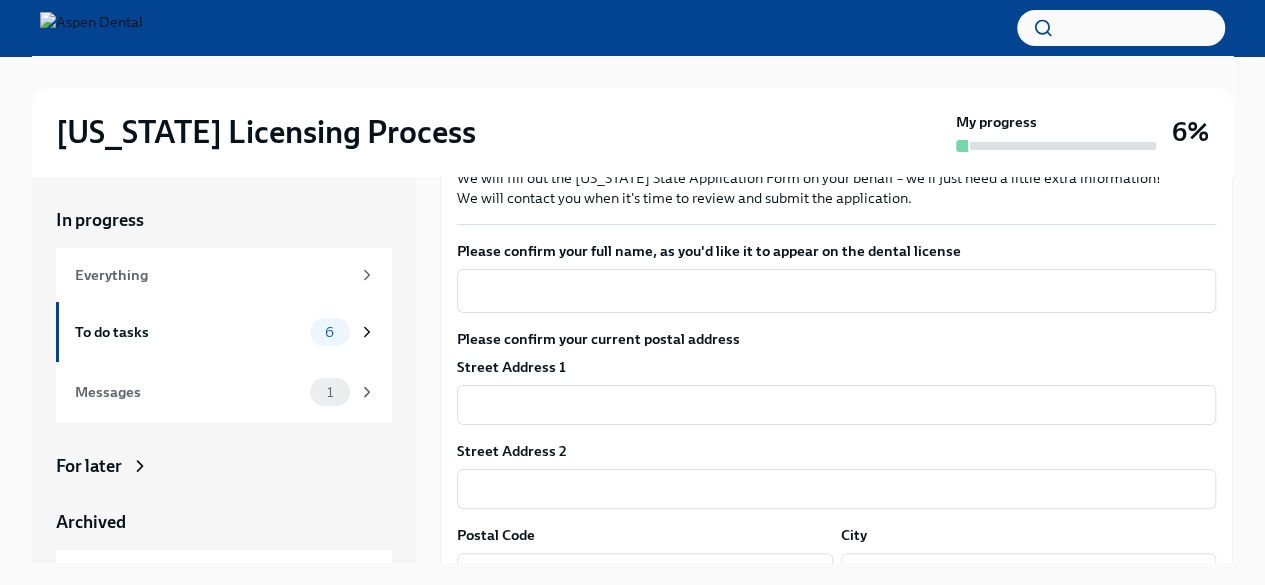scroll, scrollTop: 274, scrollLeft: 0, axis: vertical 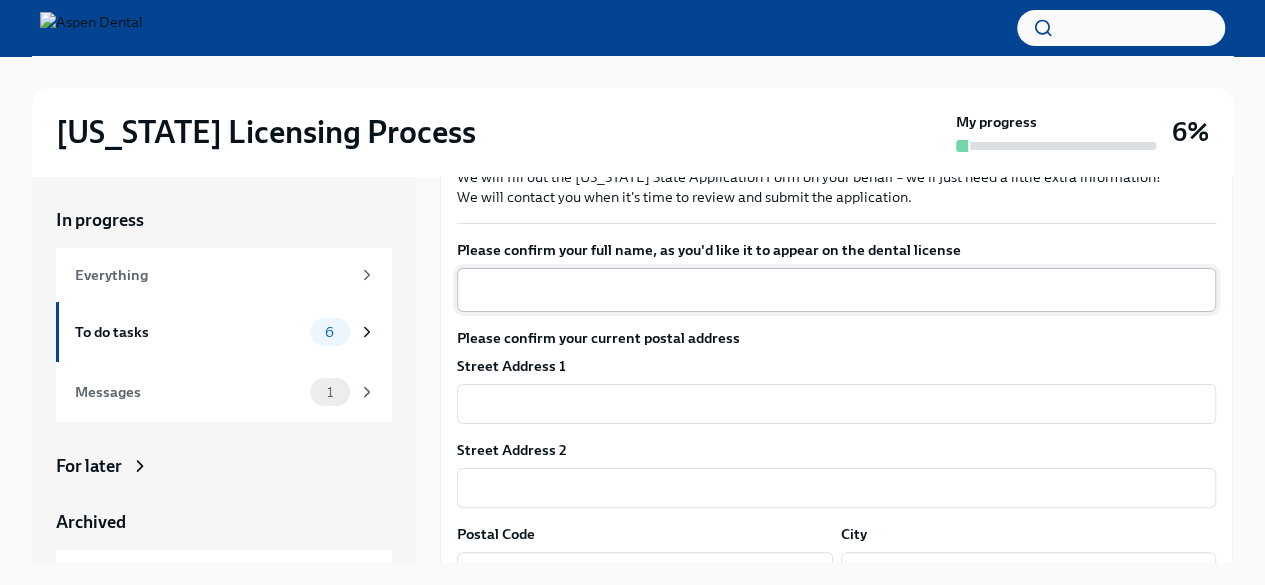 click on "x ​" at bounding box center (836, 290) 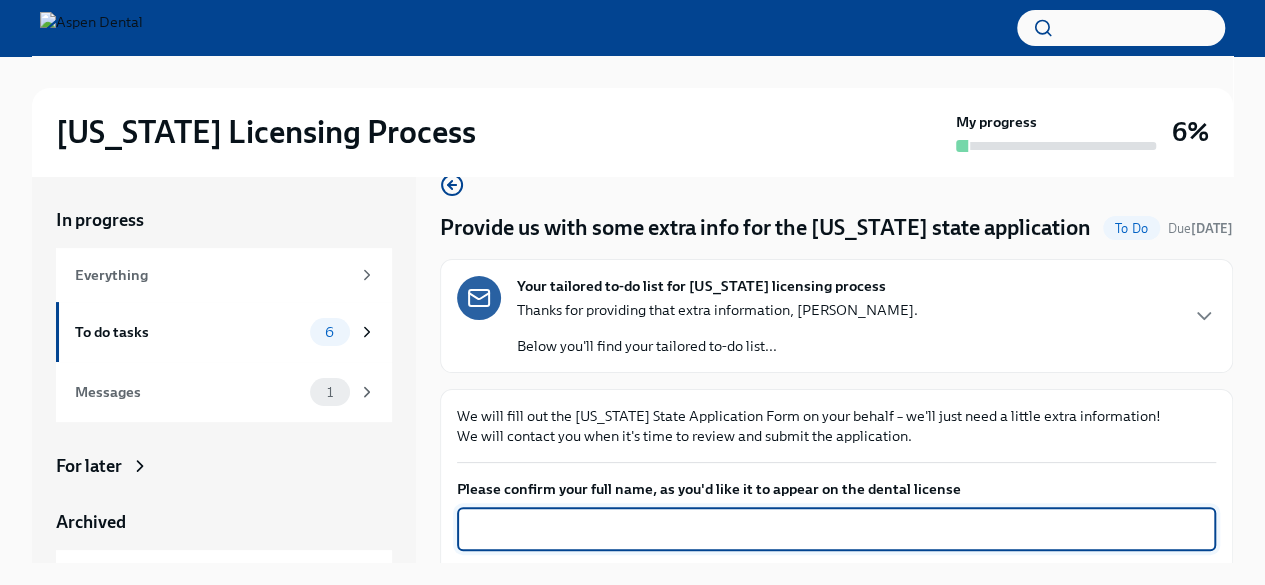 scroll, scrollTop: 133, scrollLeft: 0, axis: vertical 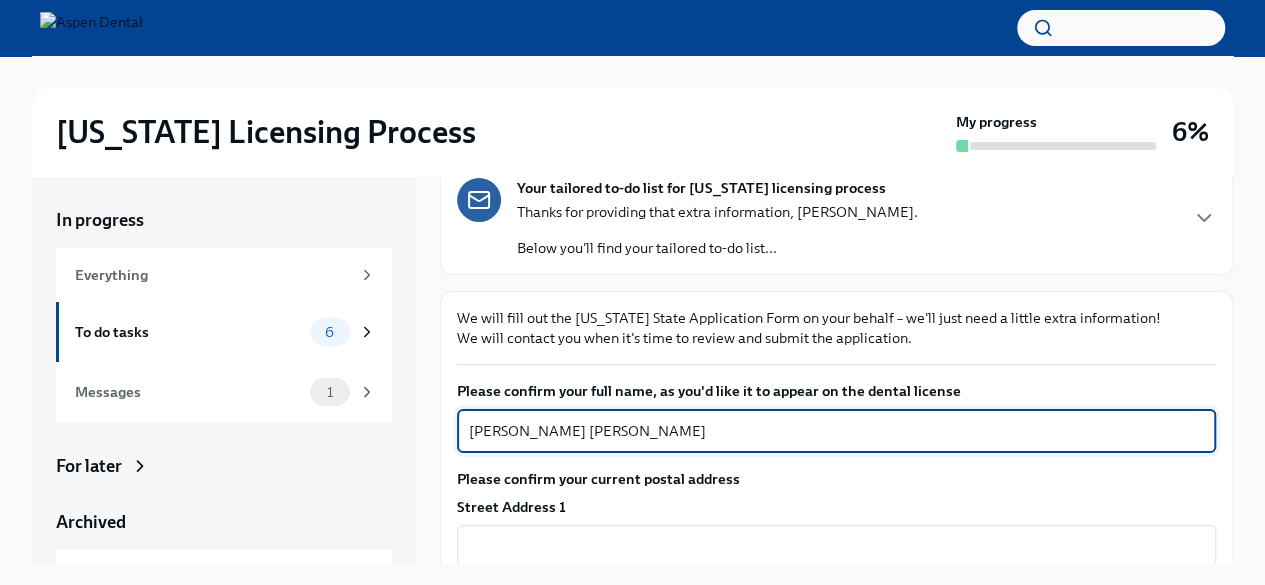 type on "Lauren Elizabeth Dickman" 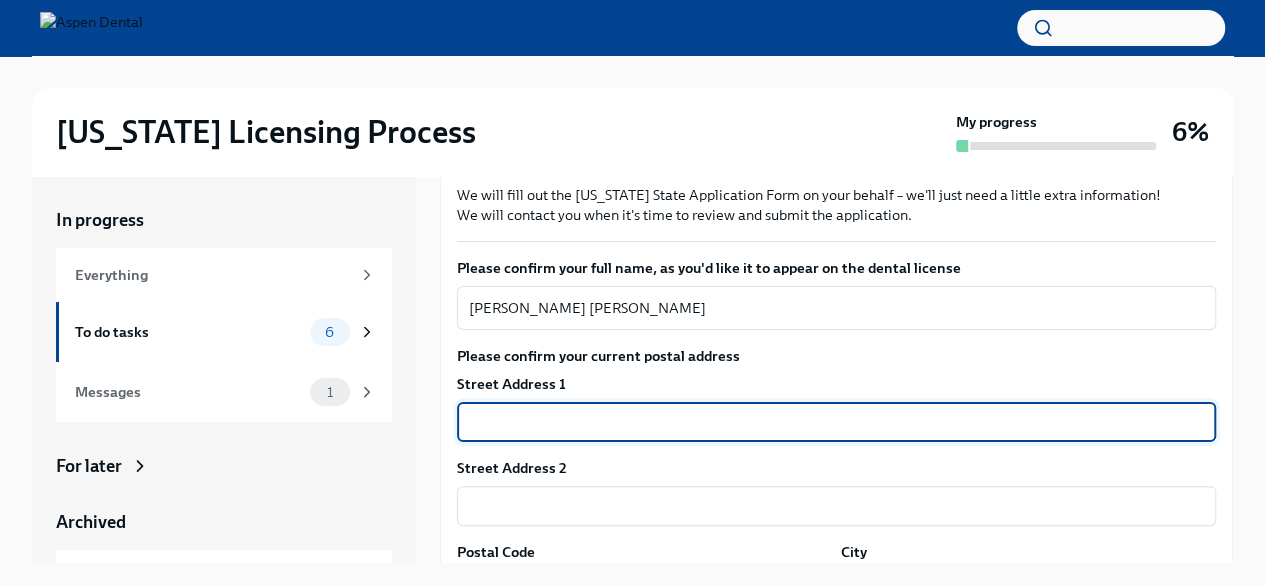 scroll, scrollTop: 257, scrollLeft: 0, axis: vertical 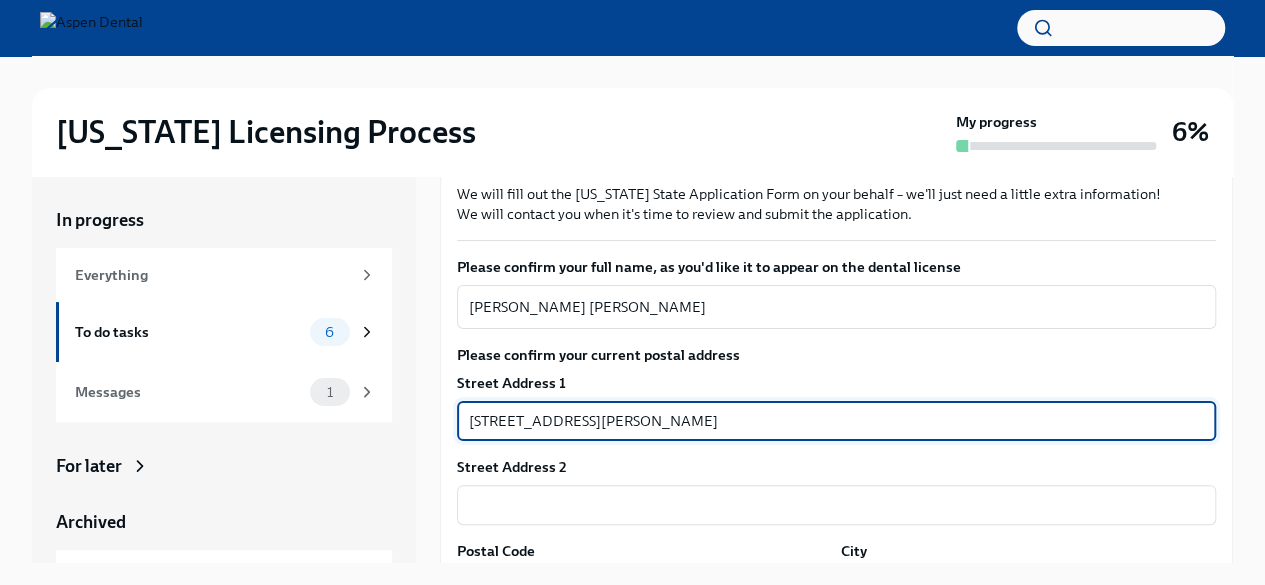 type on "173 Rutledge Avenue Apt L" 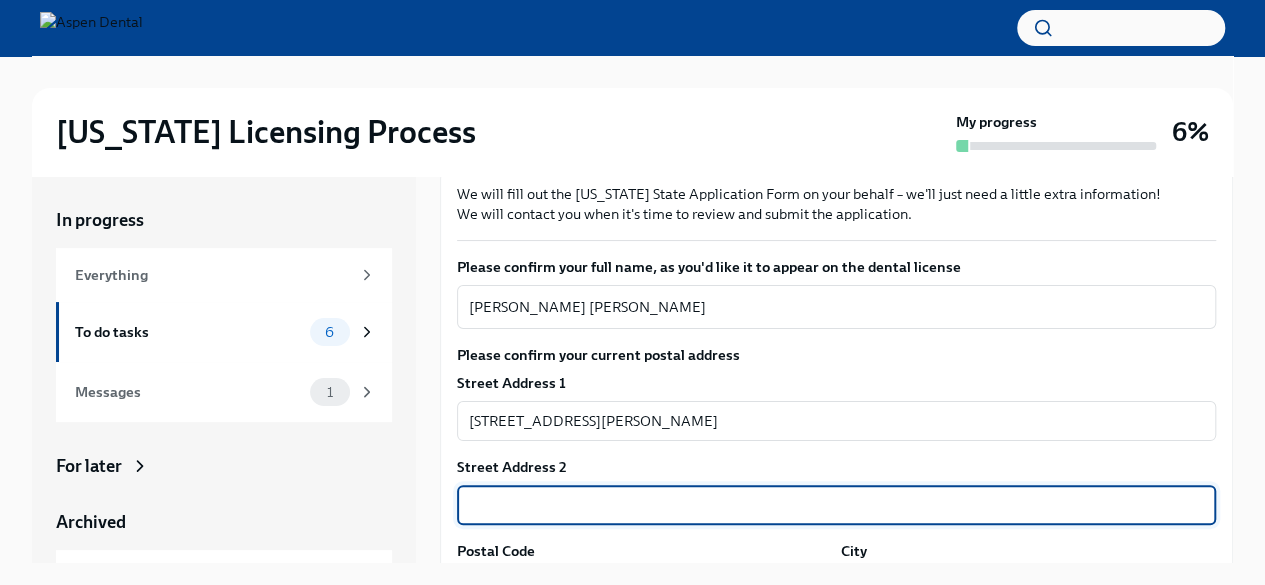 scroll, scrollTop: 475, scrollLeft: 0, axis: vertical 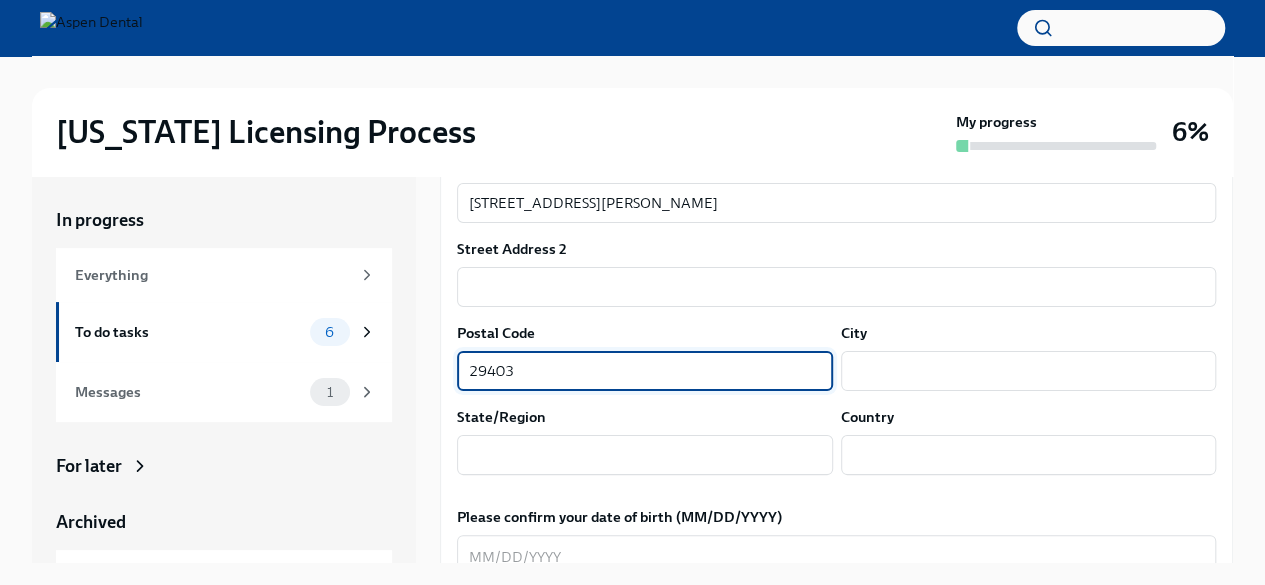 type on "29403" 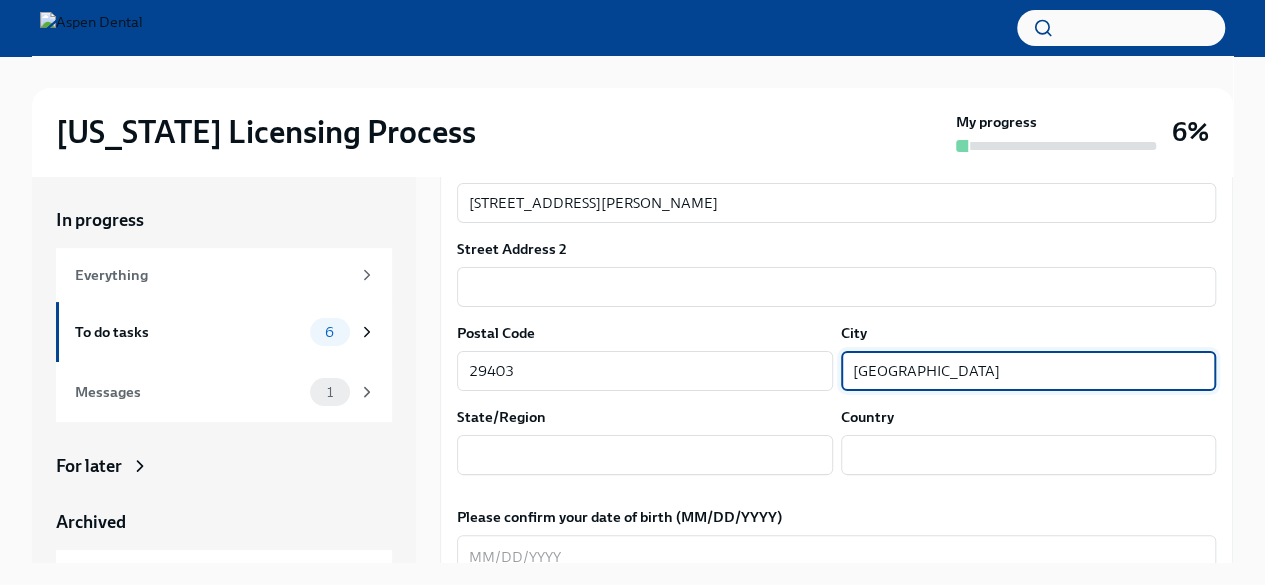 type on "Charleston" 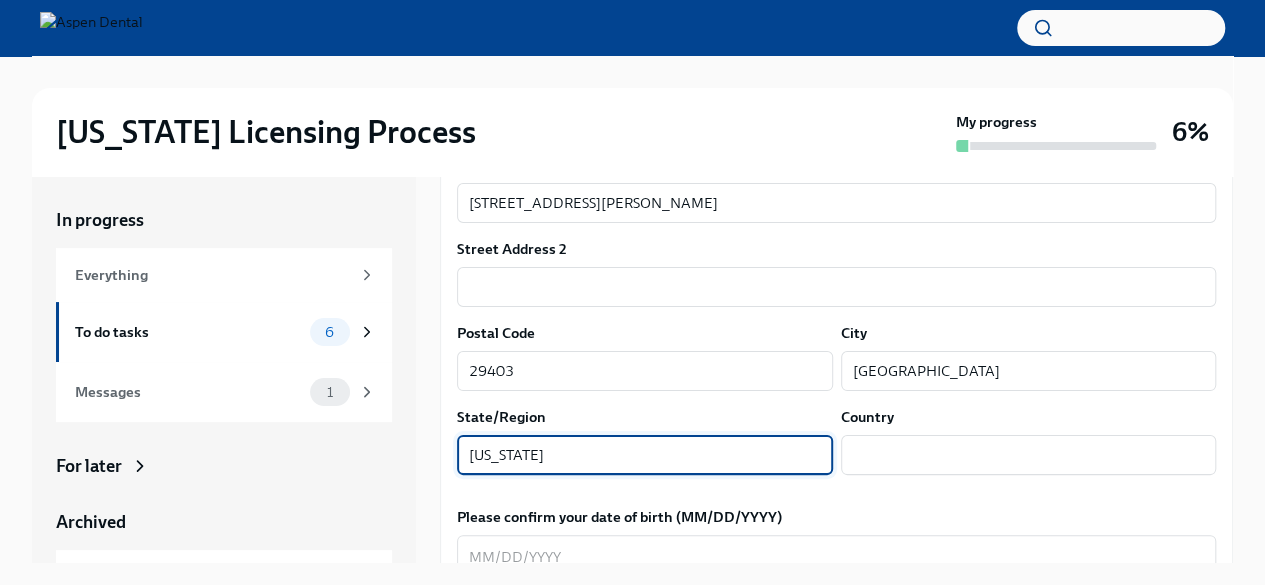 type on "South Carolina" 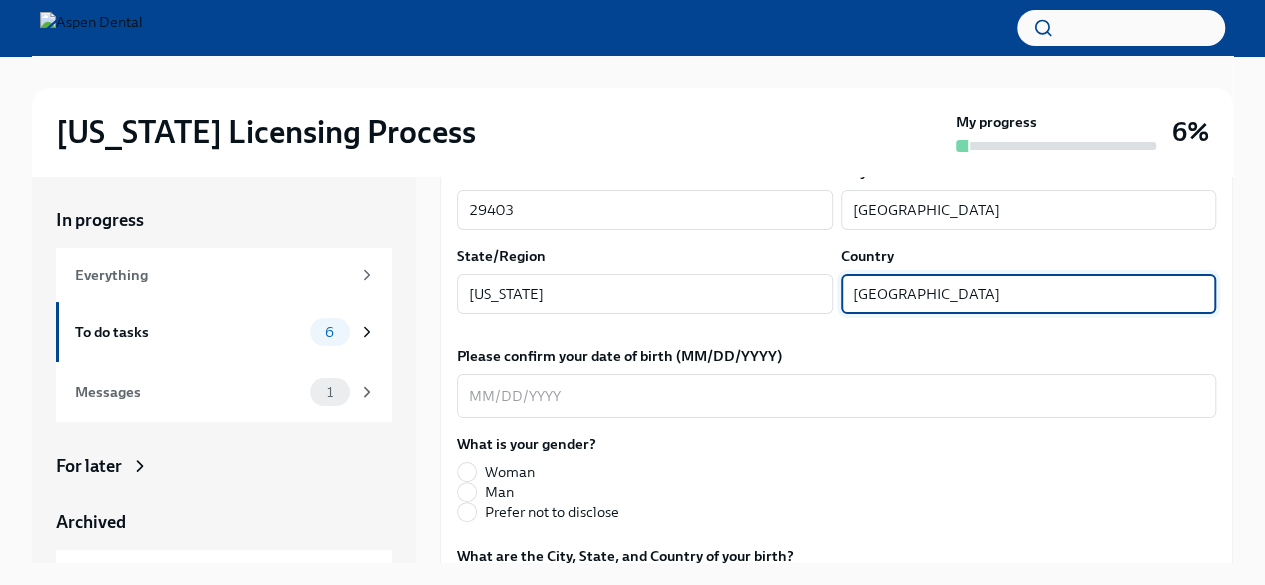 scroll, scrollTop: 637, scrollLeft: 0, axis: vertical 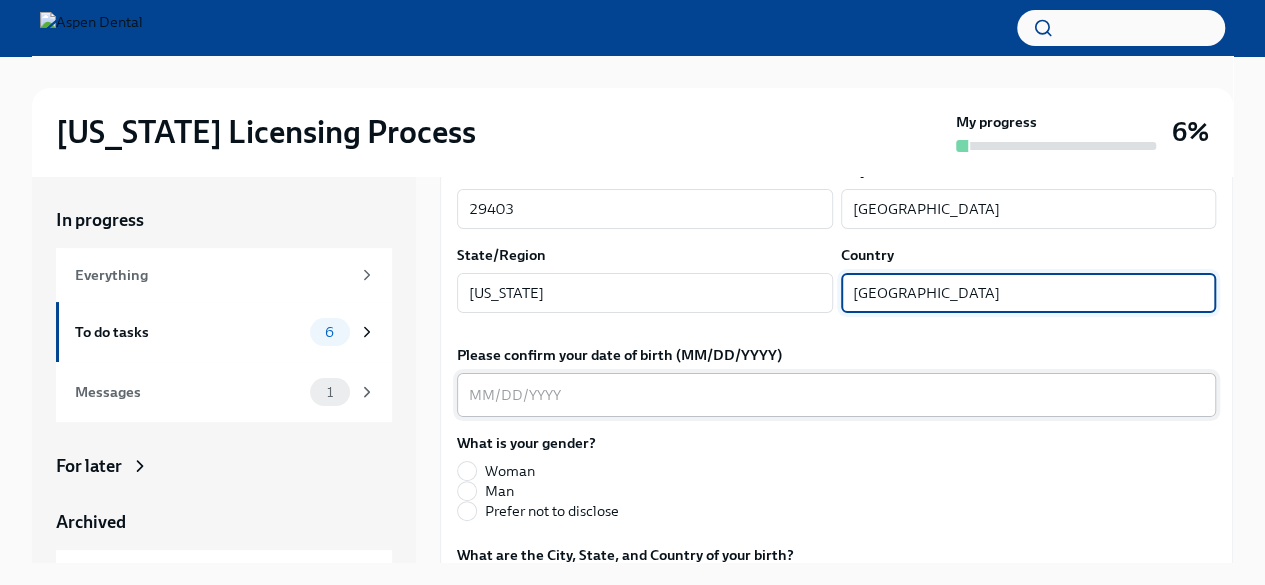 type on "USA" 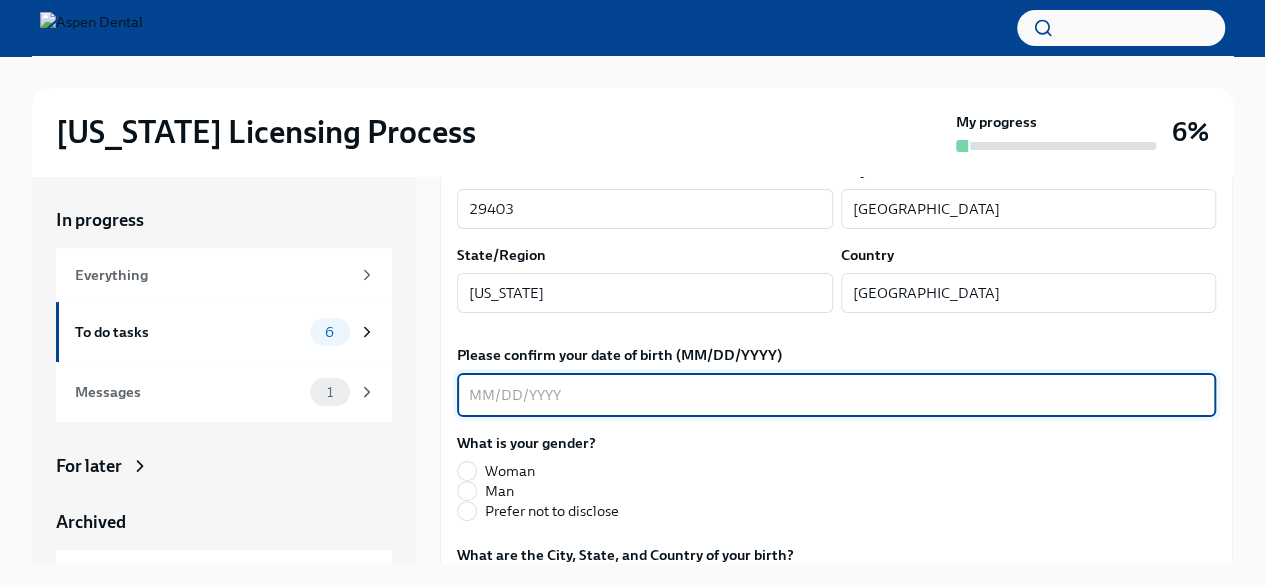 click on "Please confirm your date of birth (MM/DD/YYYY)" at bounding box center (836, 395) 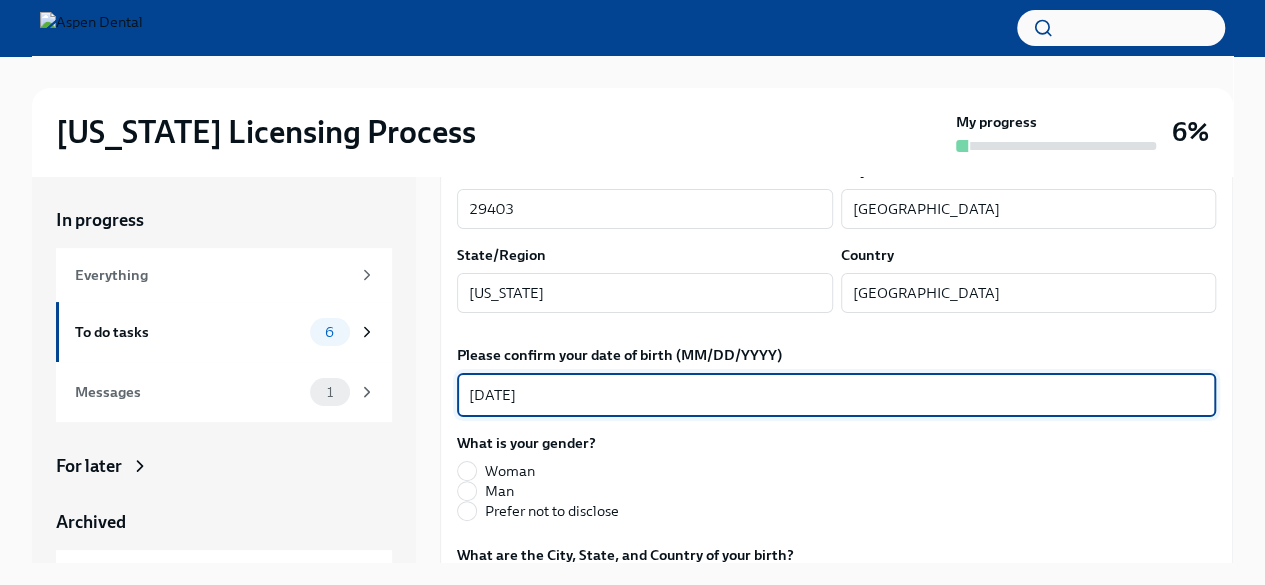 type on "01/06/1998" 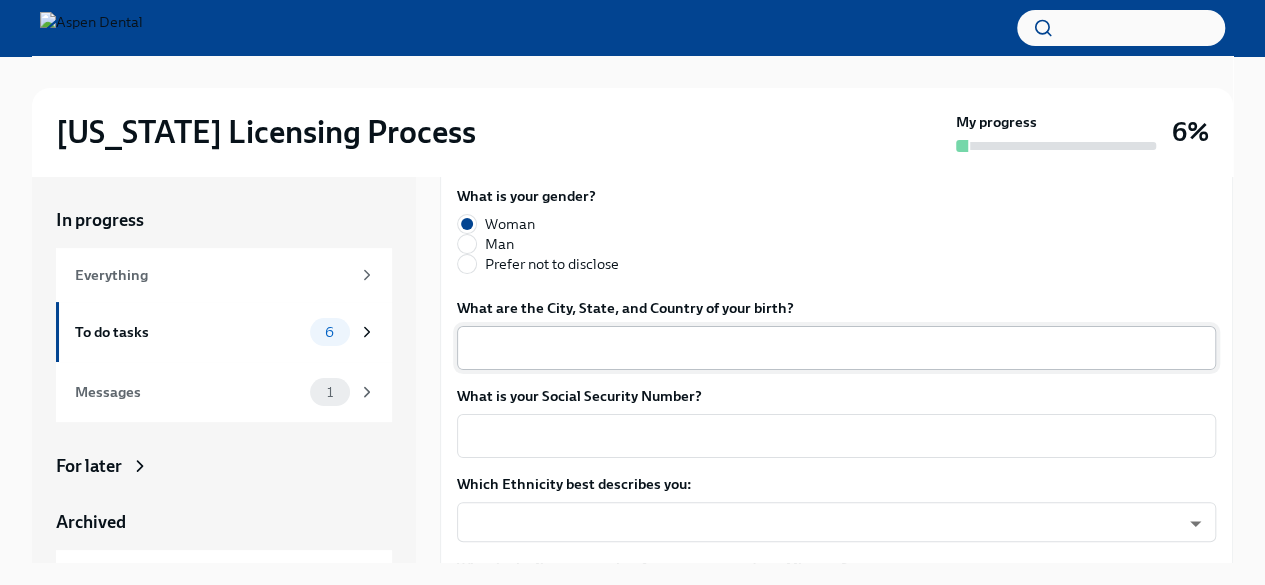 scroll, scrollTop: 891, scrollLeft: 0, axis: vertical 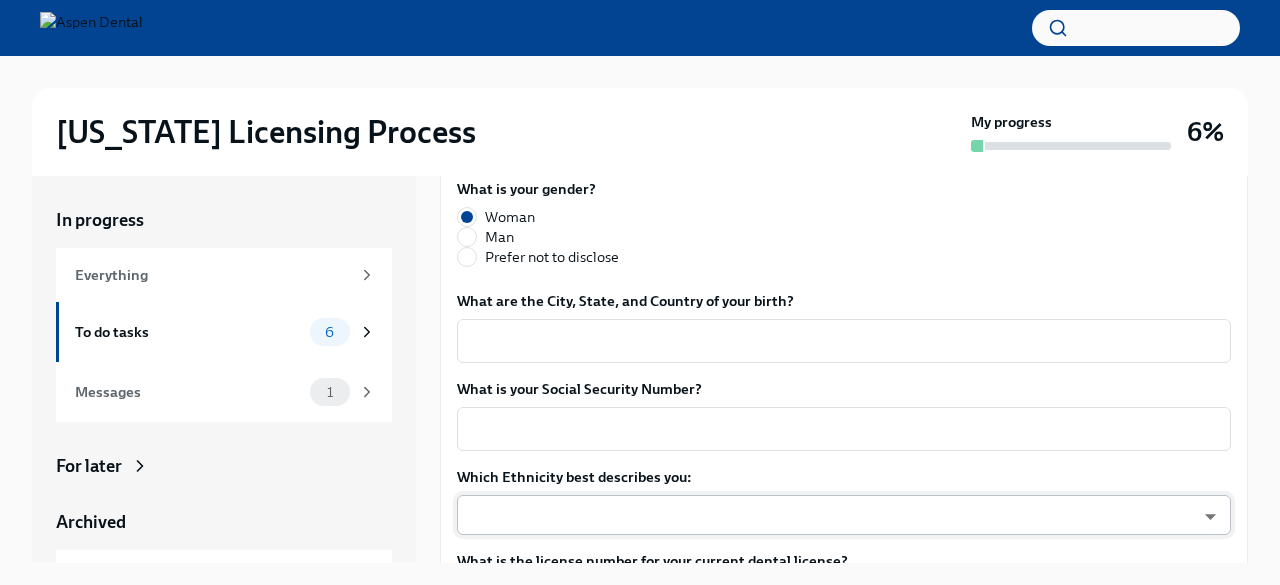 click on "Illinois Licensing Process My progress 6% In progress Everything To do tasks 6 Messages 1 For later Archived Completed tasks 2 Messages 1 Provide us with some extra info for the Illinois state application To Do Due  in 4 days Your tailored to-do list for Illinois licensing process Thanks for providing that extra information, Dr Dickman.
Below you'll find your tailored to-do list... We will fill out the Illinois State Application Form on your behalf – we'll just need a little extra information!
We will contact you when it's time to review and submit the application. Please confirm your full name, as you'd like it to appear on the dental license Lauren Elizabeth Dickman x ​ Please confirm your current postal address Street Address 1 173 Rutledge Avenue Apt L ​ Street Address 2 ​ Postal Code 29403 ​ City Charleston ​ State/Region South Carolina ​ Country USA ​ Please confirm your date of birth (MM/DD/YYYY) 01/06/1998 x ​ What is your gender? Woman Man Prefer not to disclose x x" at bounding box center [640, 309] 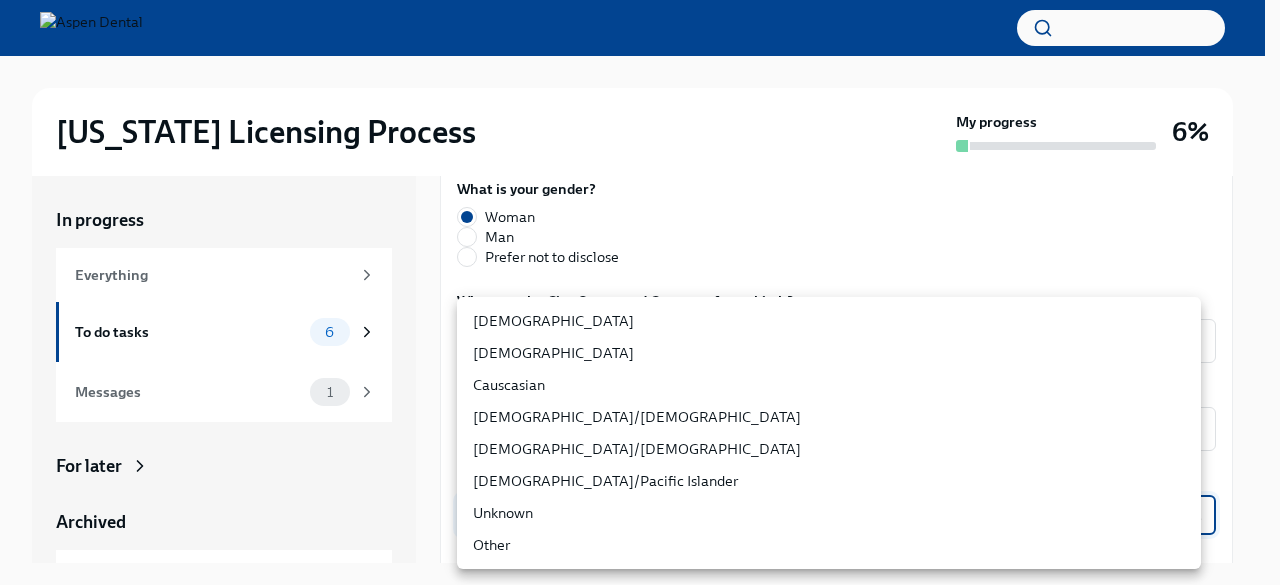 click on "Causcasian" at bounding box center [829, 385] 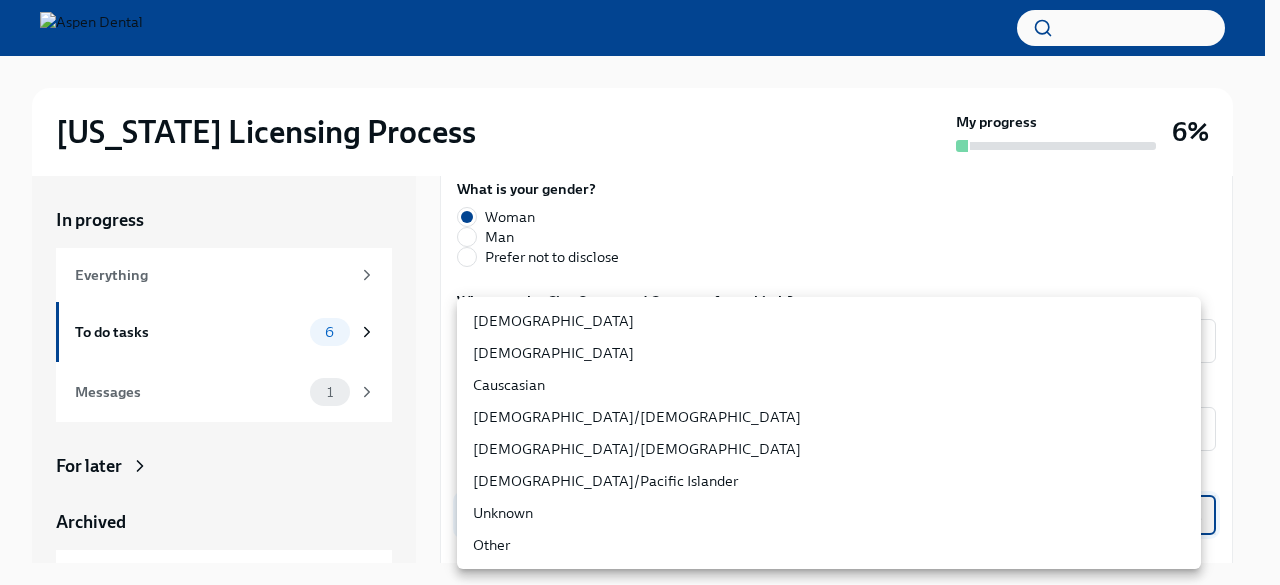 type on "Sgg7VB5SW" 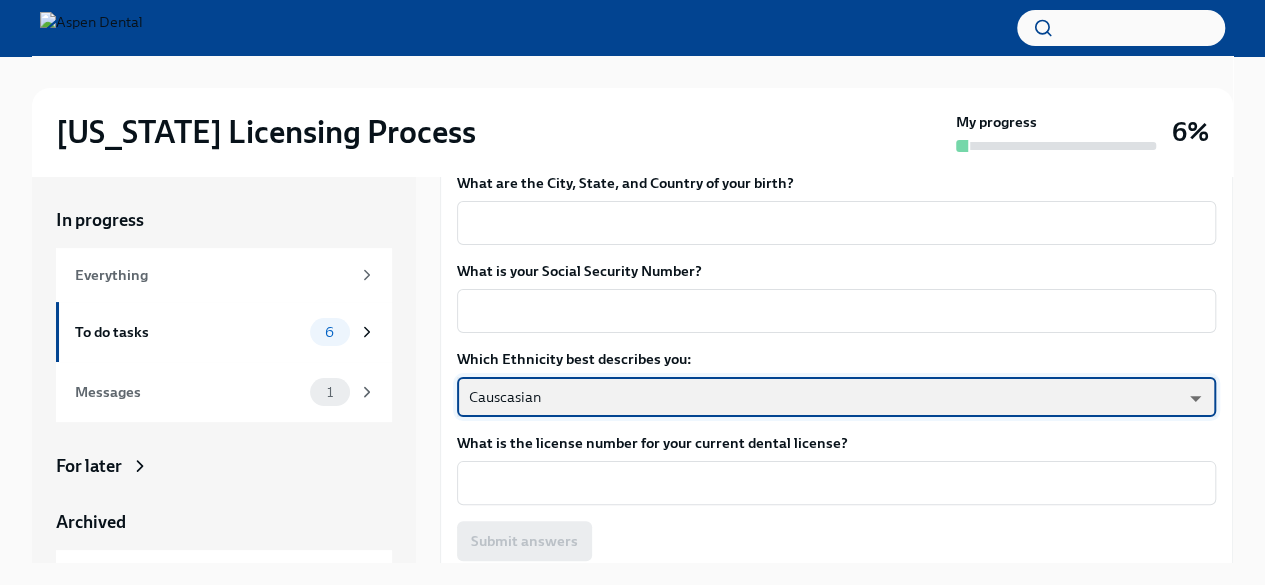 scroll, scrollTop: 1010, scrollLeft: 0, axis: vertical 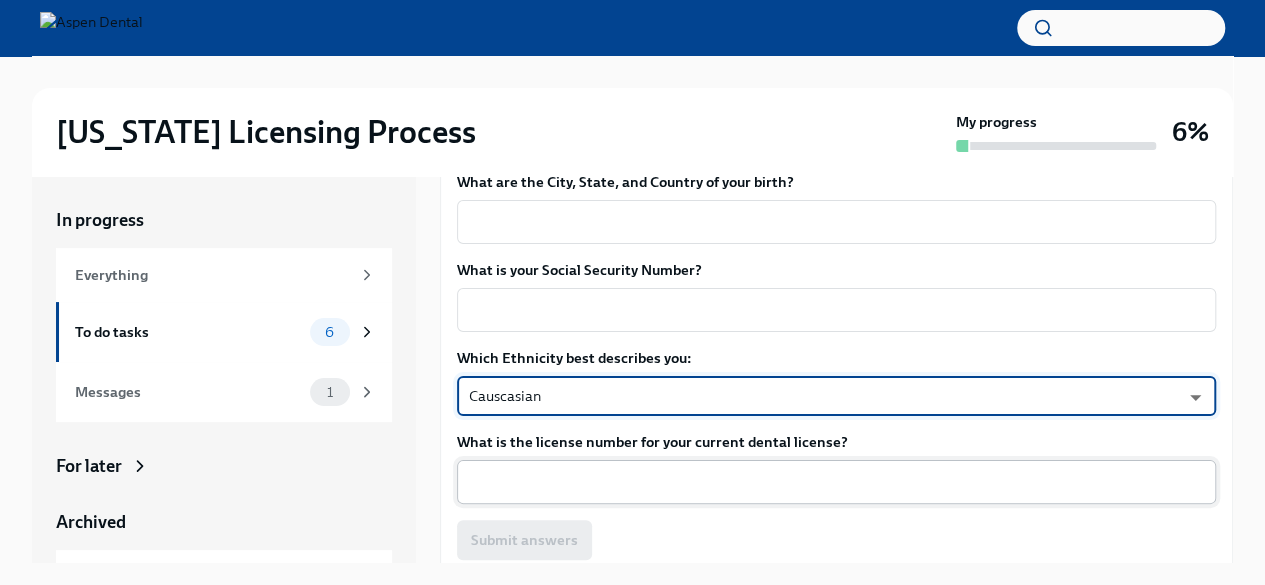 click on "What is the license number for your current dental license?" at bounding box center [836, 482] 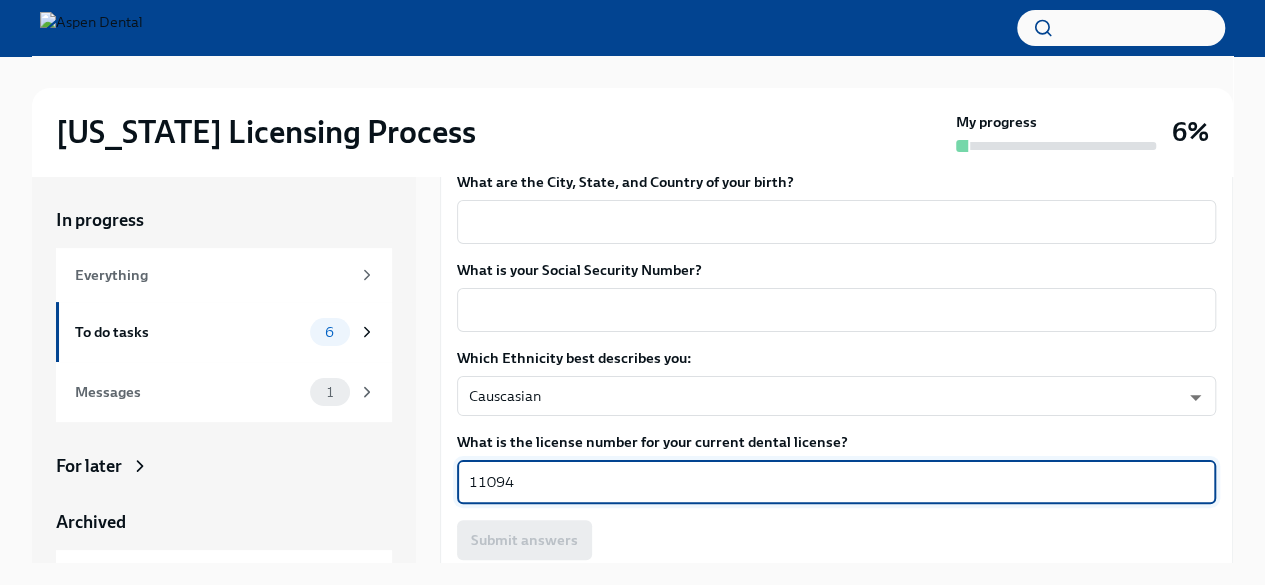 type on "11094" 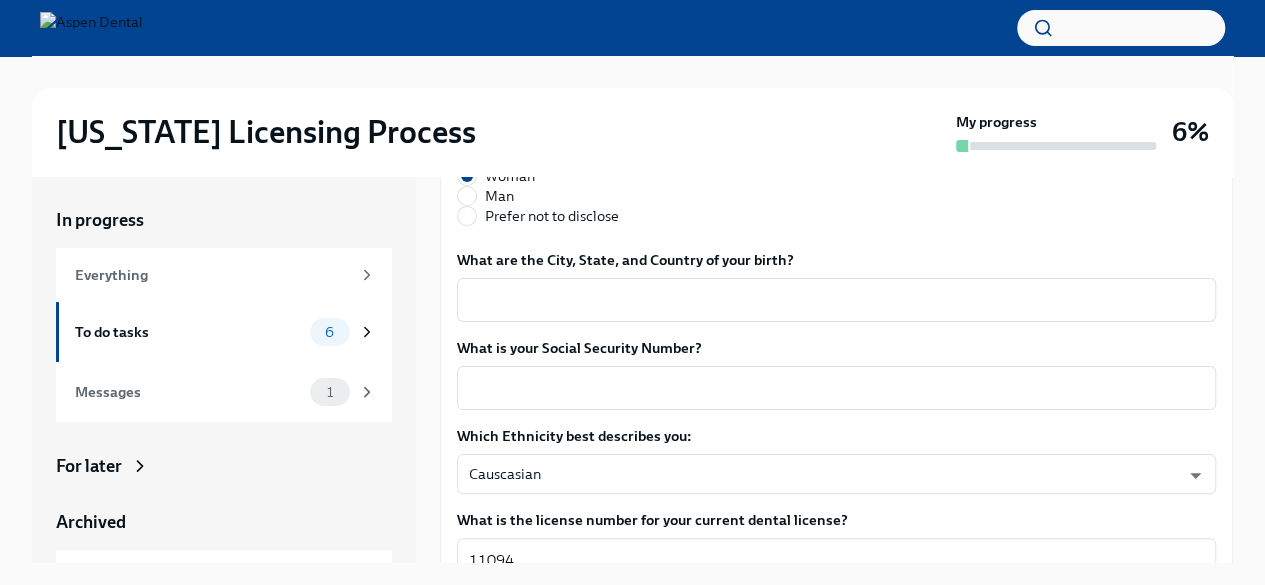 scroll, scrollTop: 931, scrollLeft: 0, axis: vertical 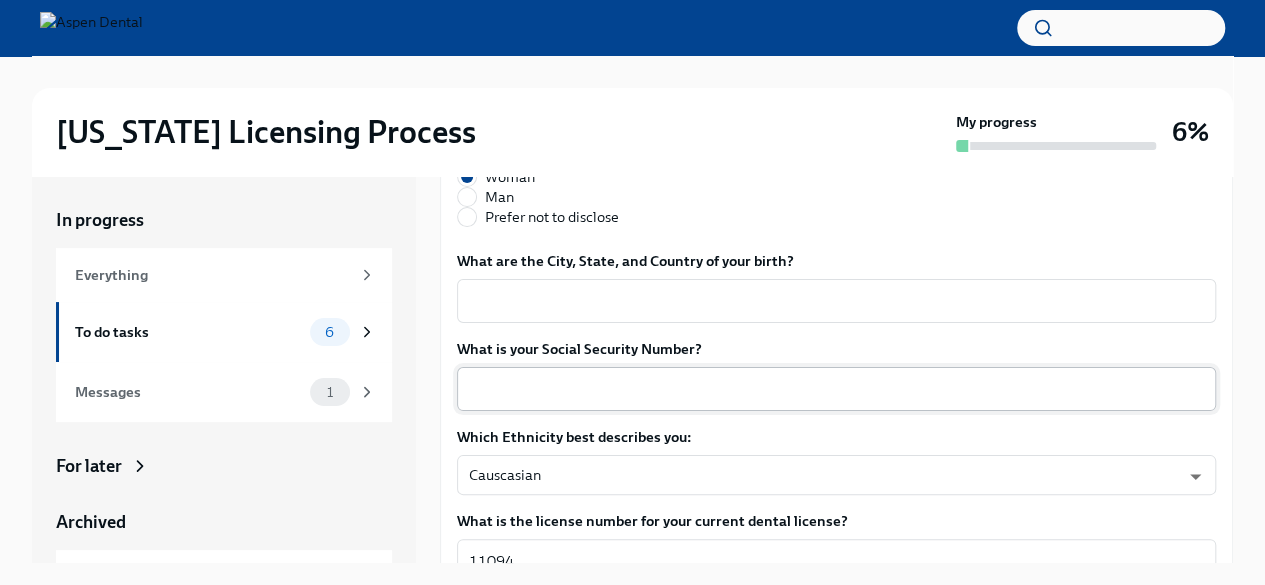 click on "What is your Social Security Number?" at bounding box center (836, 389) 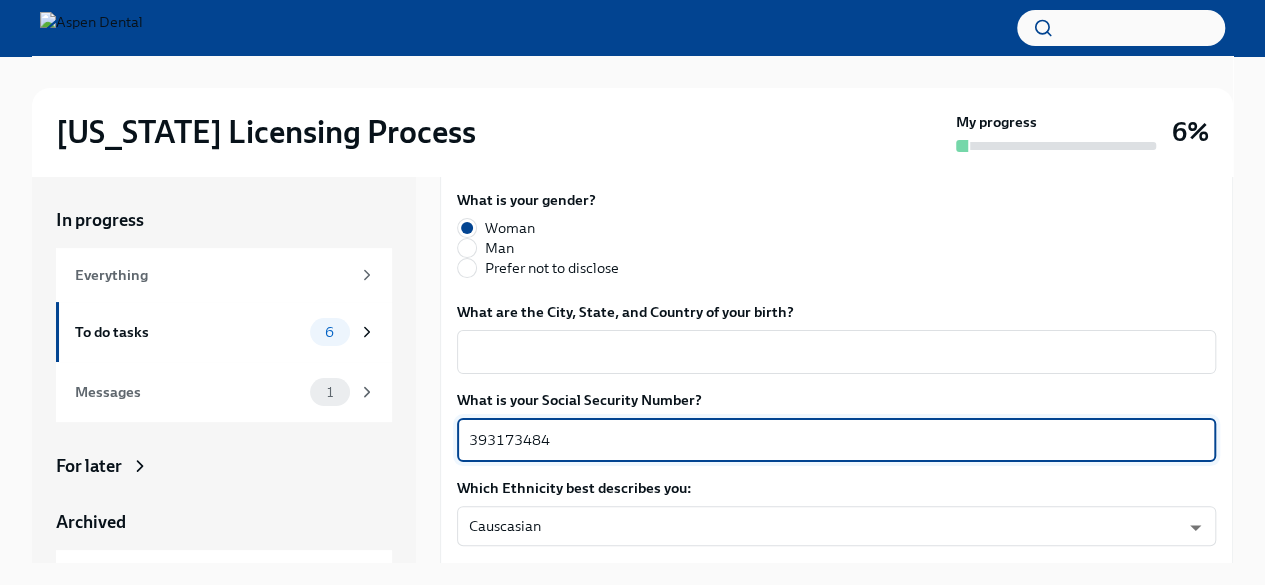 scroll, scrollTop: 878, scrollLeft: 0, axis: vertical 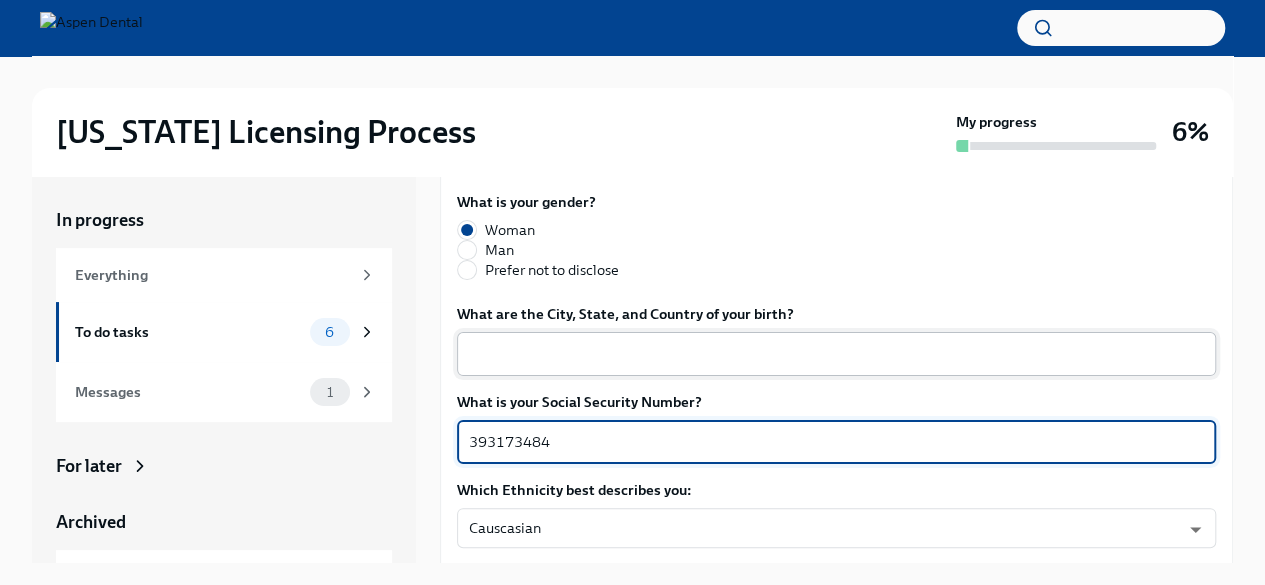type on "393173484" 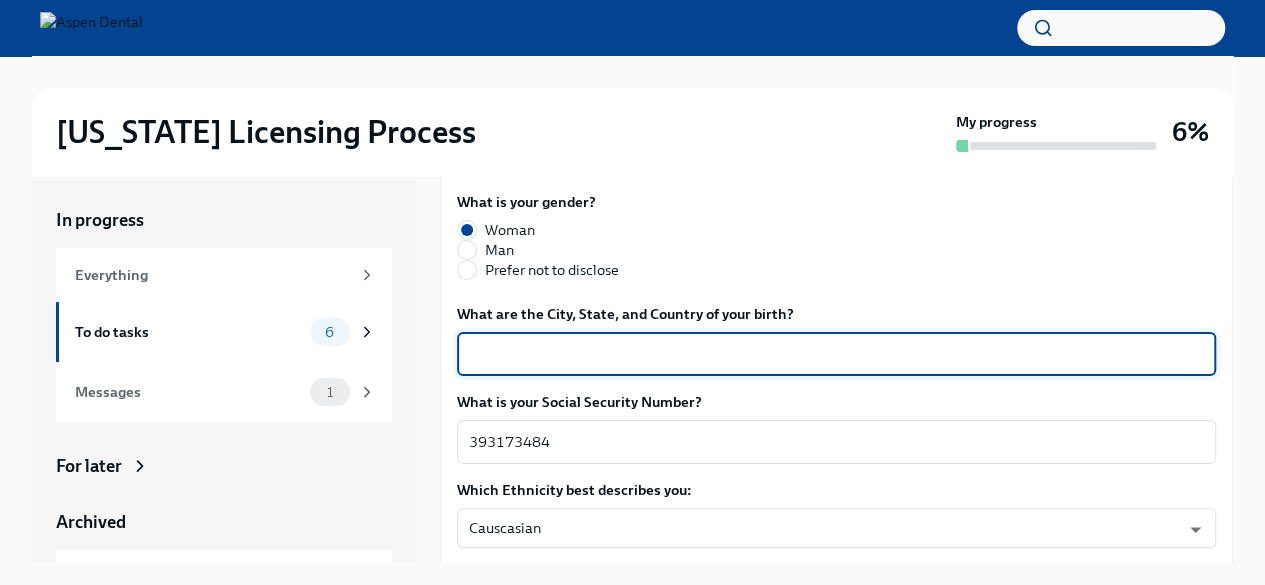 click on "What are the City, State, and Country of your birth?" at bounding box center [836, 354] 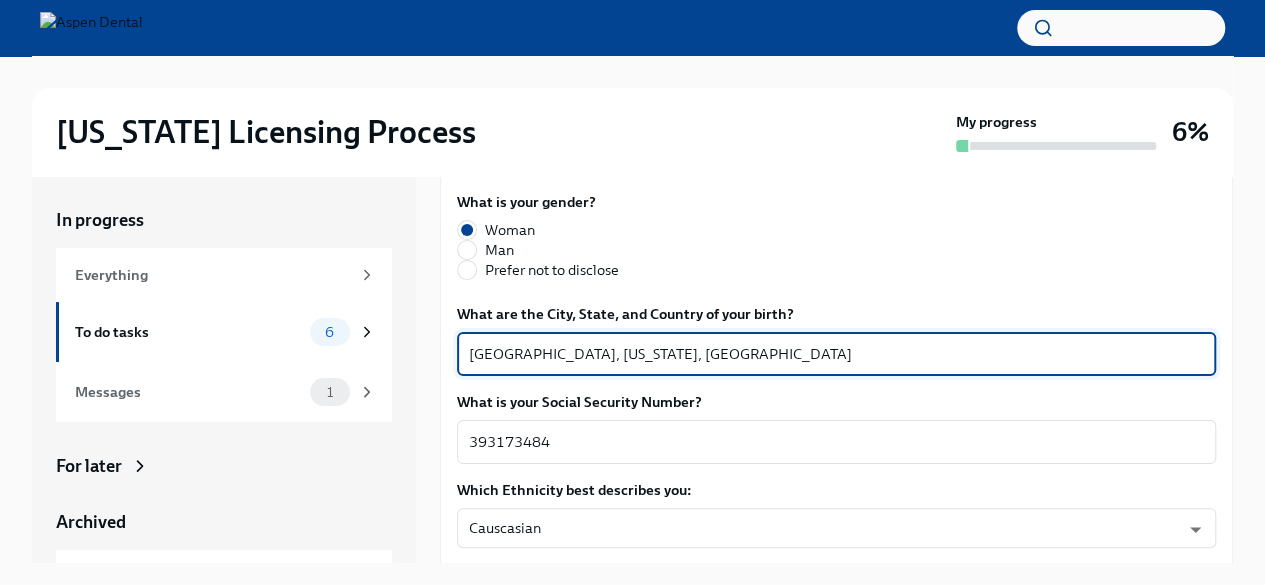 type on "Fond du Lac, Wisconsin, USA" 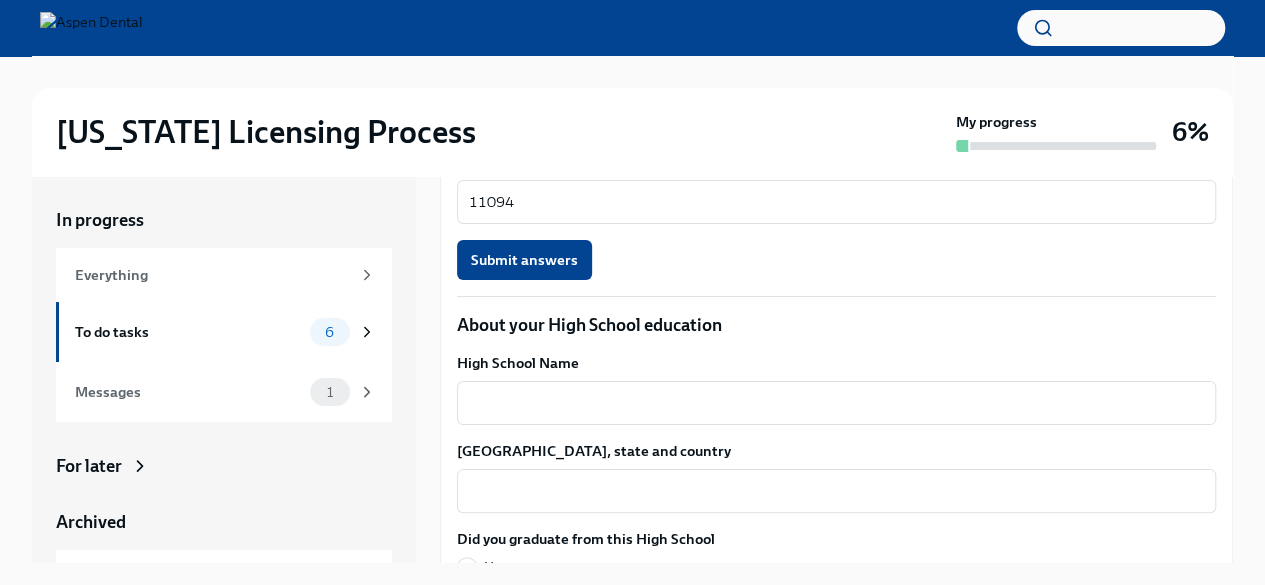 scroll, scrollTop: 1291, scrollLeft: 0, axis: vertical 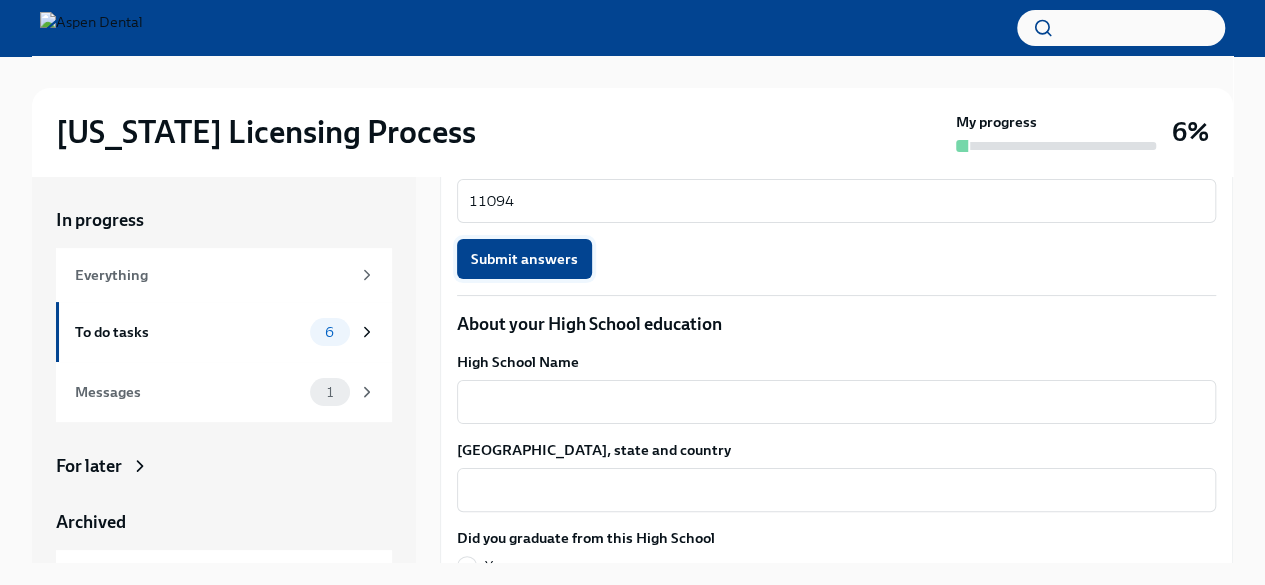 click on "Submit answers" at bounding box center [524, 259] 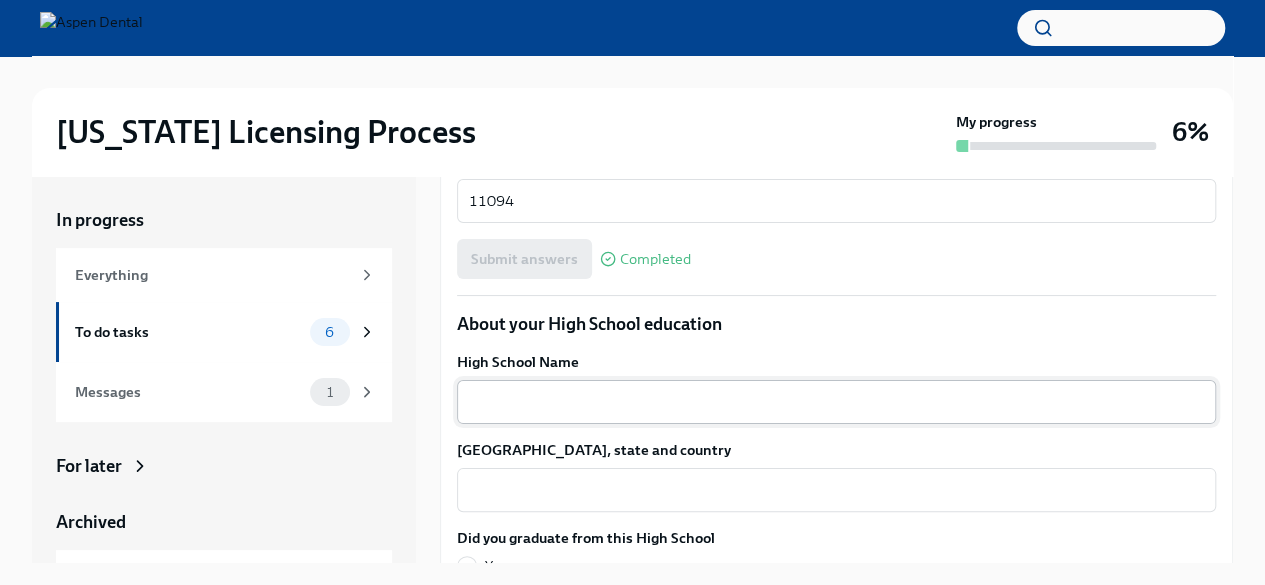click on "x ​" at bounding box center [836, 402] 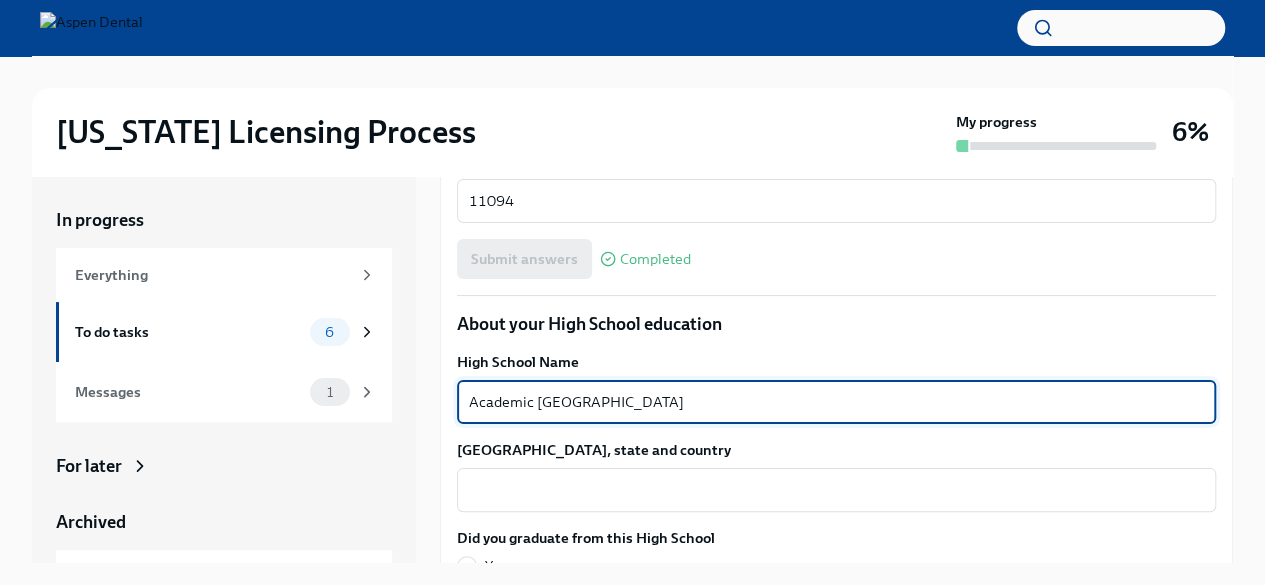 type on "Academic Magnet High School" 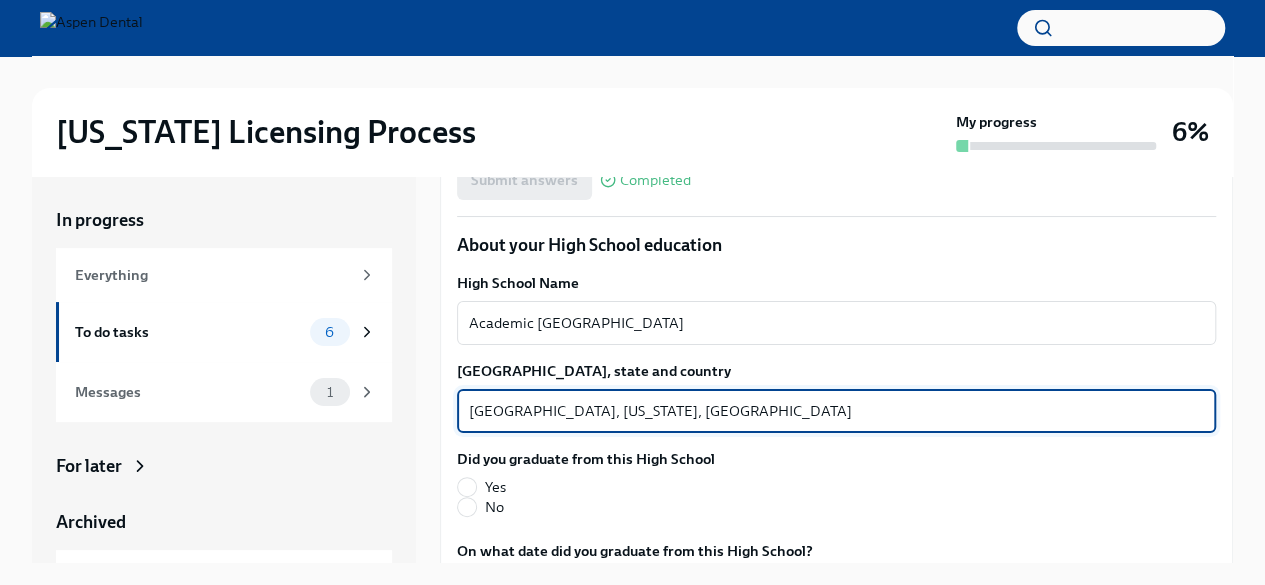 scroll, scrollTop: 1371, scrollLeft: 0, axis: vertical 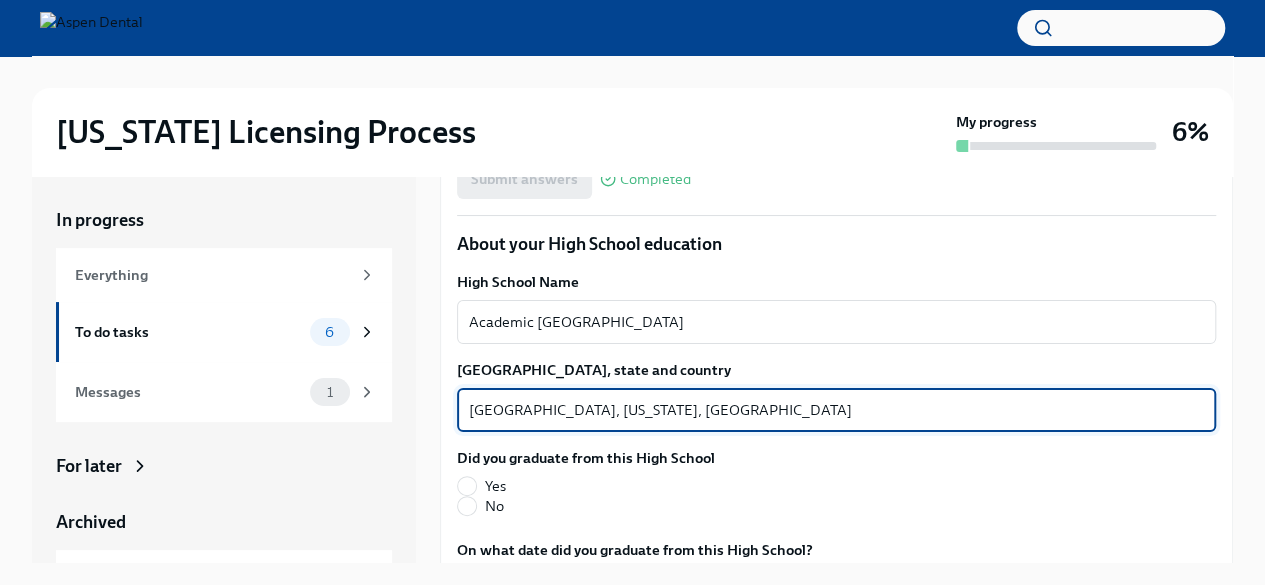 type on "North Charleston, South Carolina, USA" 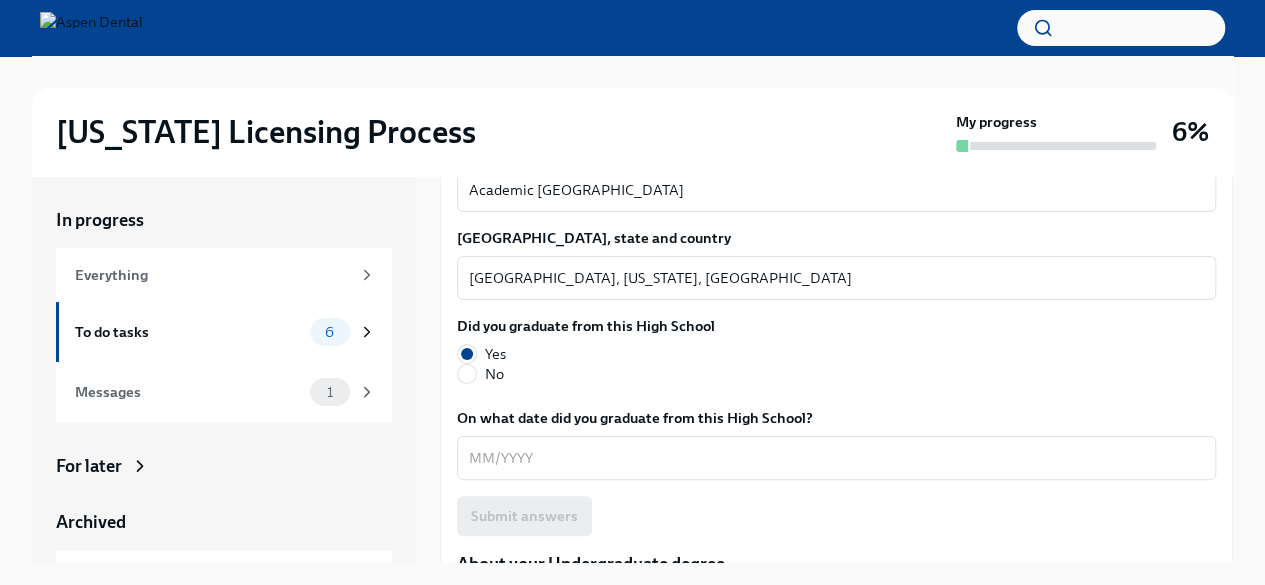 scroll, scrollTop: 1504, scrollLeft: 0, axis: vertical 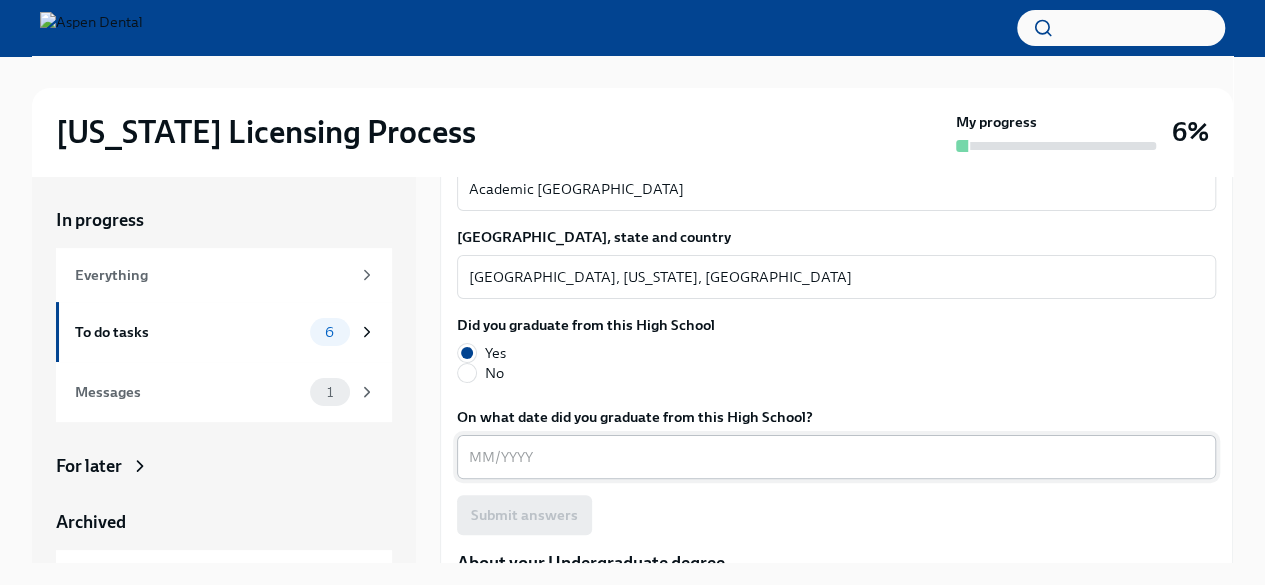 click on "On what date did you graduate from this High School?" at bounding box center [836, 457] 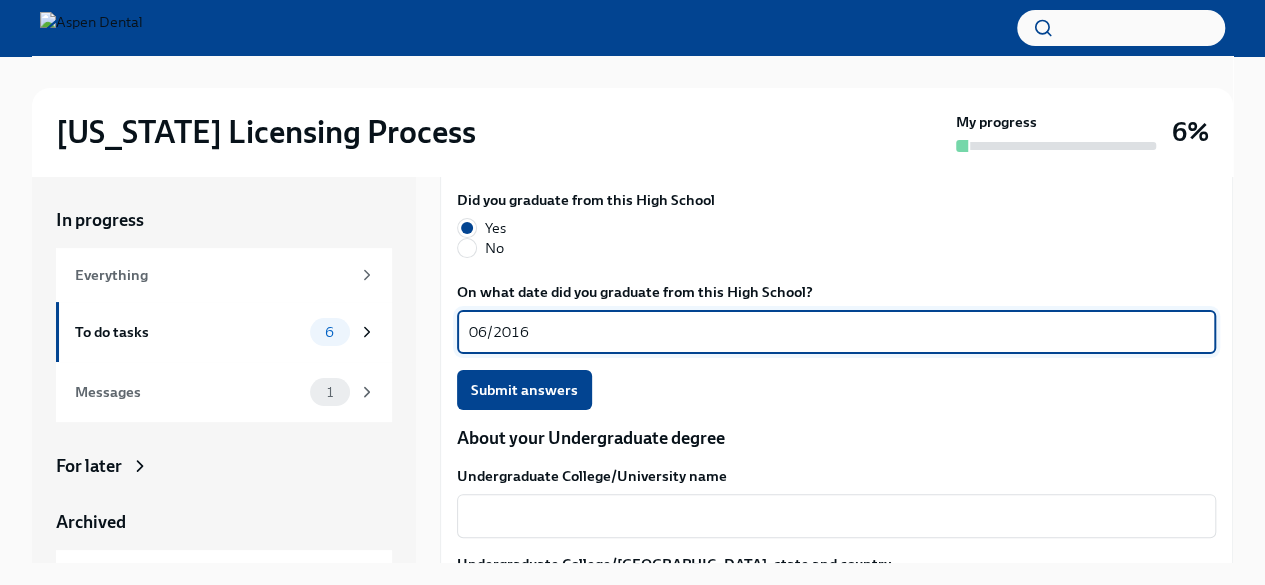 scroll, scrollTop: 1630, scrollLeft: 0, axis: vertical 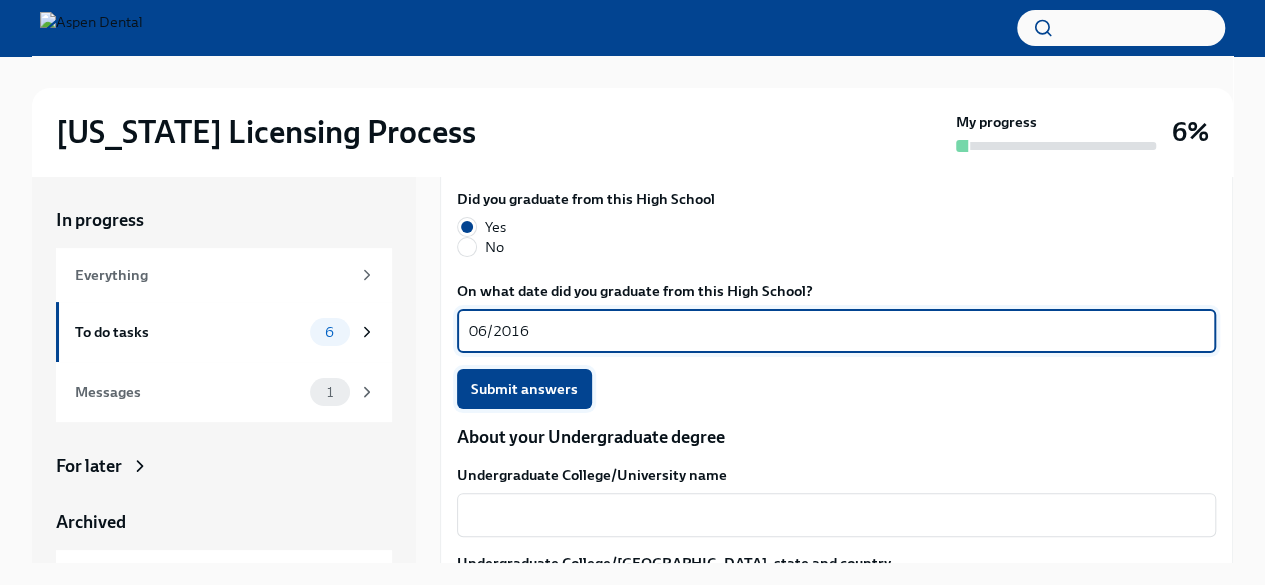 type on "06/2016" 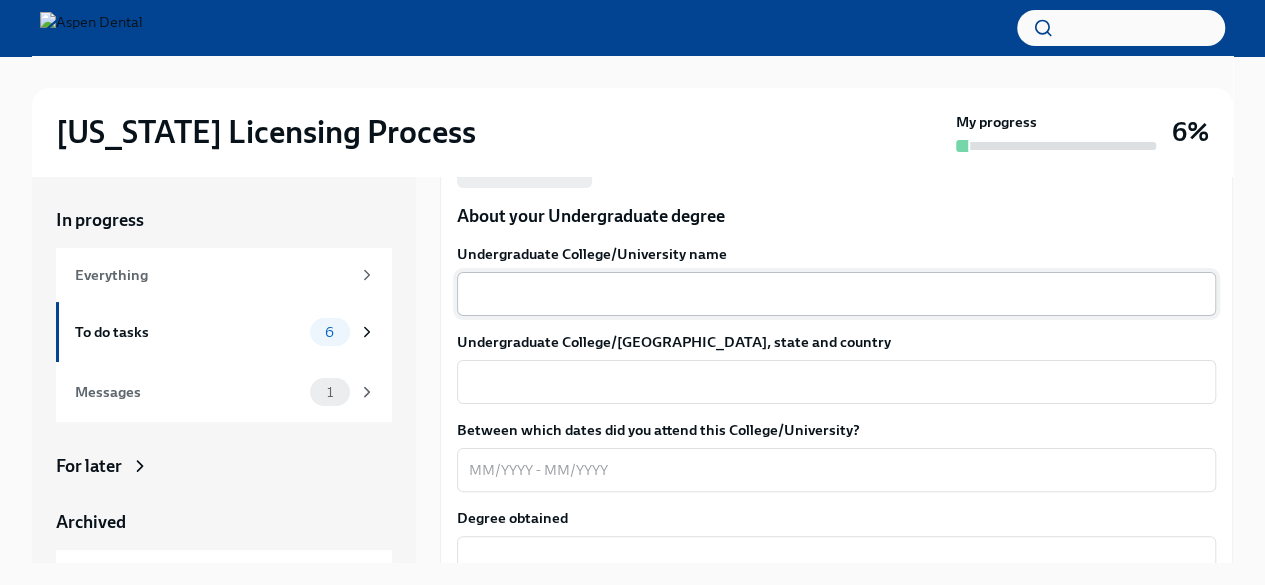 scroll, scrollTop: 1834, scrollLeft: 0, axis: vertical 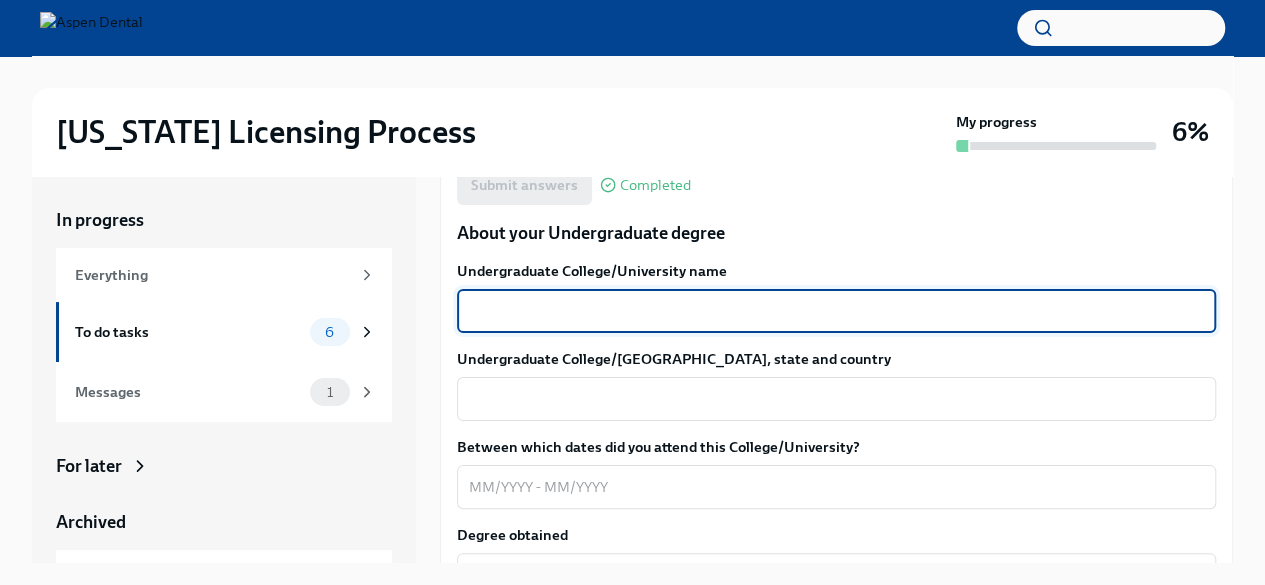 click on "Undergraduate College/University name" at bounding box center [836, 311] 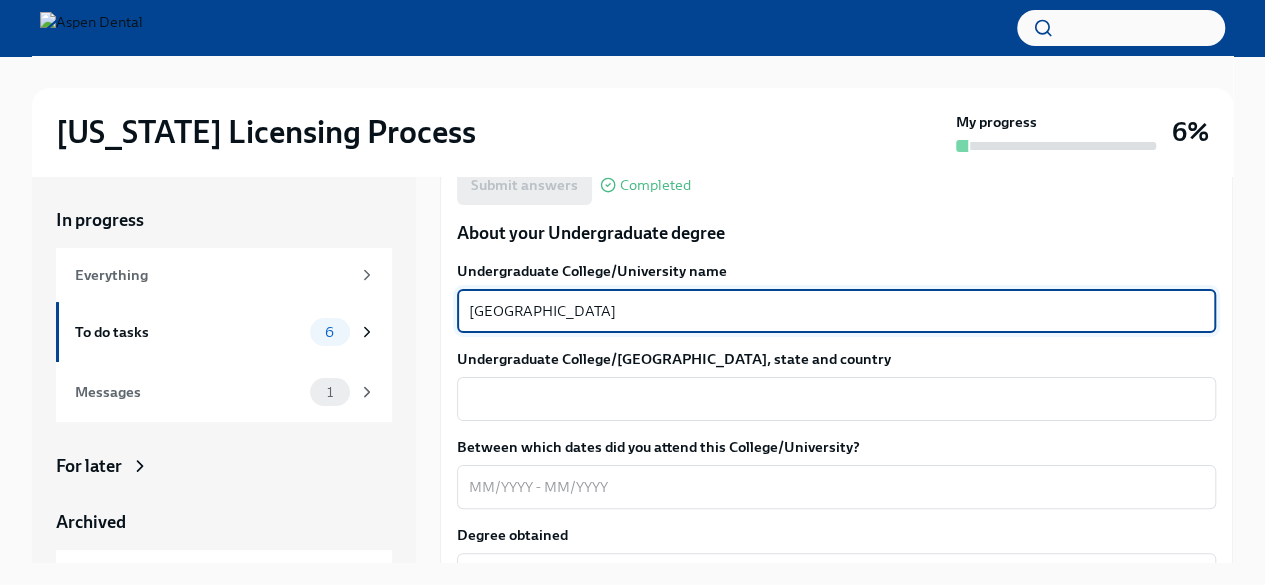type on "College of Charleston" 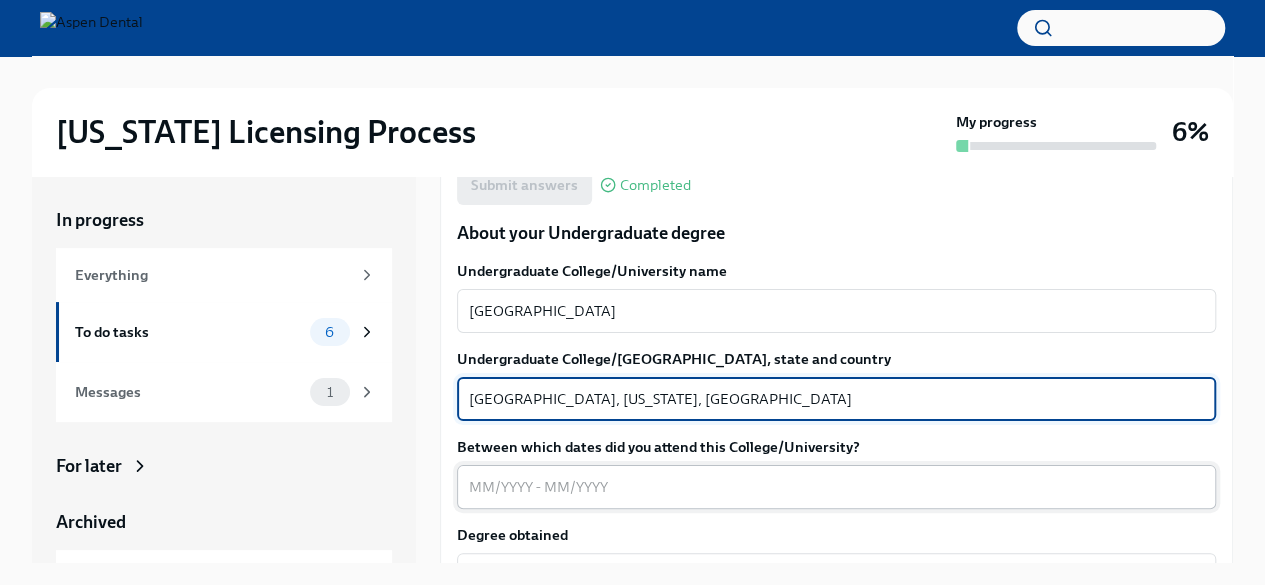 type on "Charleston, South Carolina, USA" 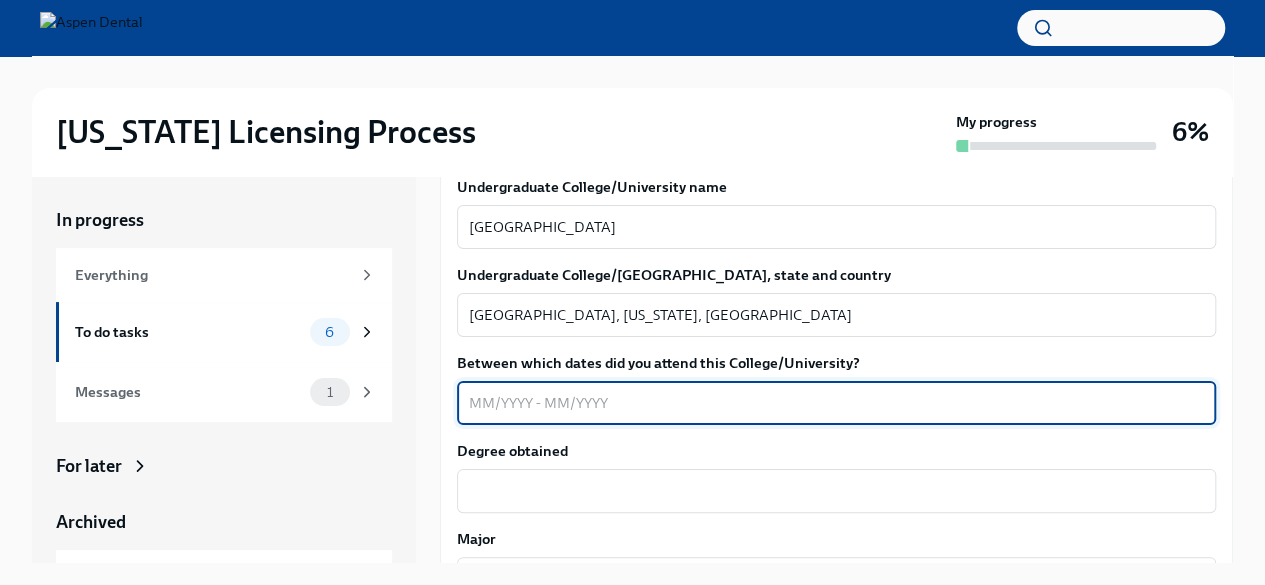 scroll, scrollTop: 1926, scrollLeft: 0, axis: vertical 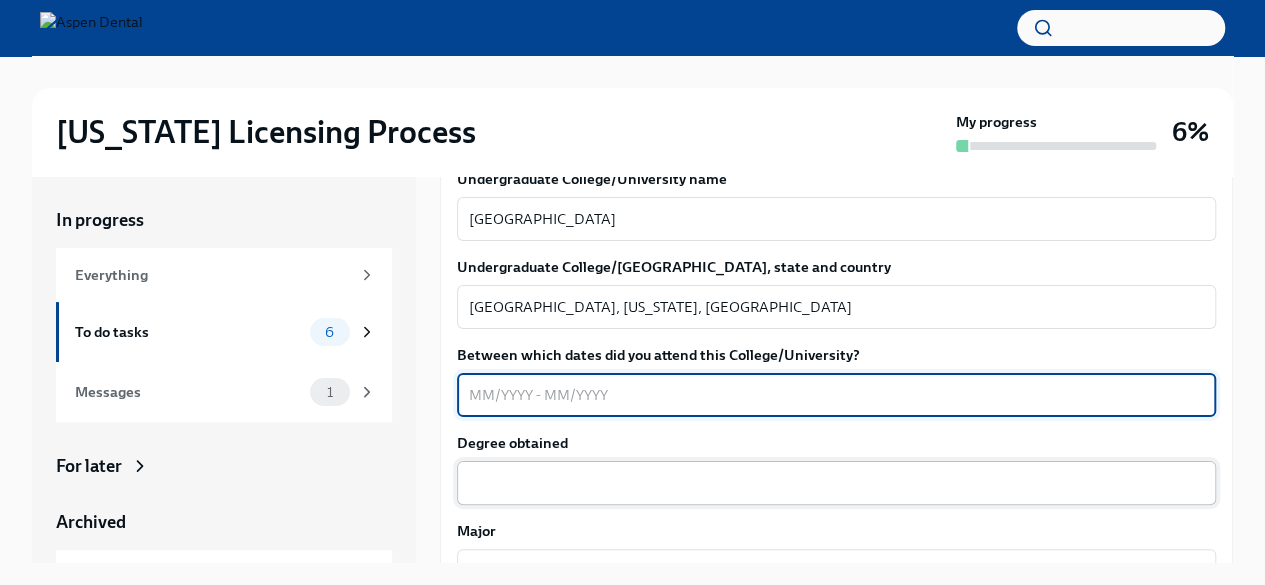 click on "Degree obtained" at bounding box center [836, 483] 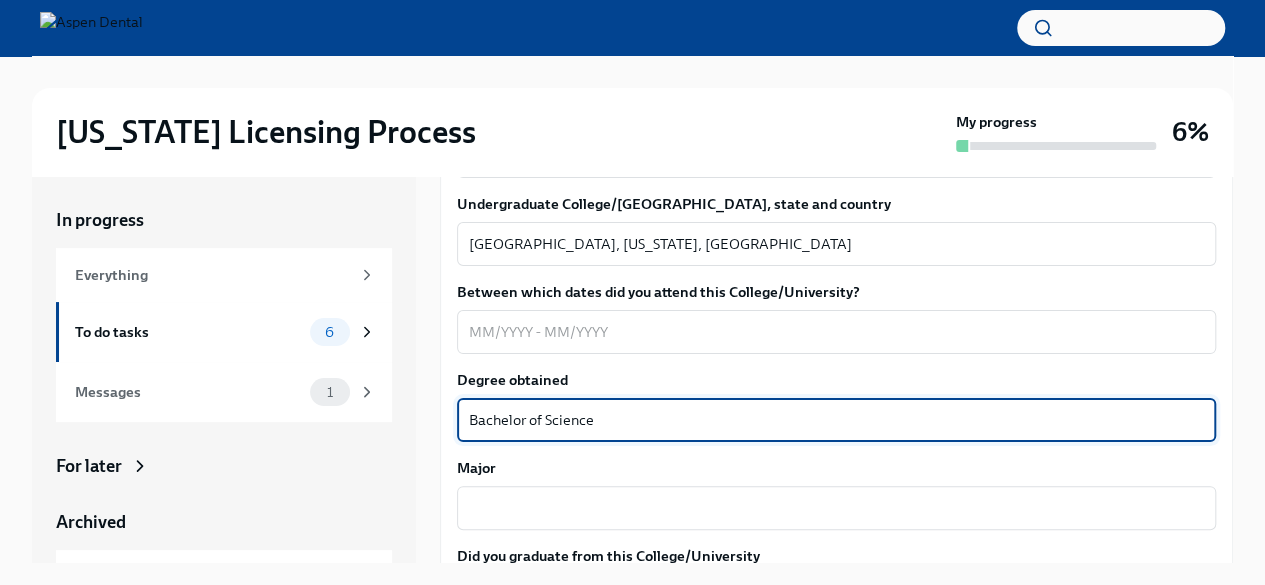 scroll, scrollTop: 1990, scrollLeft: 0, axis: vertical 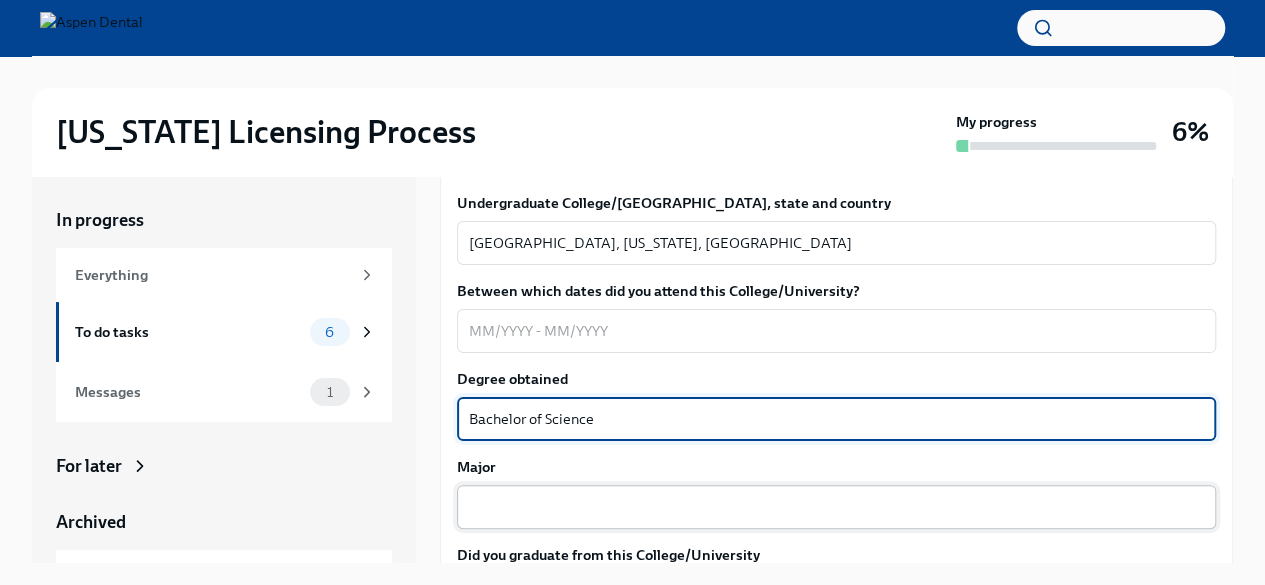 type on "Bachelor of Science" 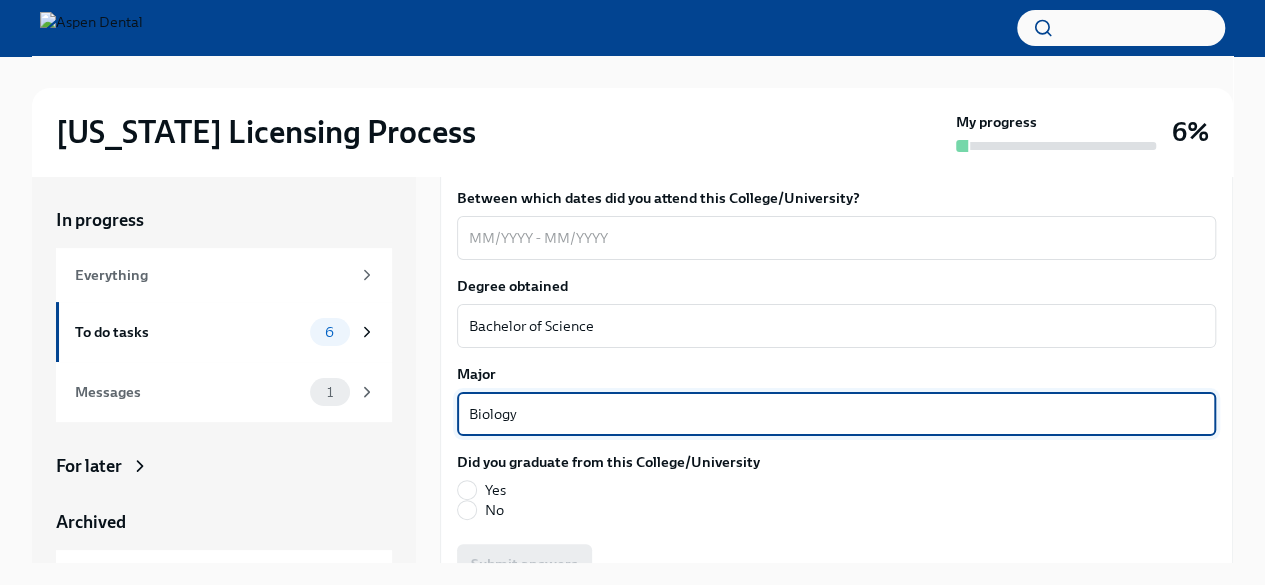 scroll, scrollTop: 2085, scrollLeft: 0, axis: vertical 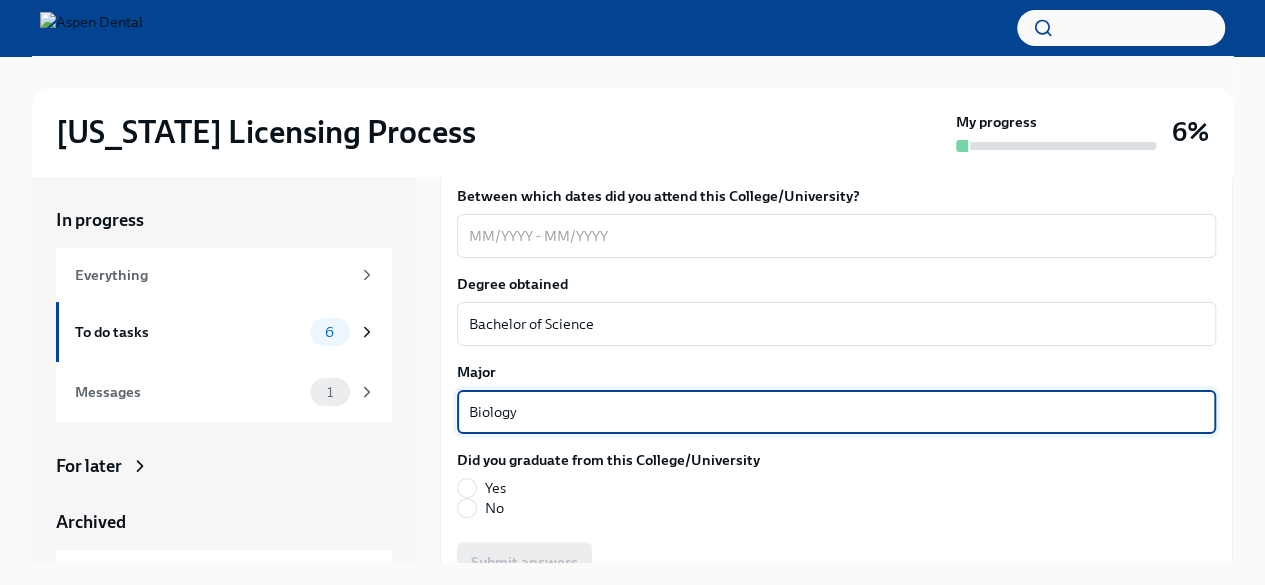 type on "Biology" 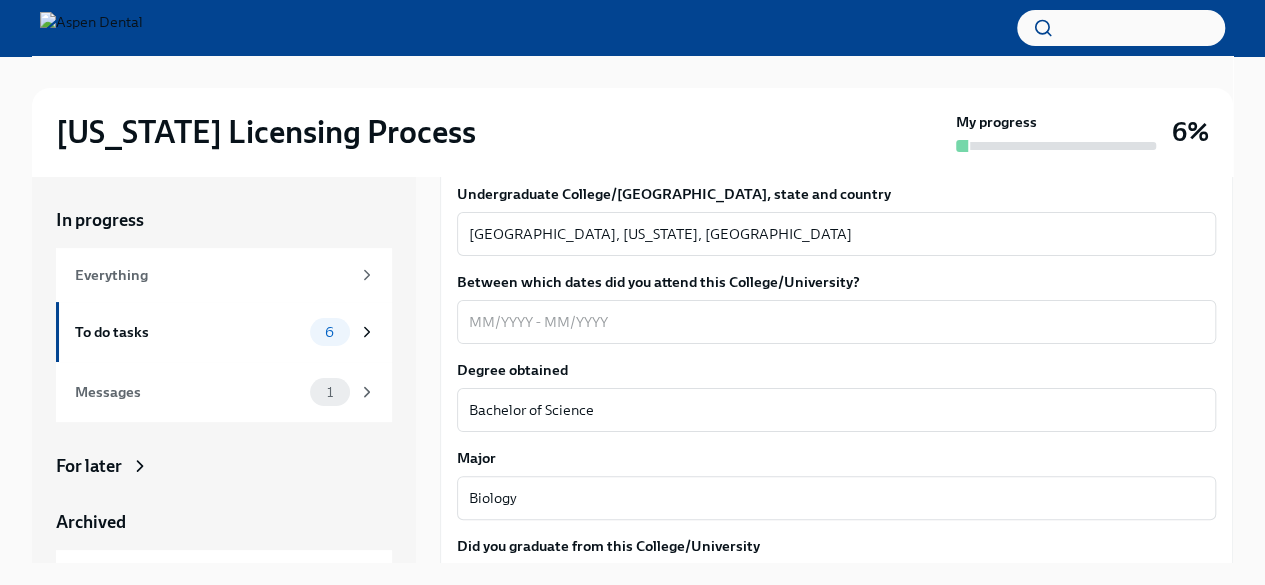 scroll, scrollTop: 1998, scrollLeft: 0, axis: vertical 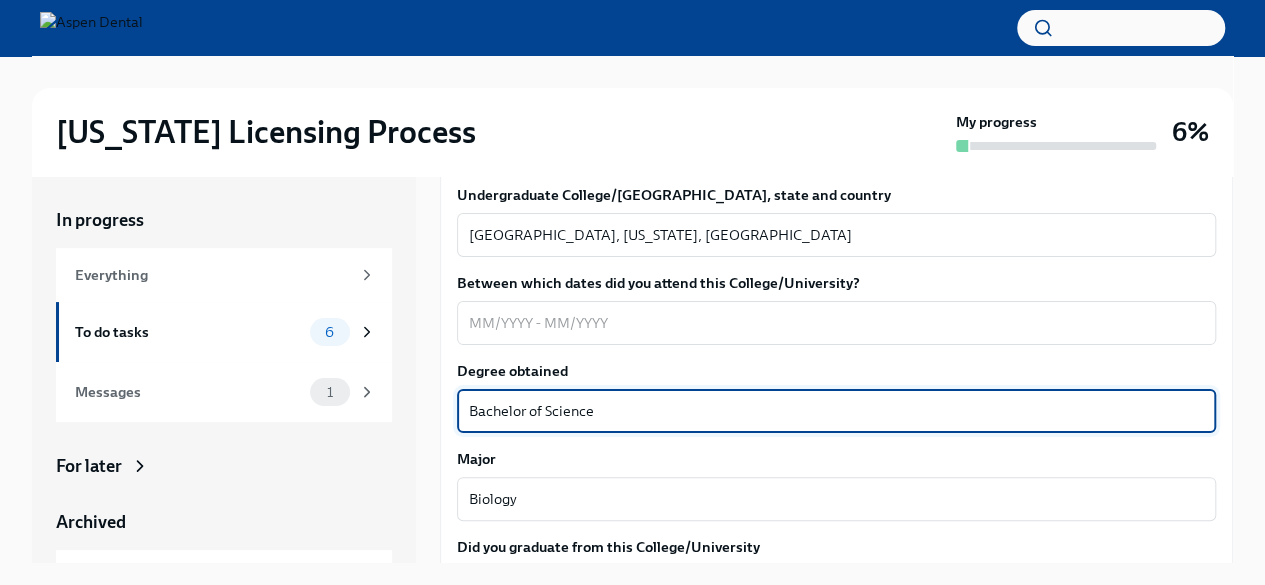 click on "Bachelor of Science" at bounding box center [836, 411] 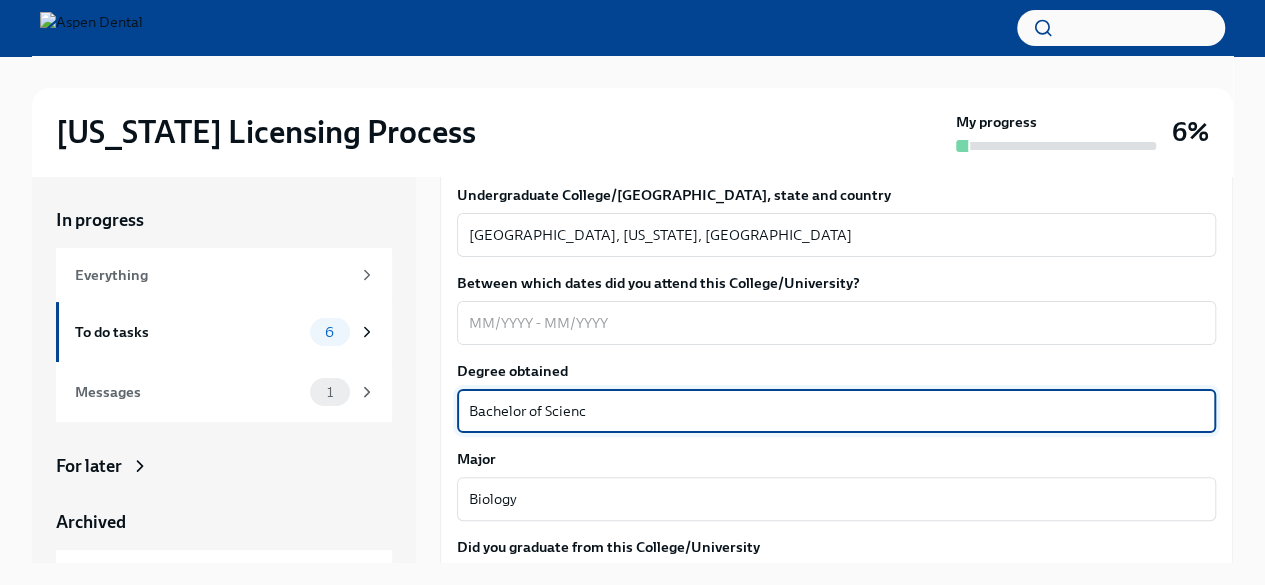 type on "Bachelor of Science" 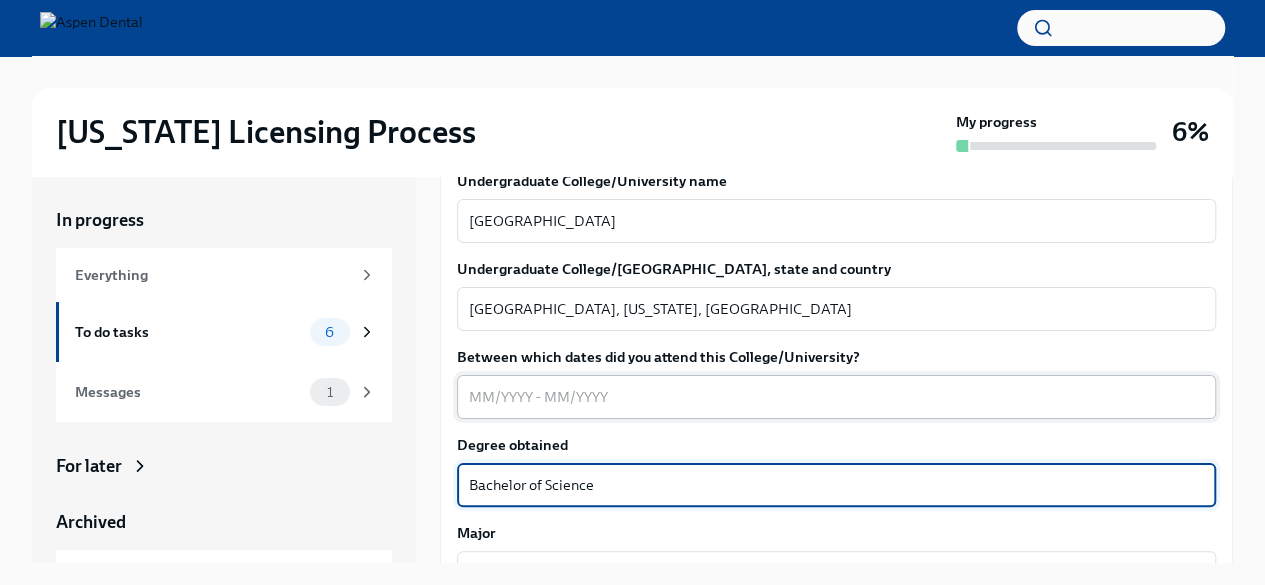 scroll, scrollTop: 1925, scrollLeft: 0, axis: vertical 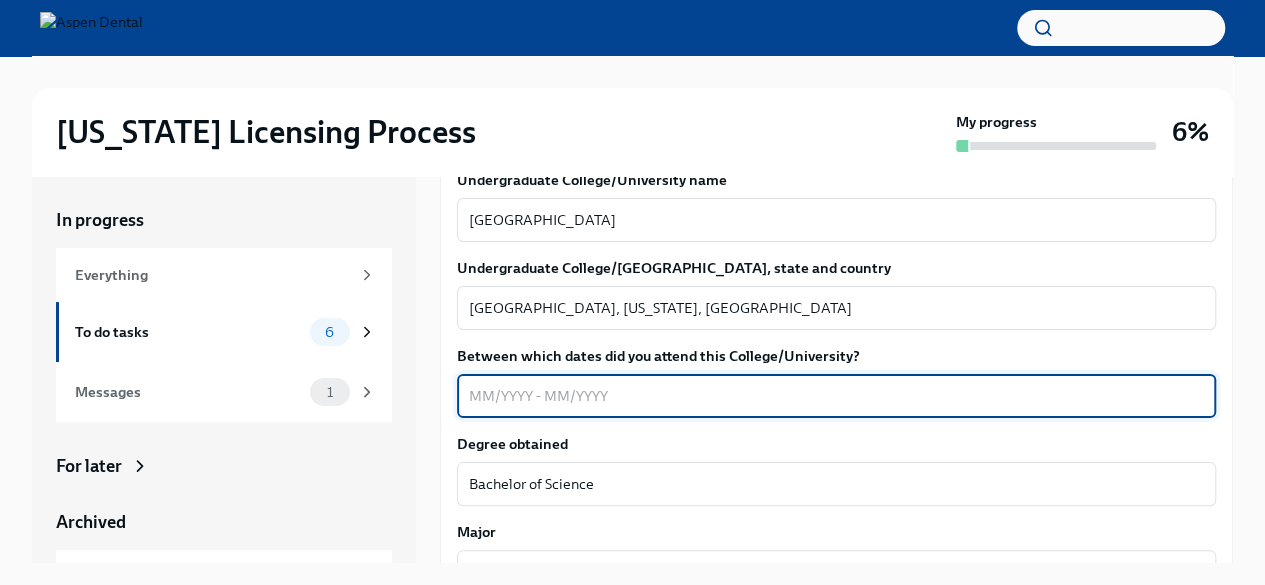 click on "Between which dates did you attend this College/University?" at bounding box center [836, 396] 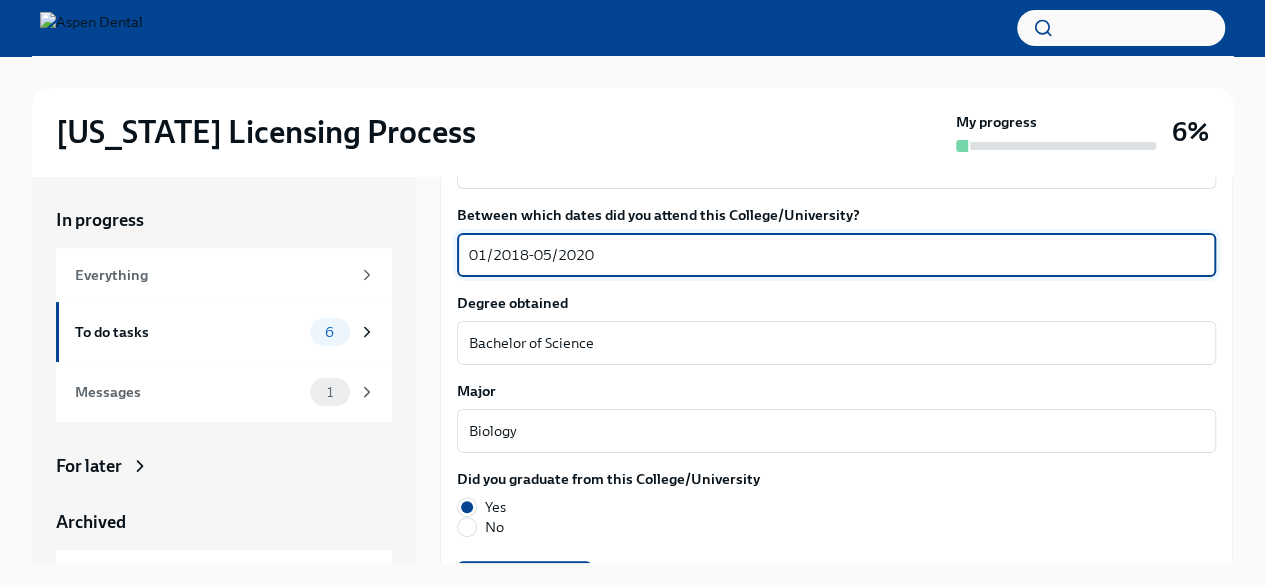 scroll, scrollTop: 2144, scrollLeft: 0, axis: vertical 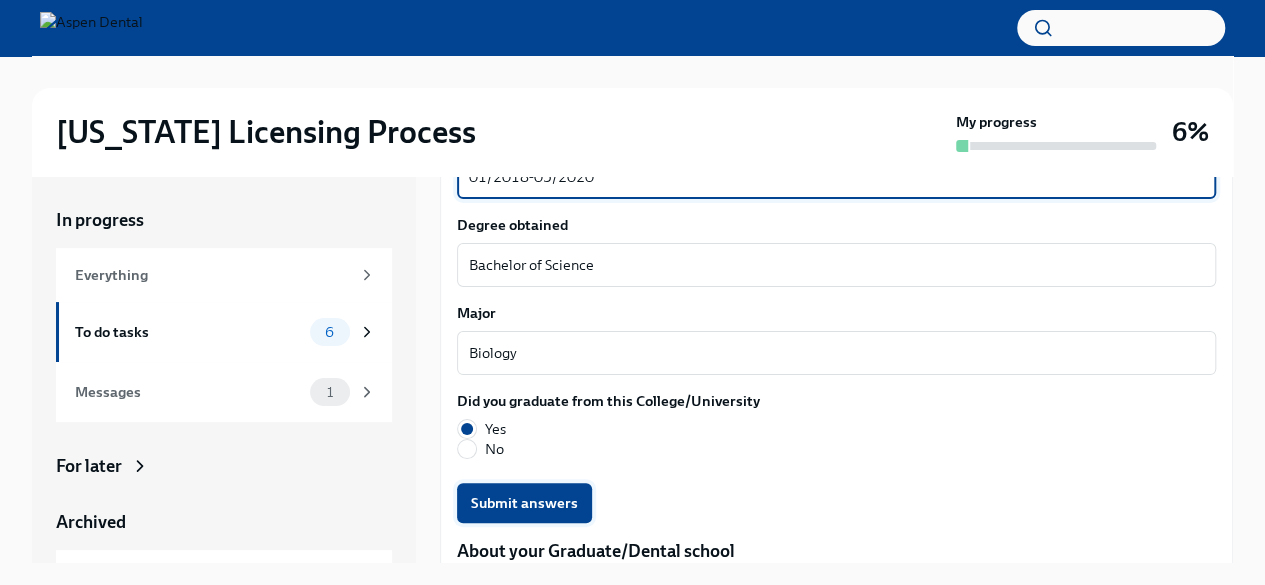 type on "01/2018-05/2020" 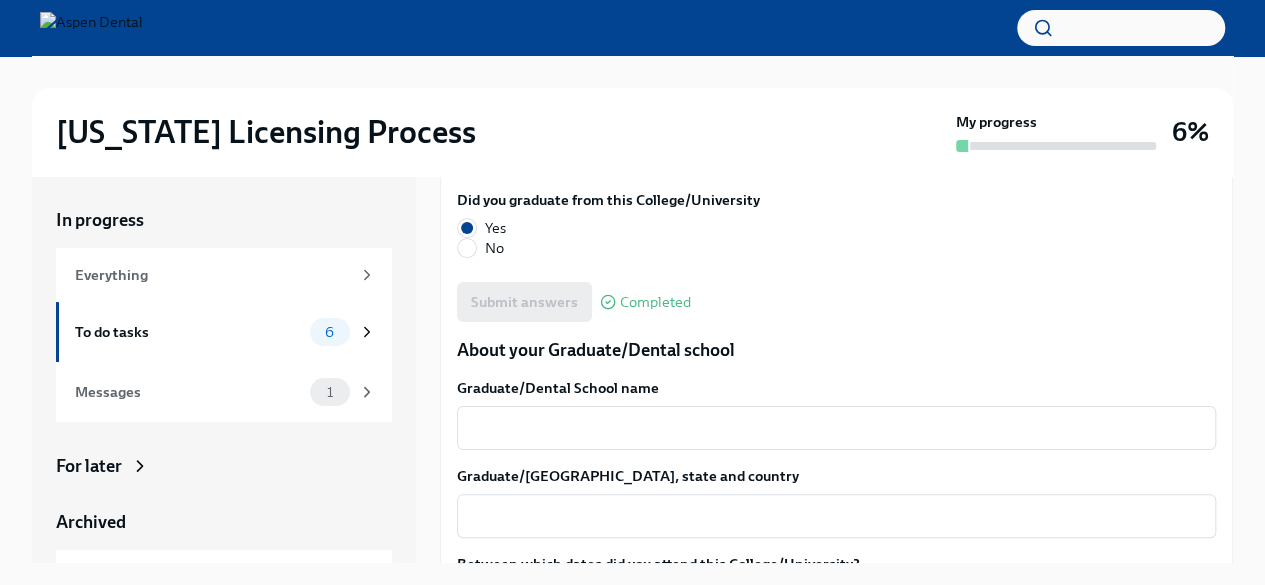 scroll, scrollTop: 2346, scrollLeft: 0, axis: vertical 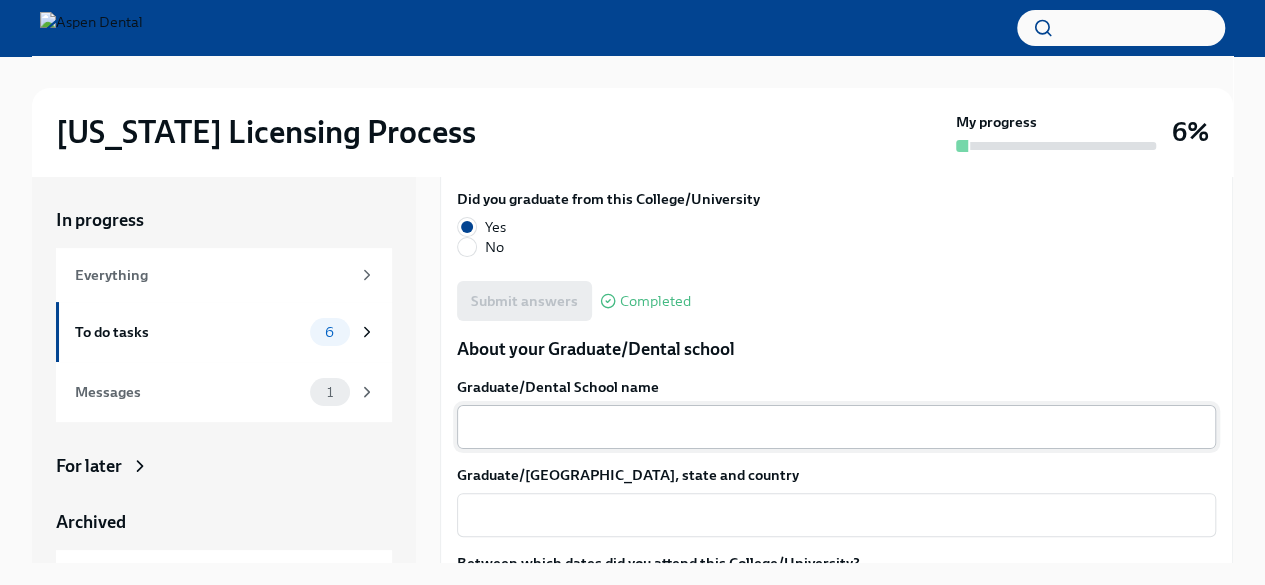 click on "Graduate/Dental School name" at bounding box center [836, 427] 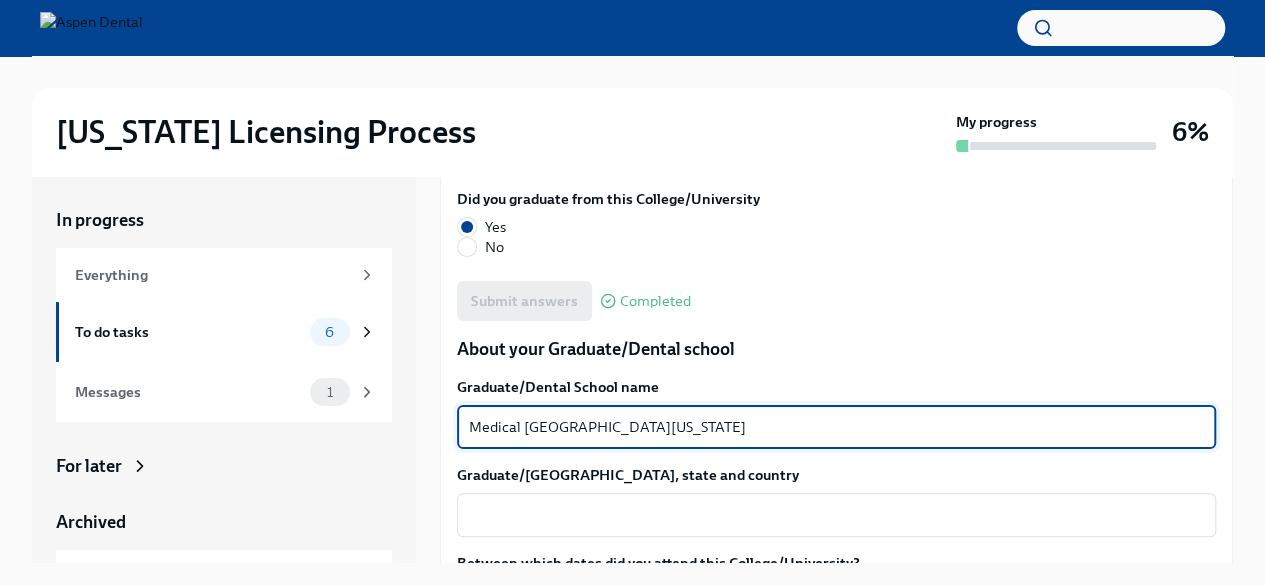 type on "Medical University of South Carolina" 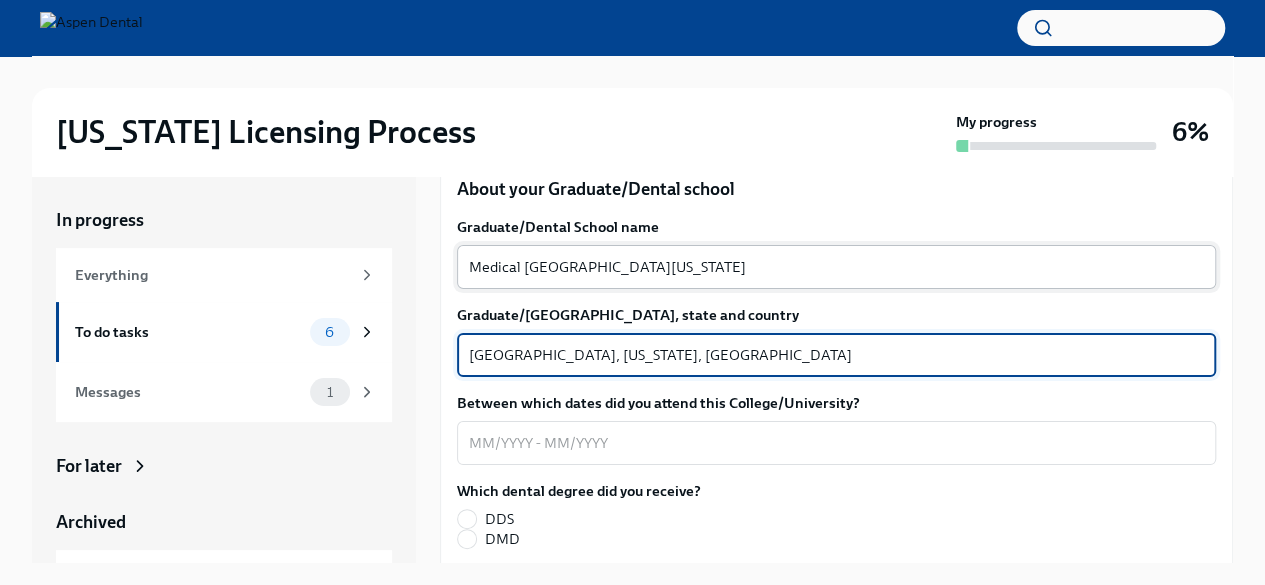 scroll, scrollTop: 2509, scrollLeft: 0, axis: vertical 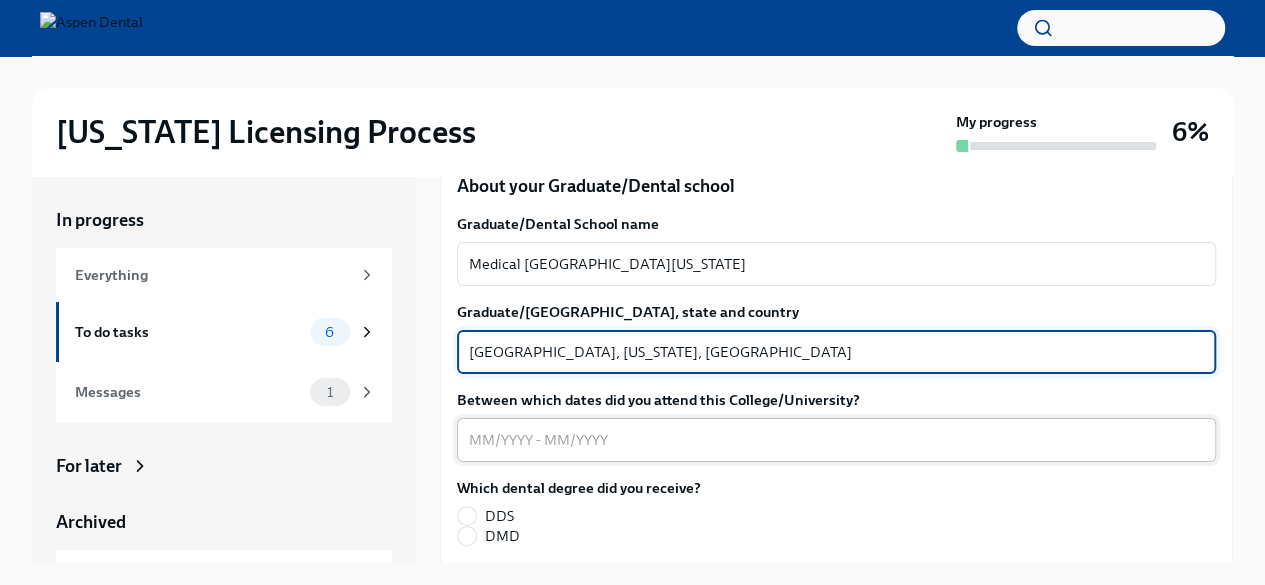type on "Charleston, South Carolina, USA" 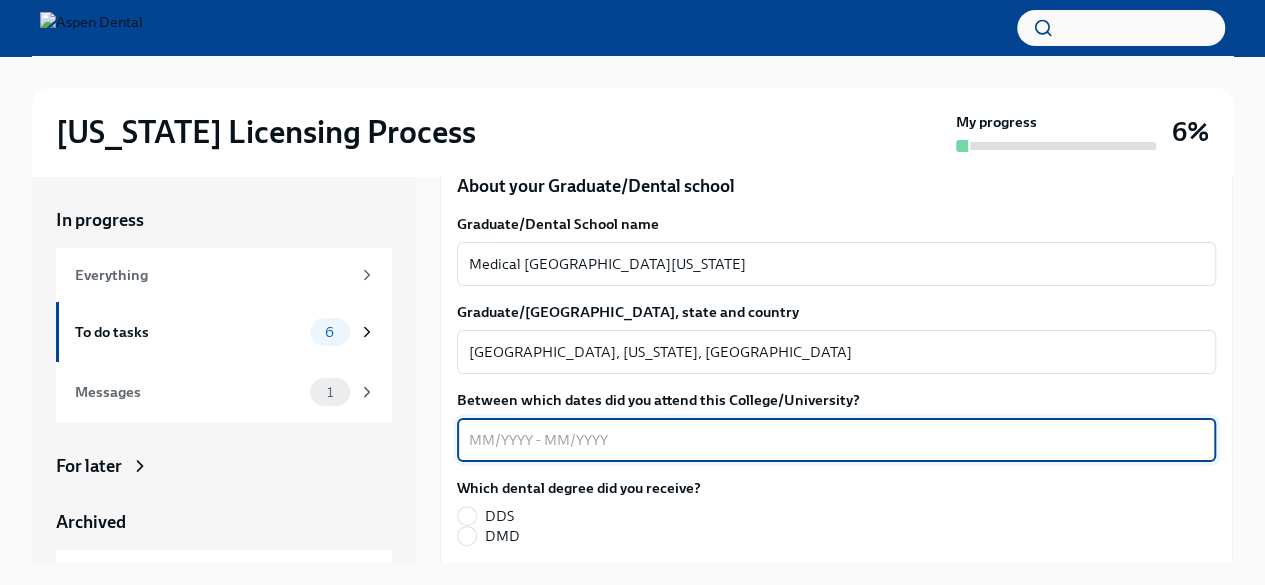 click on "Between which dates did you attend this College/University?" at bounding box center [836, 440] 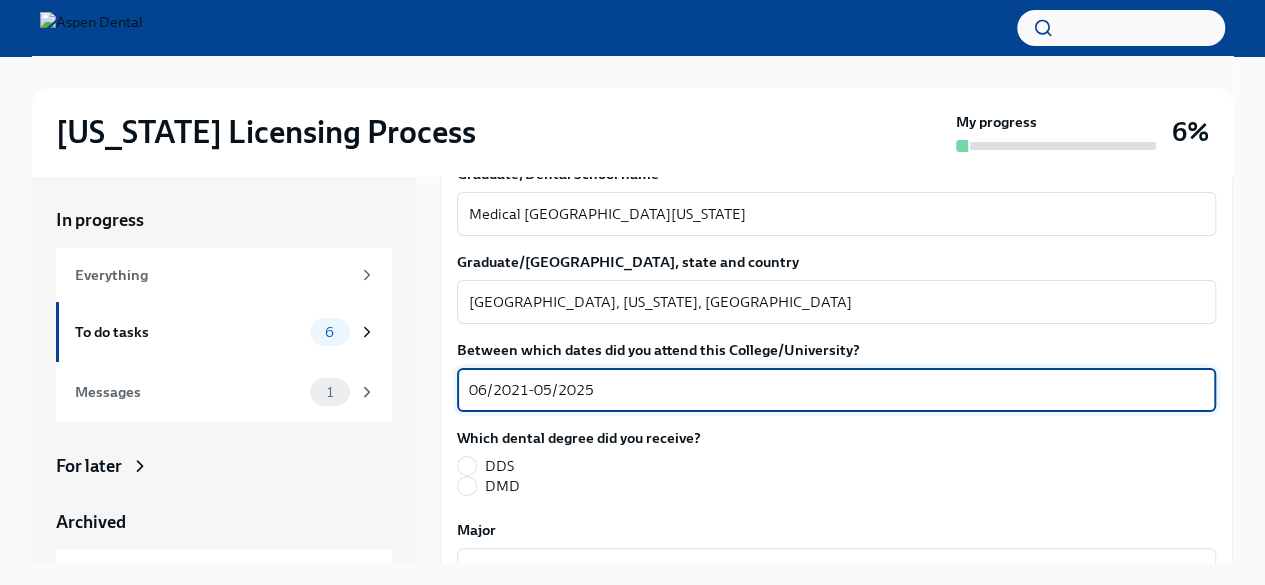 scroll, scrollTop: 2561, scrollLeft: 0, axis: vertical 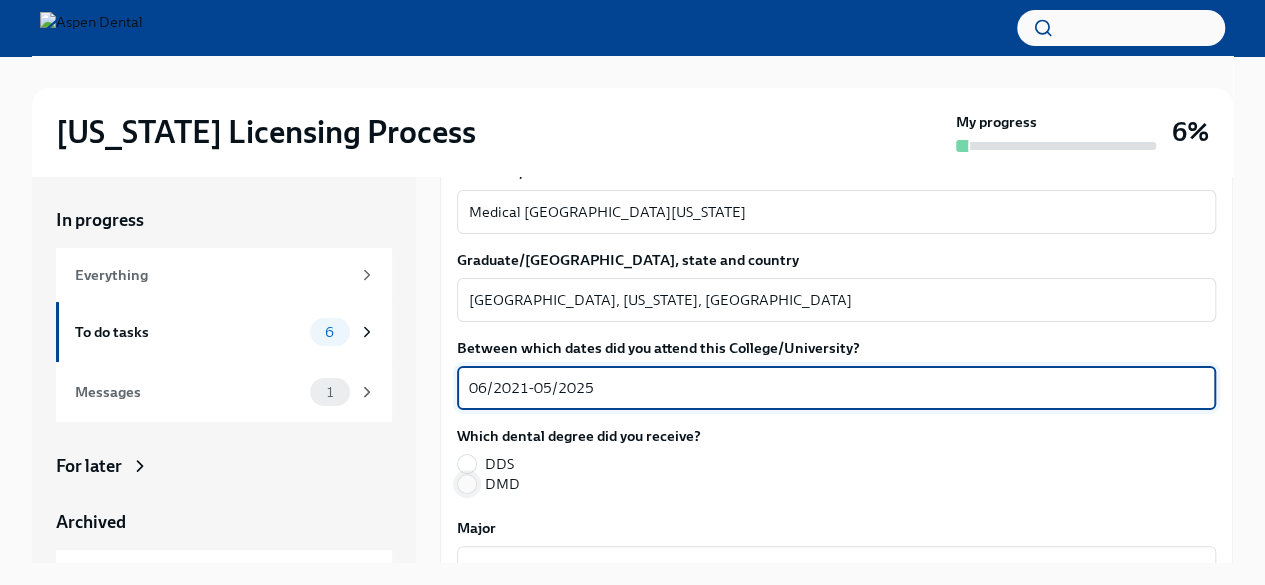 type on "06/2021-05/2025" 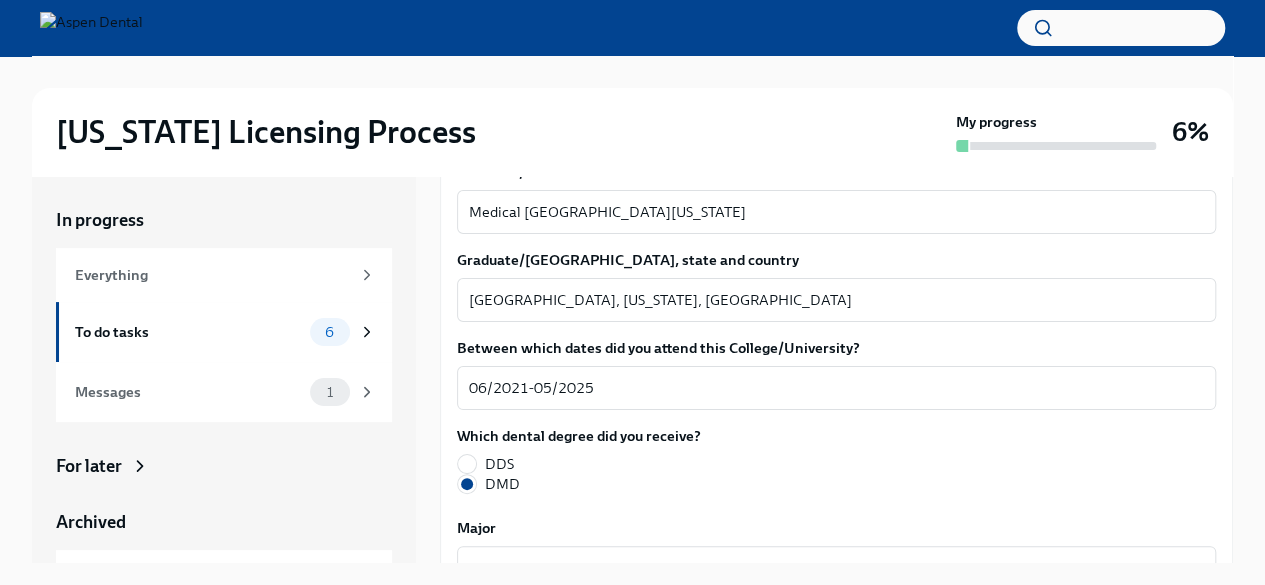 scroll, scrollTop: 2696, scrollLeft: 0, axis: vertical 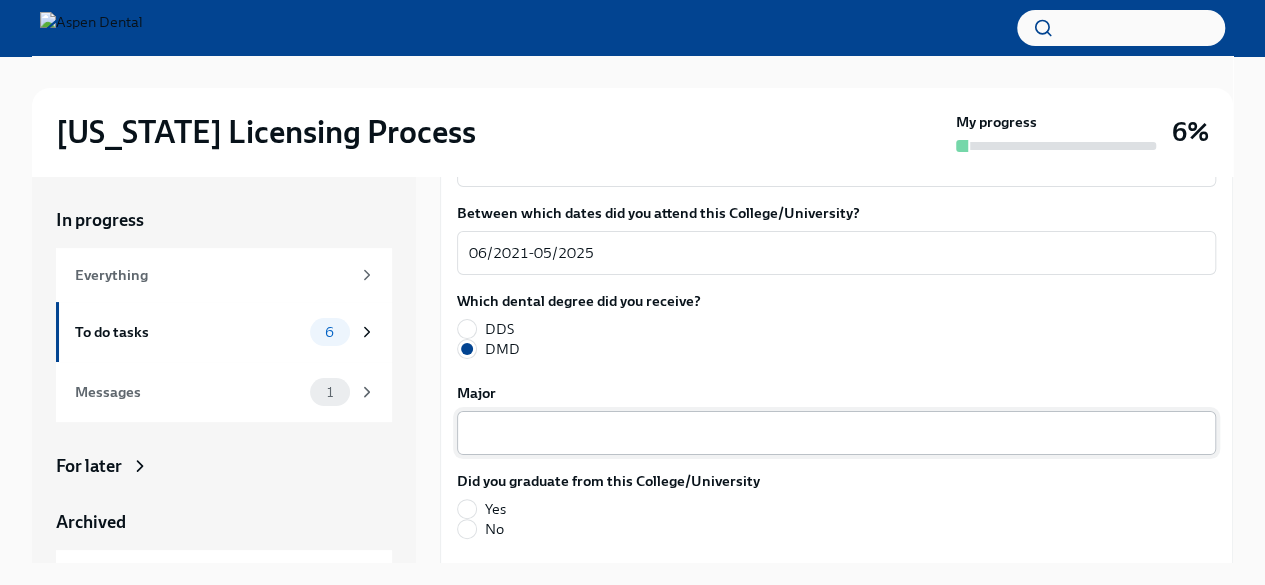 click on "Major" at bounding box center [836, 433] 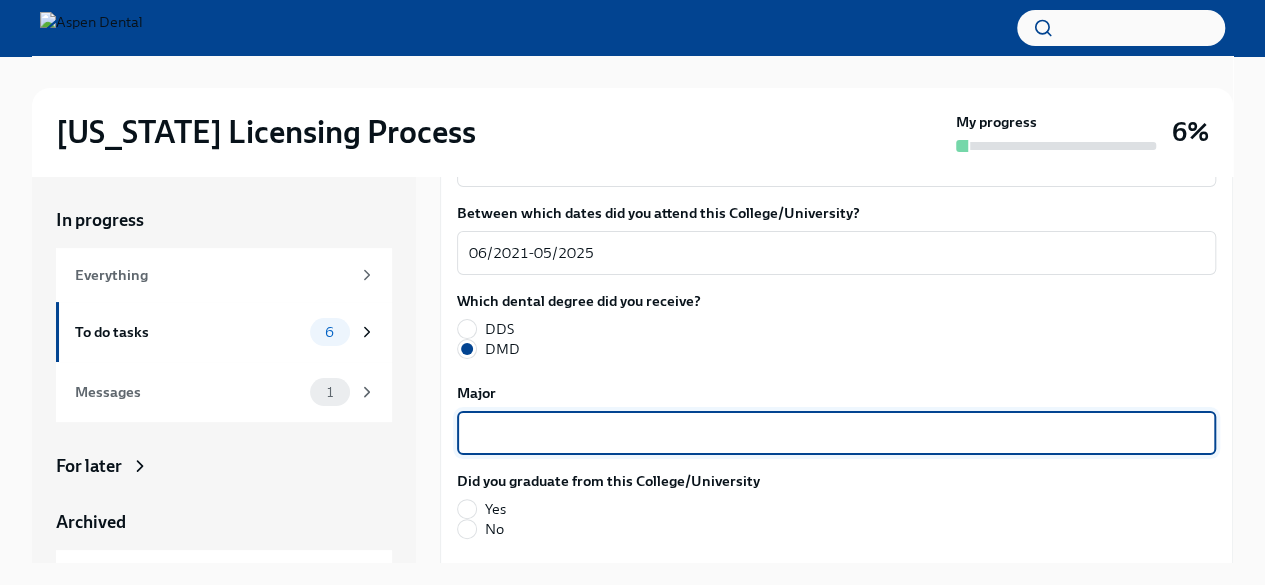 click on "Graduate/Dental School name Medical University of South Carolina x ​ Graduate/Dental School city, state and country Charleston, South Carolina, USA x ​ Between which dates did you attend this College/University? 06/2021-05/2025 x ​ Which dental degree did you receive? DDS DMD Major x ​ Did you graduate from this College/University Yes No Submit answers" at bounding box center (836, 315) 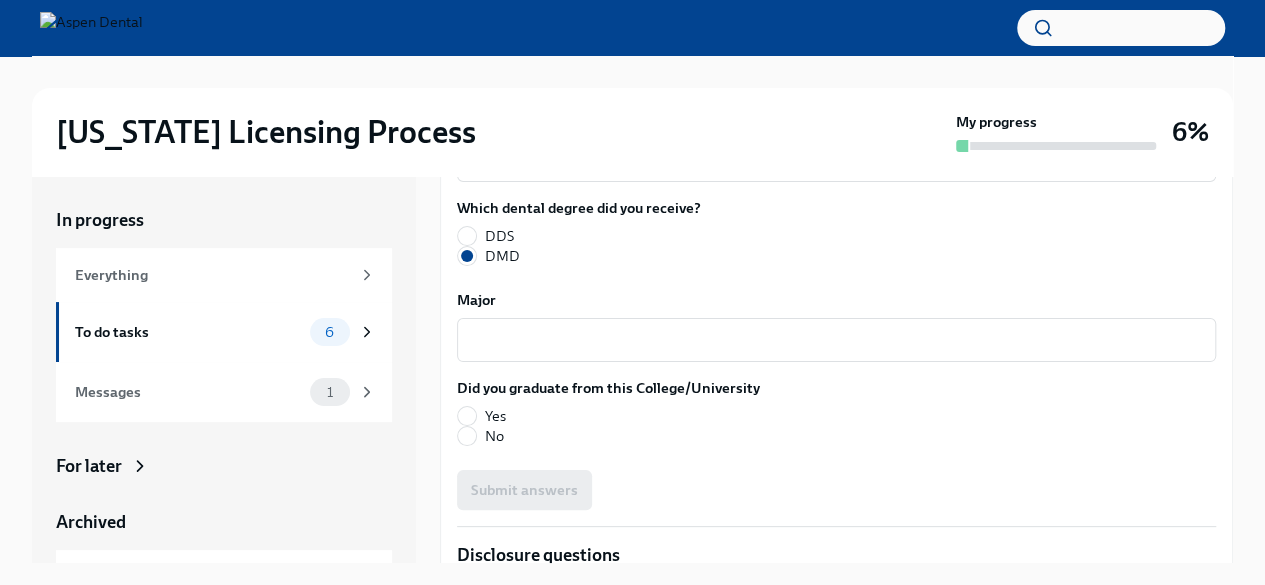 scroll, scrollTop: 2795, scrollLeft: 0, axis: vertical 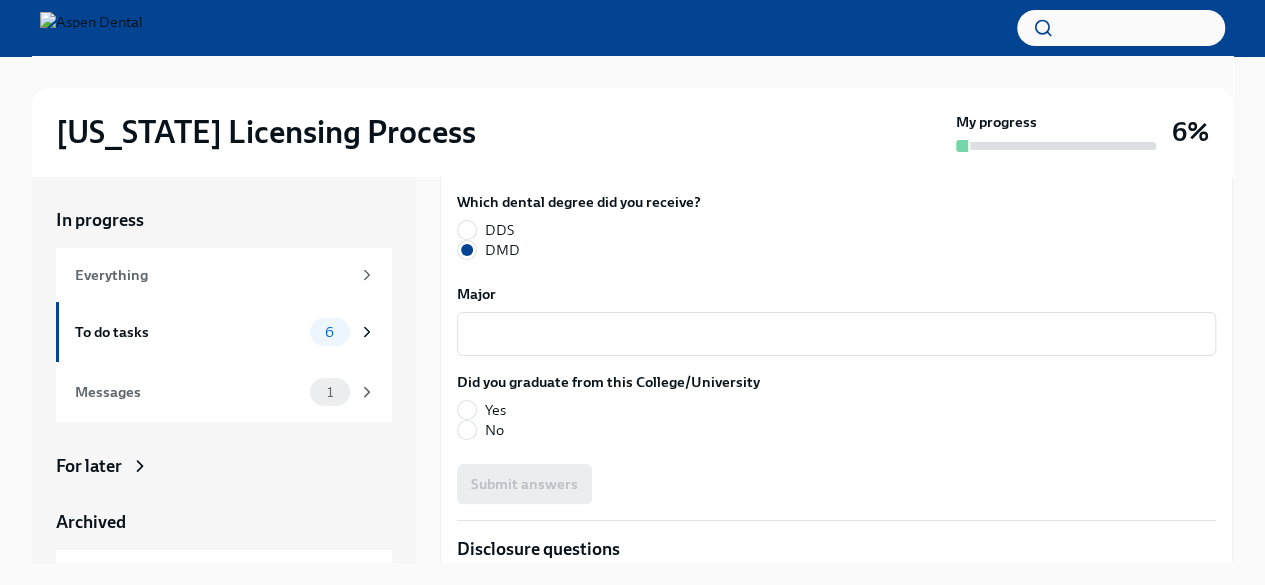 click on "Yes" at bounding box center (600, 410) 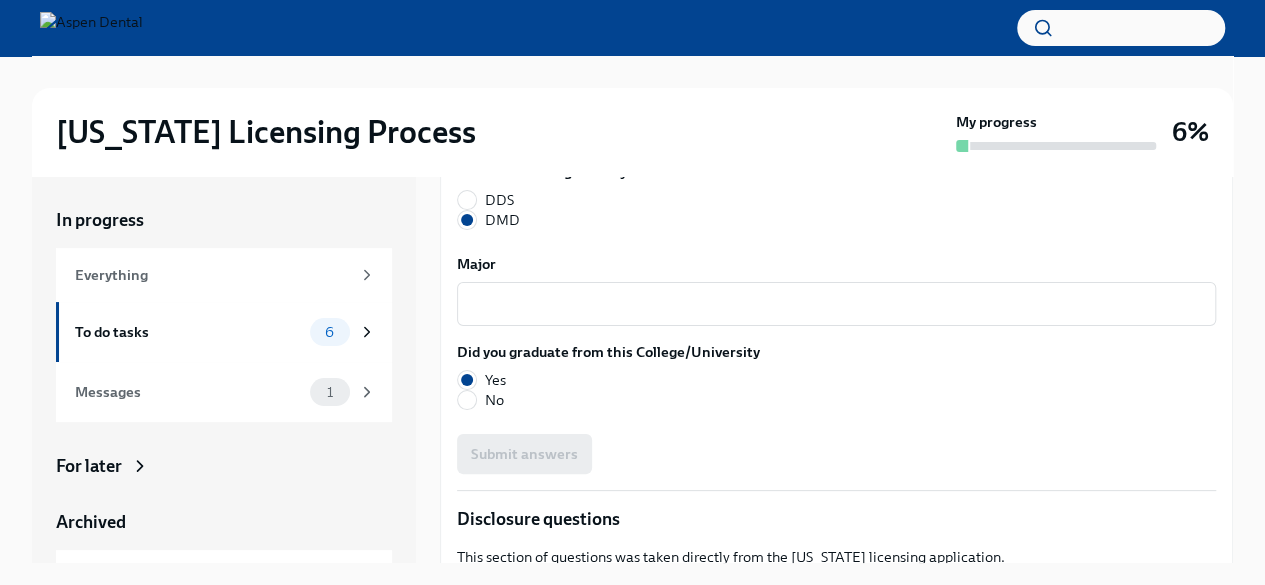 scroll, scrollTop: 2822, scrollLeft: 0, axis: vertical 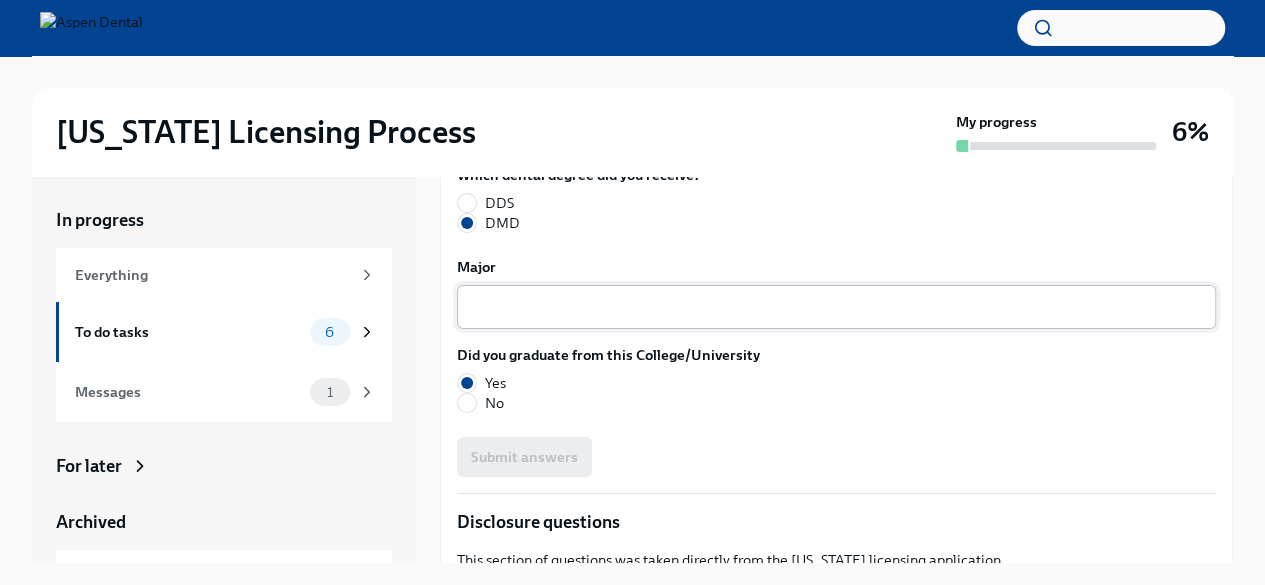 click on "Major" at bounding box center [836, 307] 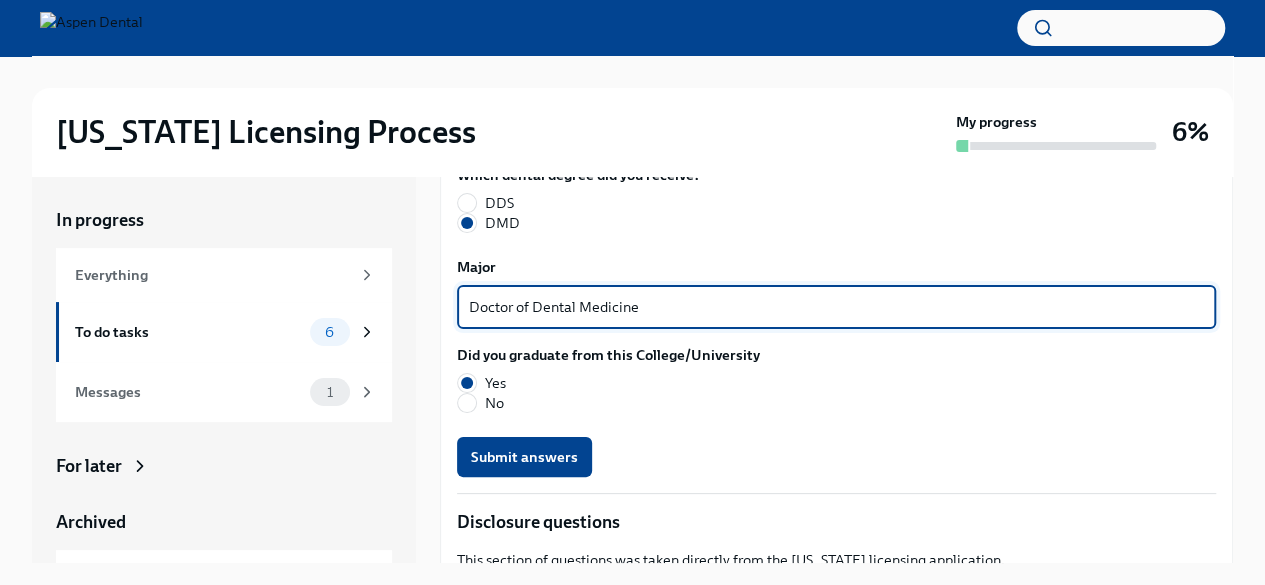 type on "Doctor of Dental Medicine" 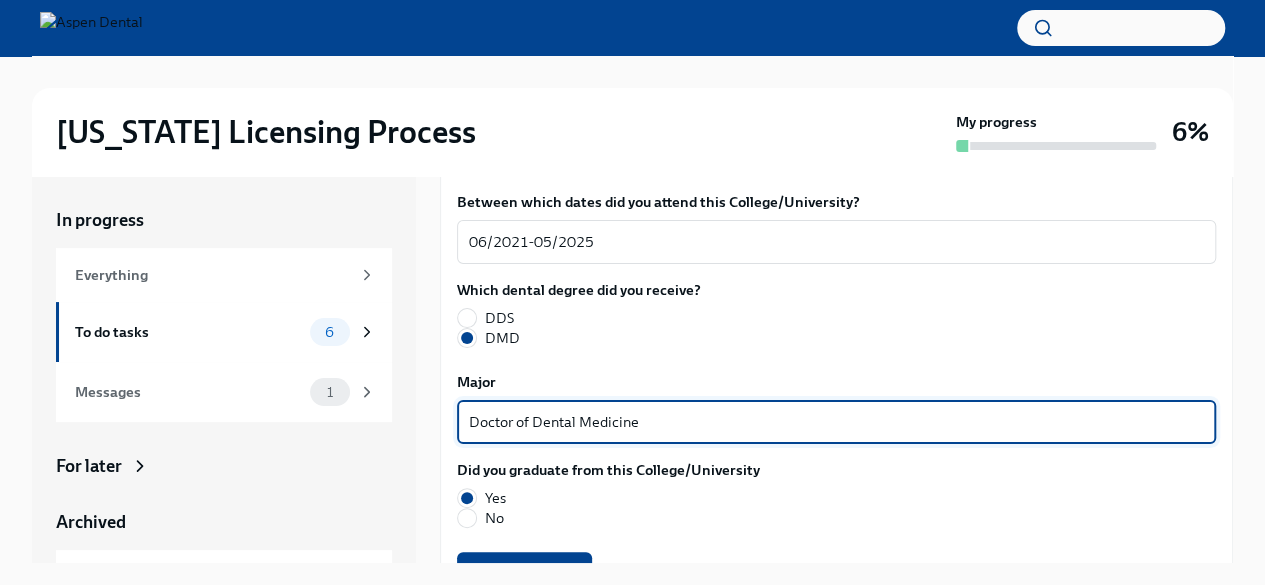 scroll, scrollTop: 2790, scrollLeft: 0, axis: vertical 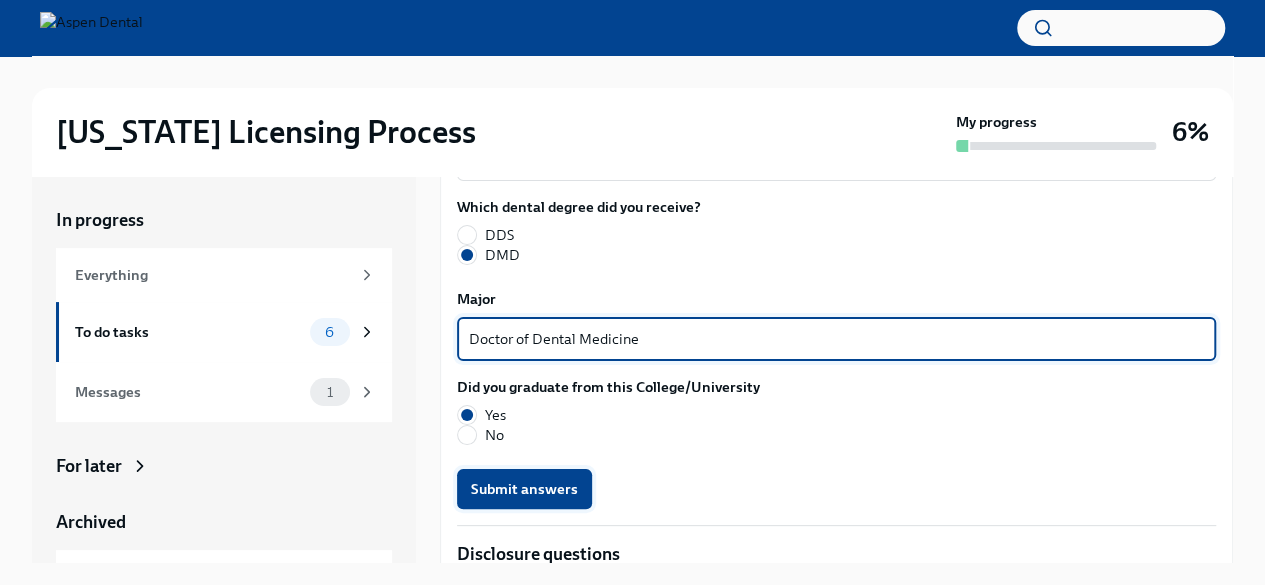 click on "Submit answers" at bounding box center [524, 489] 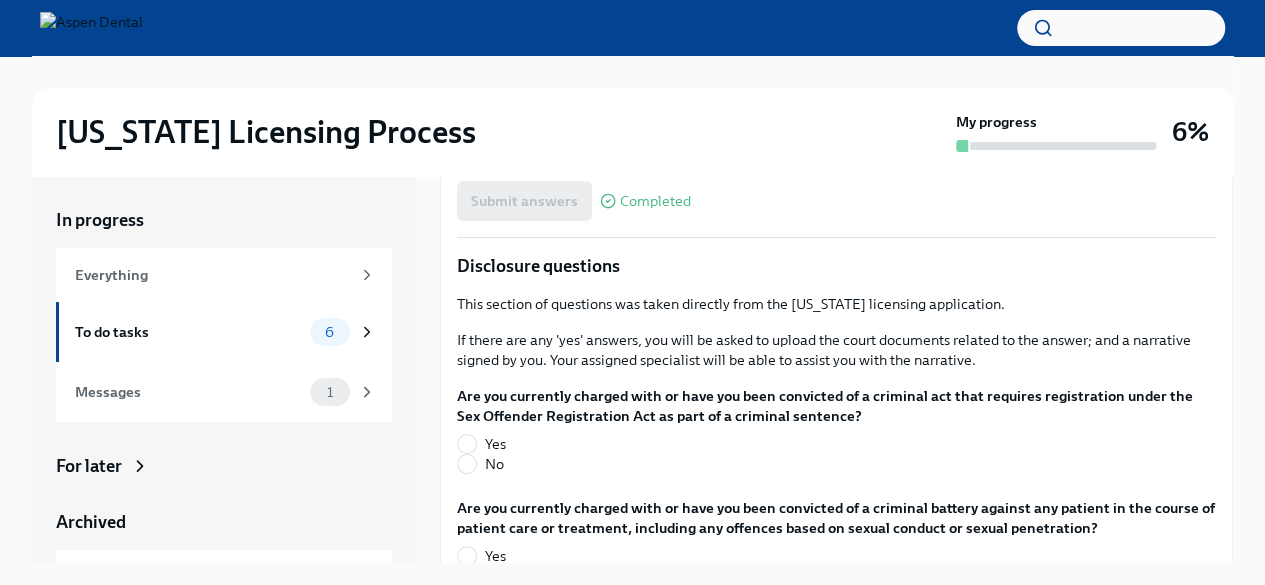 scroll, scrollTop: 3079, scrollLeft: 0, axis: vertical 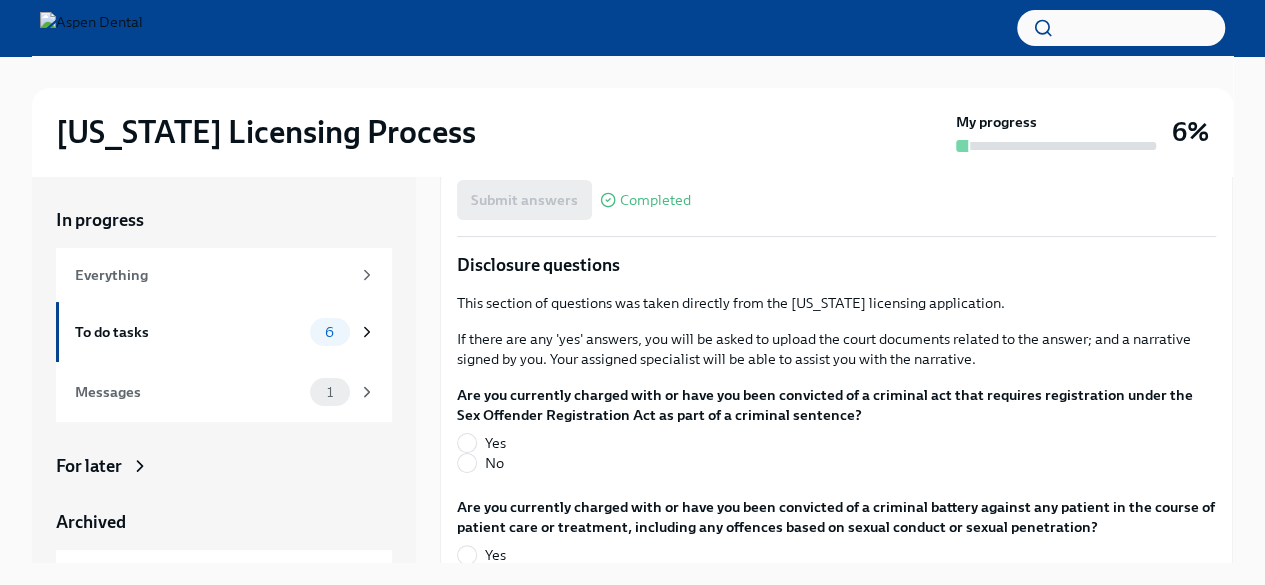 click on "No" at bounding box center [494, 463] 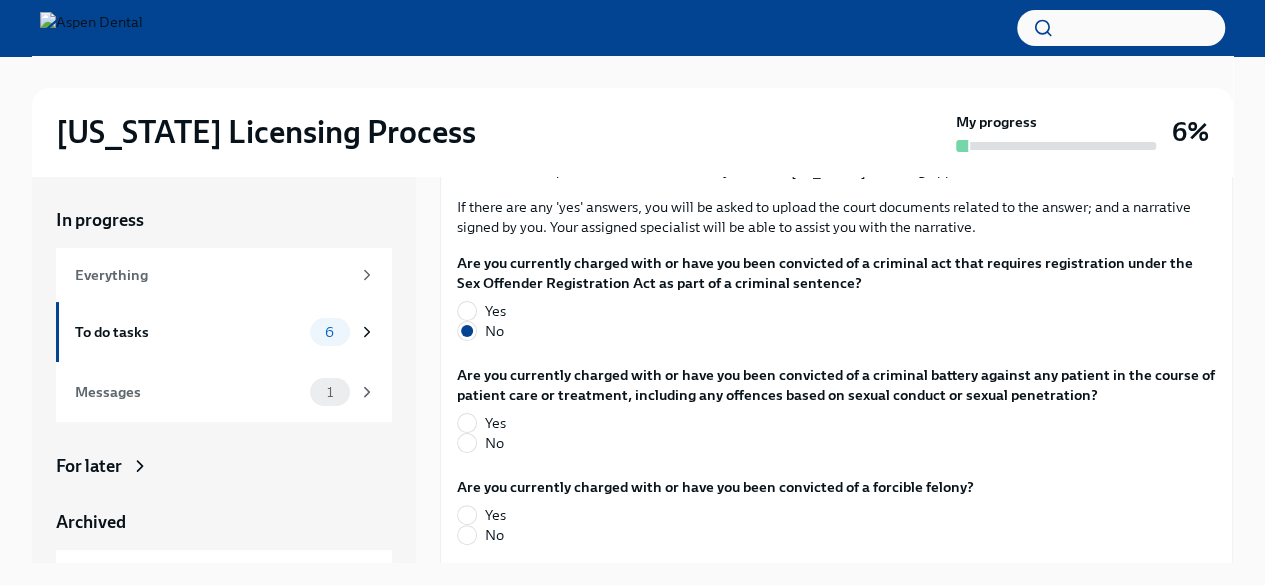 scroll, scrollTop: 3215, scrollLeft: 0, axis: vertical 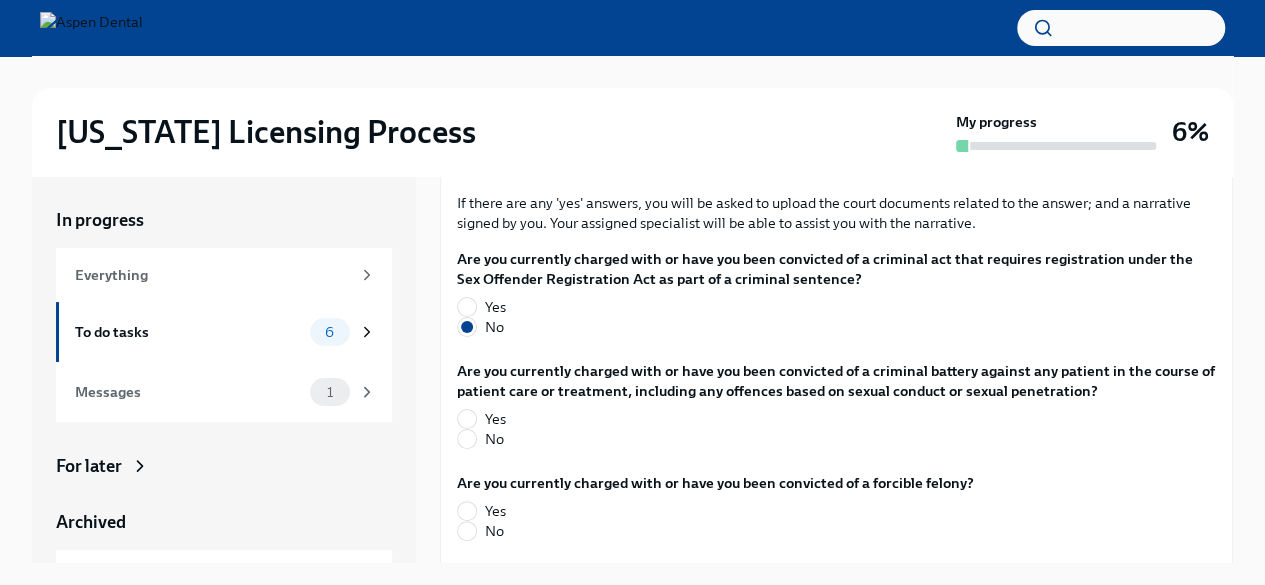 click on "No" at bounding box center [494, 439] 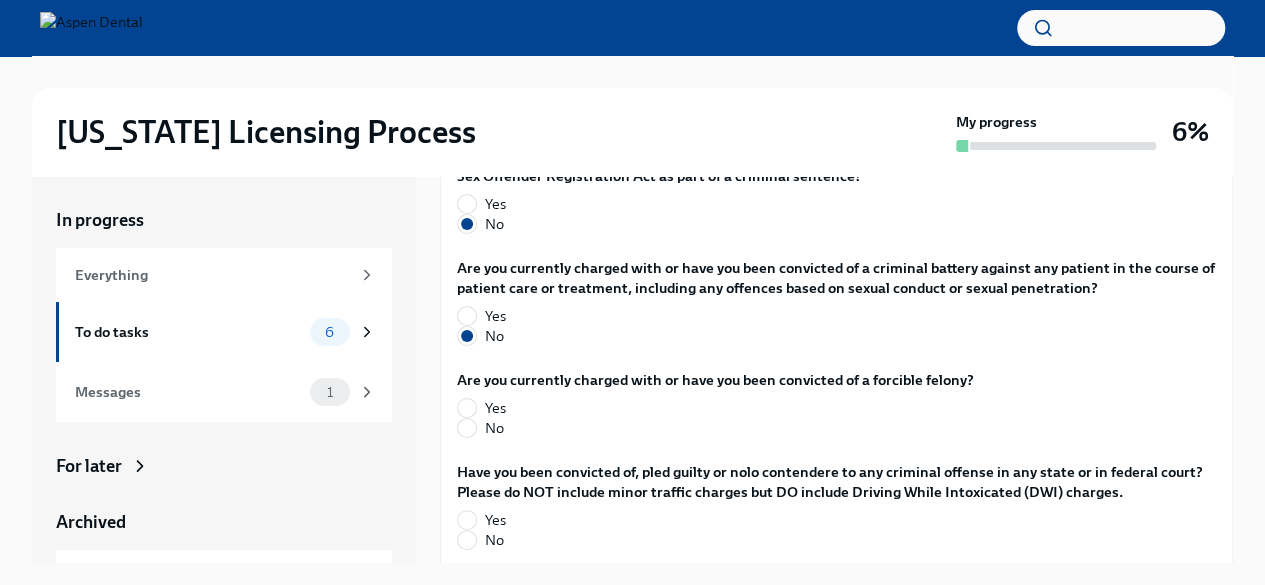 scroll, scrollTop: 3319, scrollLeft: 0, axis: vertical 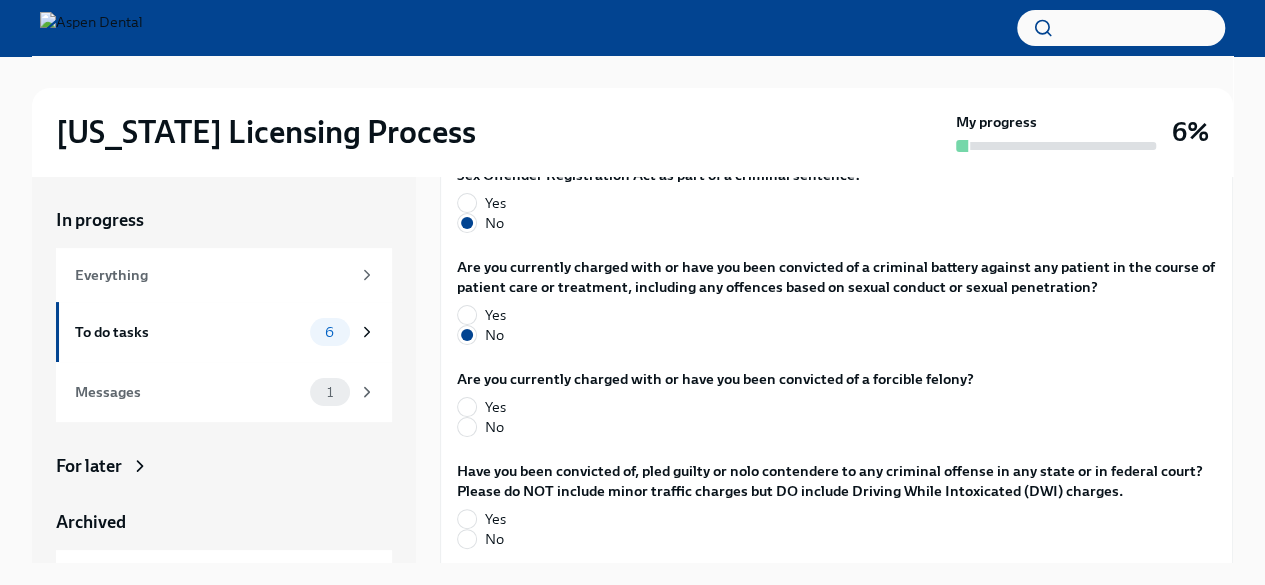 click on "No" at bounding box center [494, 427] 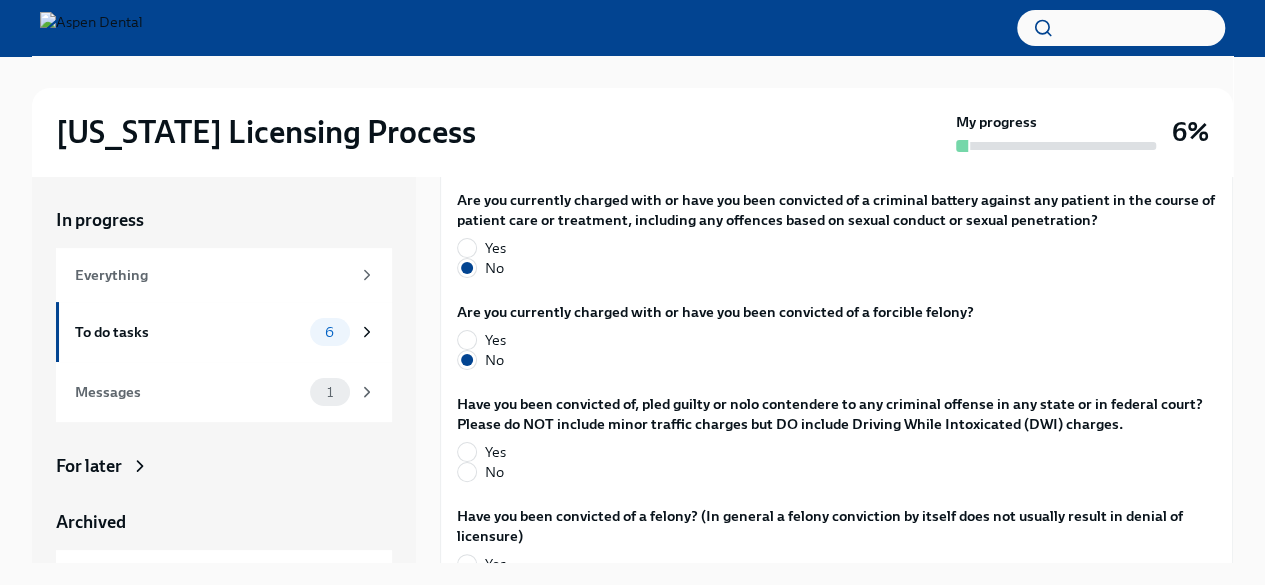 scroll, scrollTop: 3387, scrollLeft: 0, axis: vertical 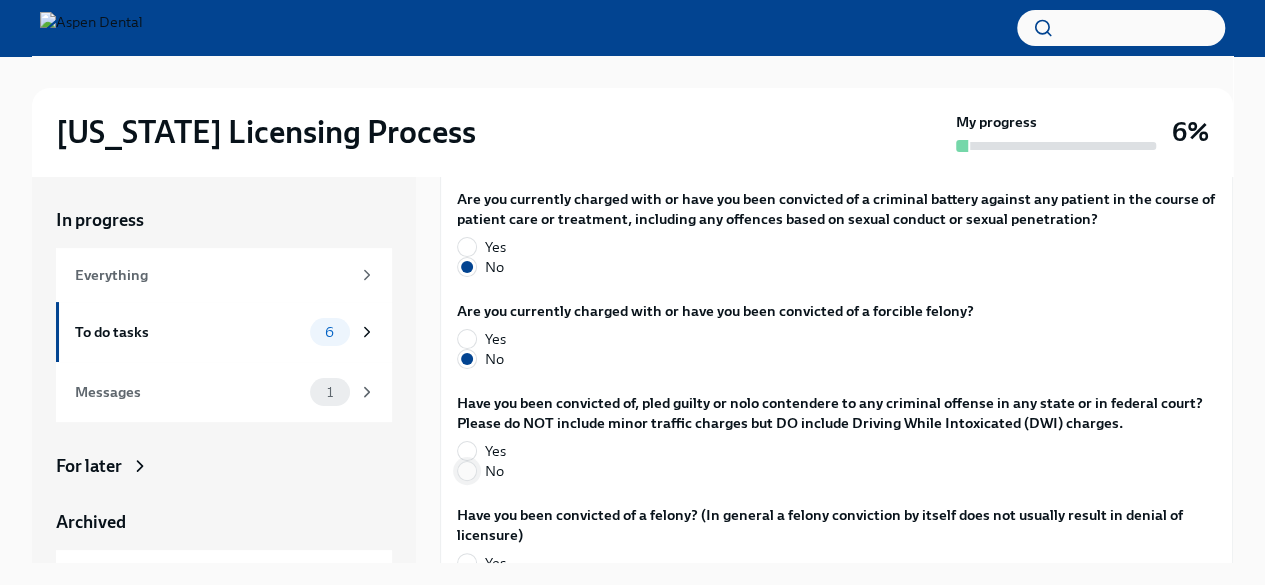 click on "No" at bounding box center [467, 471] 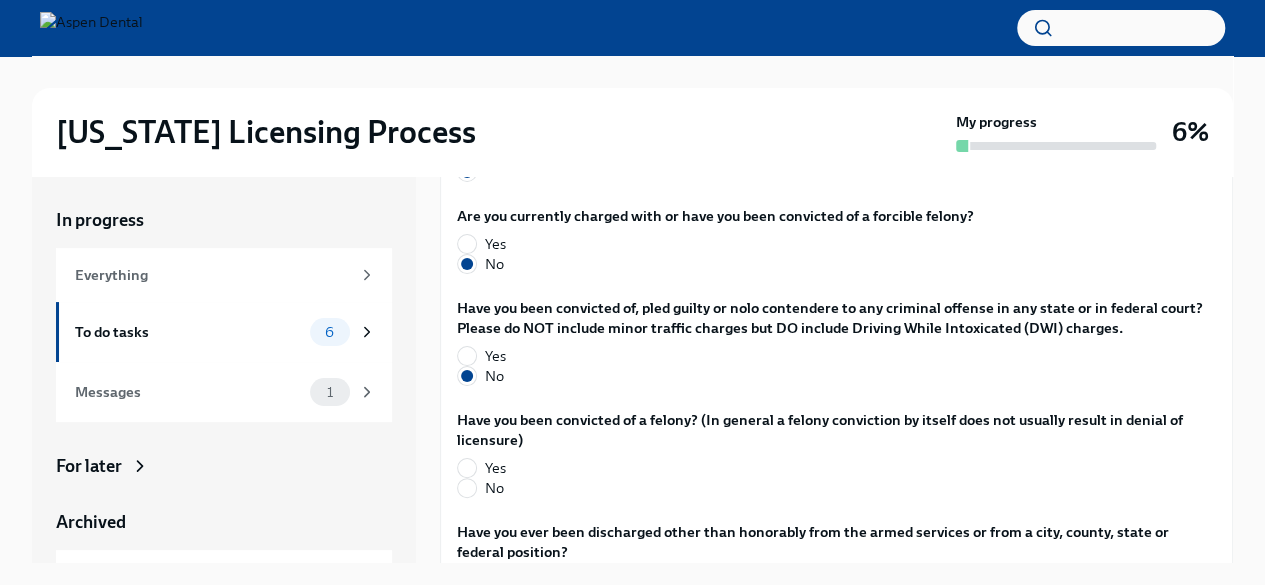 scroll, scrollTop: 3484, scrollLeft: 0, axis: vertical 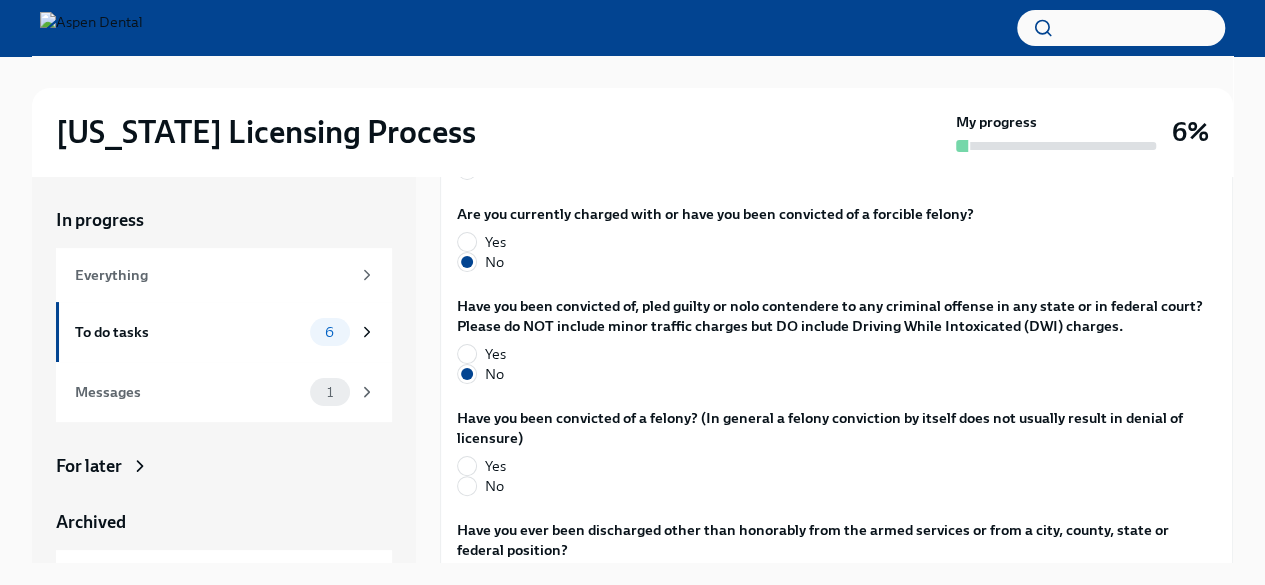 click on "No" at bounding box center [494, 486] 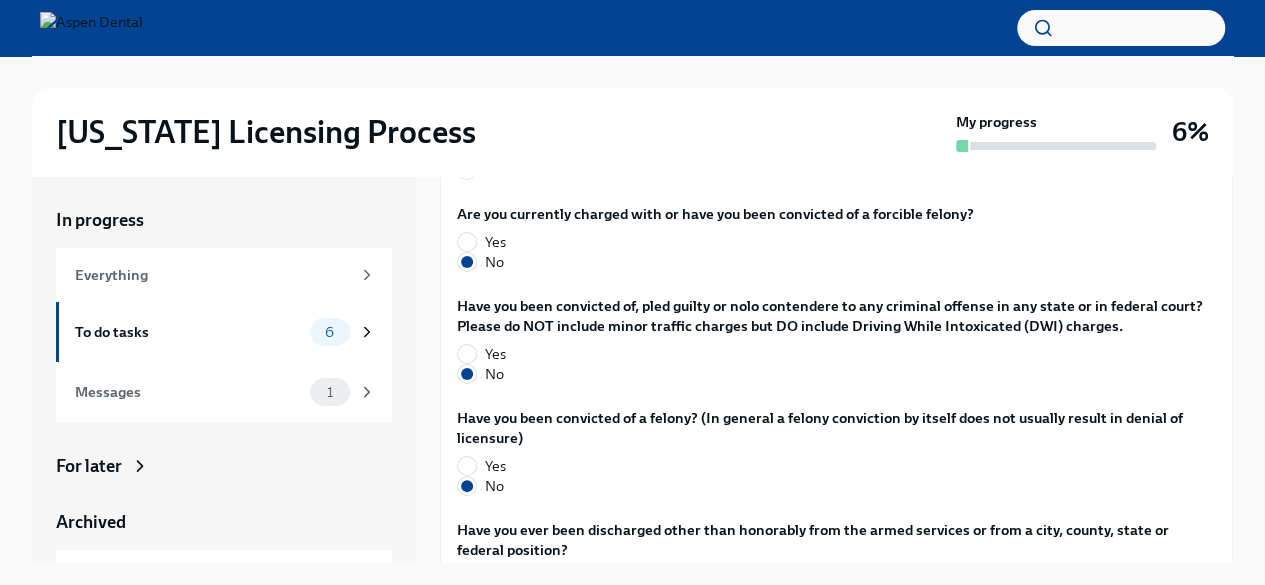 scroll, scrollTop: 3581, scrollLeft: 0, axis: vertical 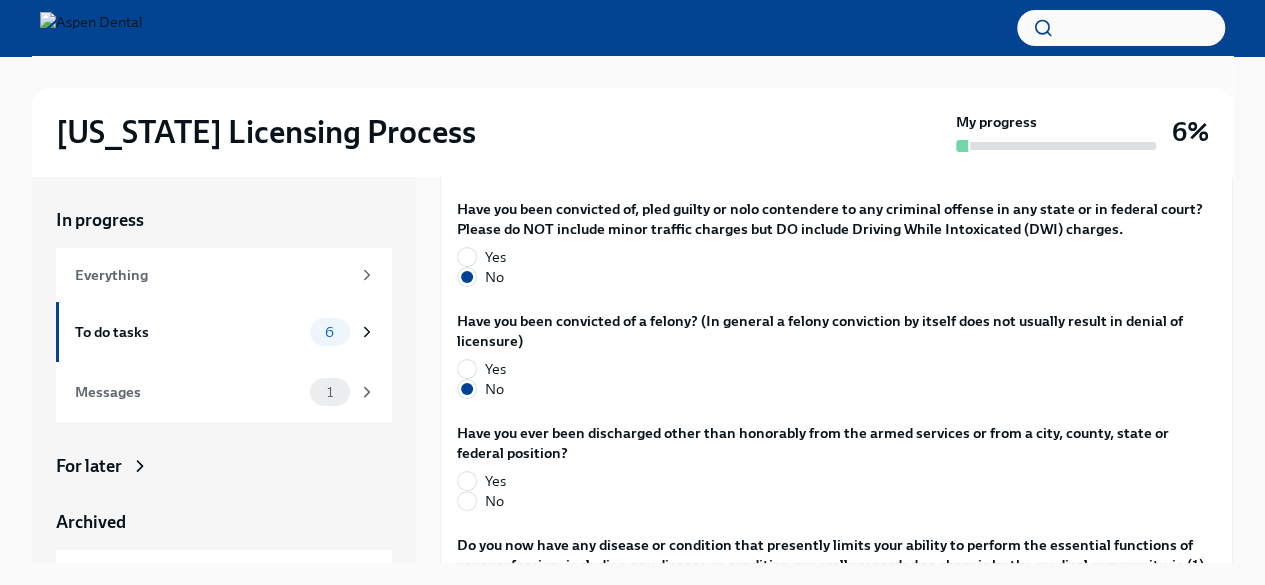 click on "No" at bounding box center [828, 501] 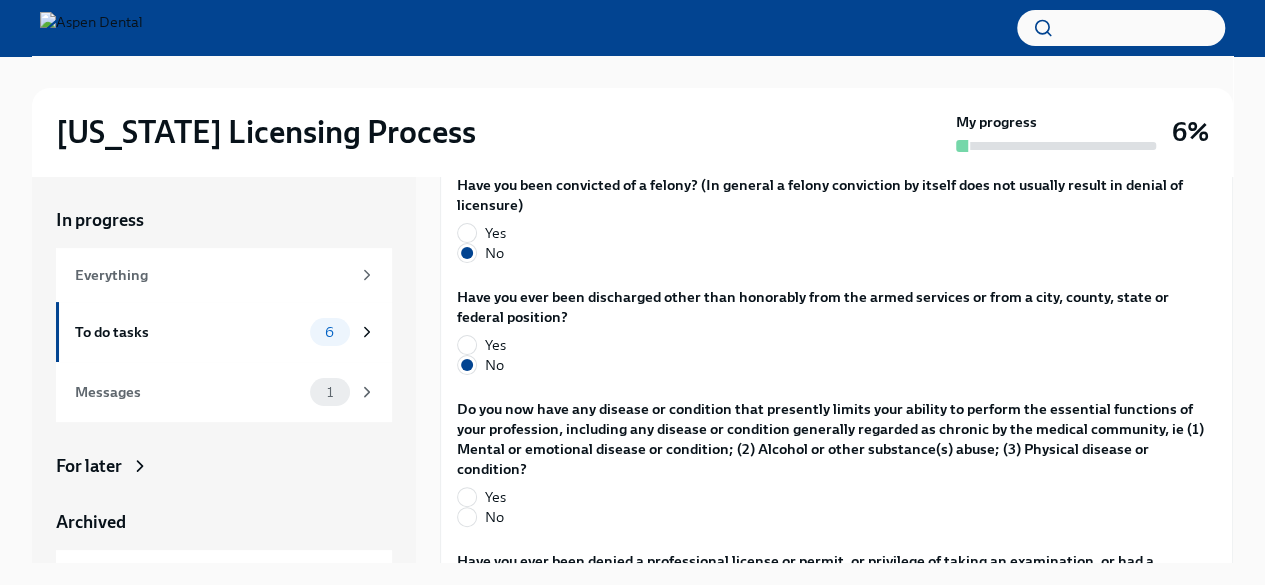 scroll, scrollTop: 3718, scrollLeft: 0, axis: vertical 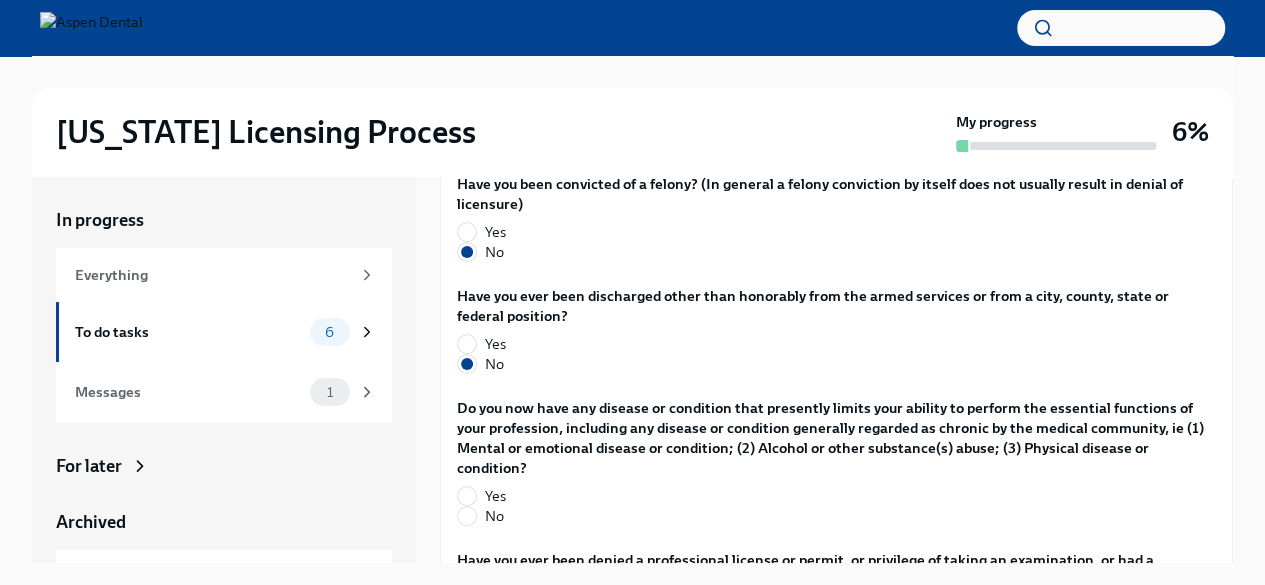 click on "No" at bounding box center [828, 516] 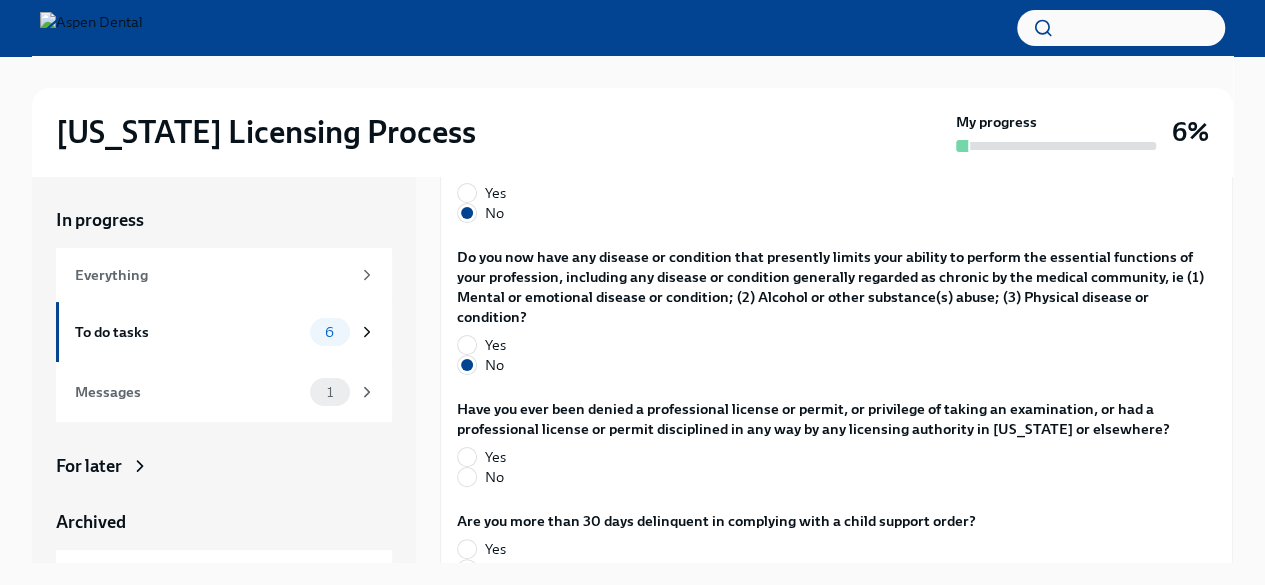 scroll, scrollTop: 3870, scrollLeft: 0, axis: vertical 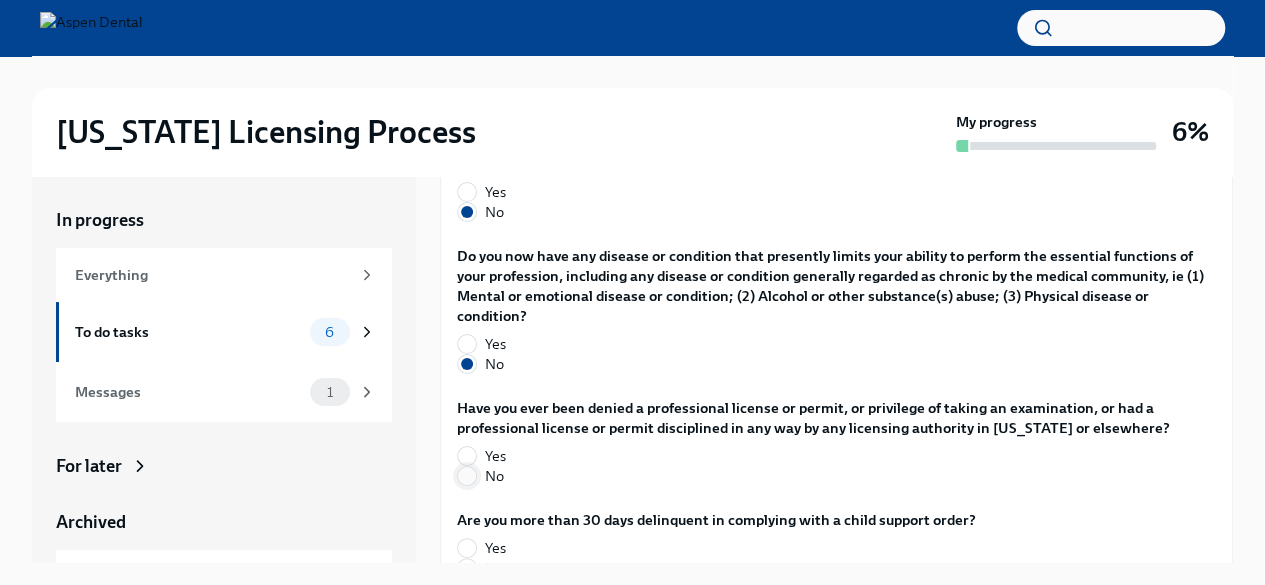 click on "No" at bounding box center [467, 476] 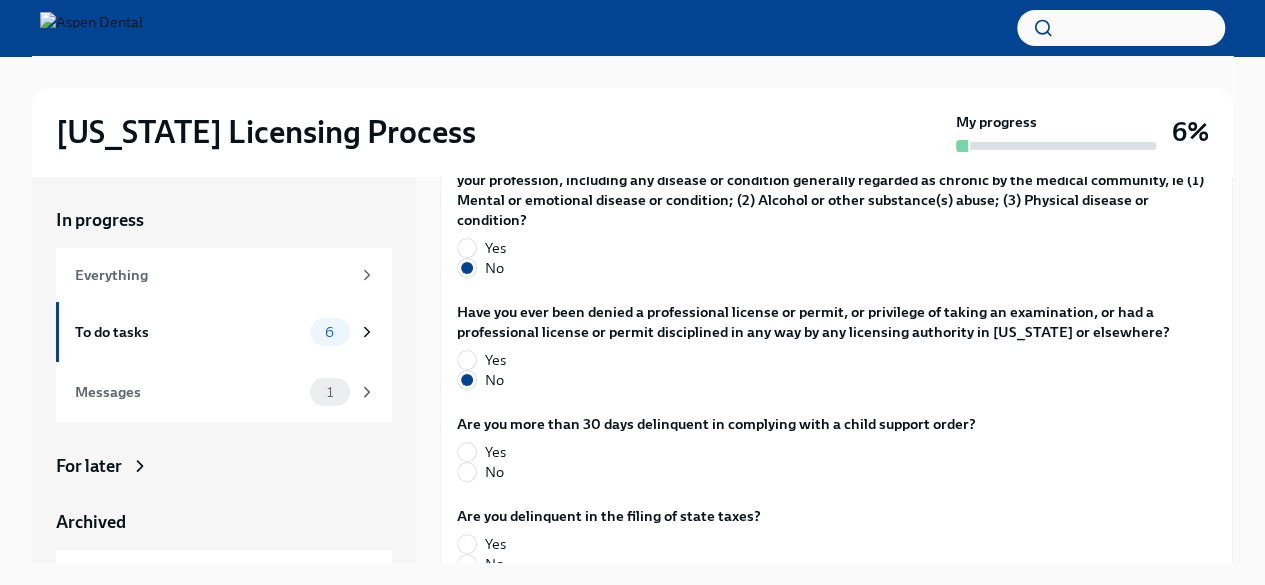scroll, scrollTop: 3967, scrollLeft: 0, axis: vertical 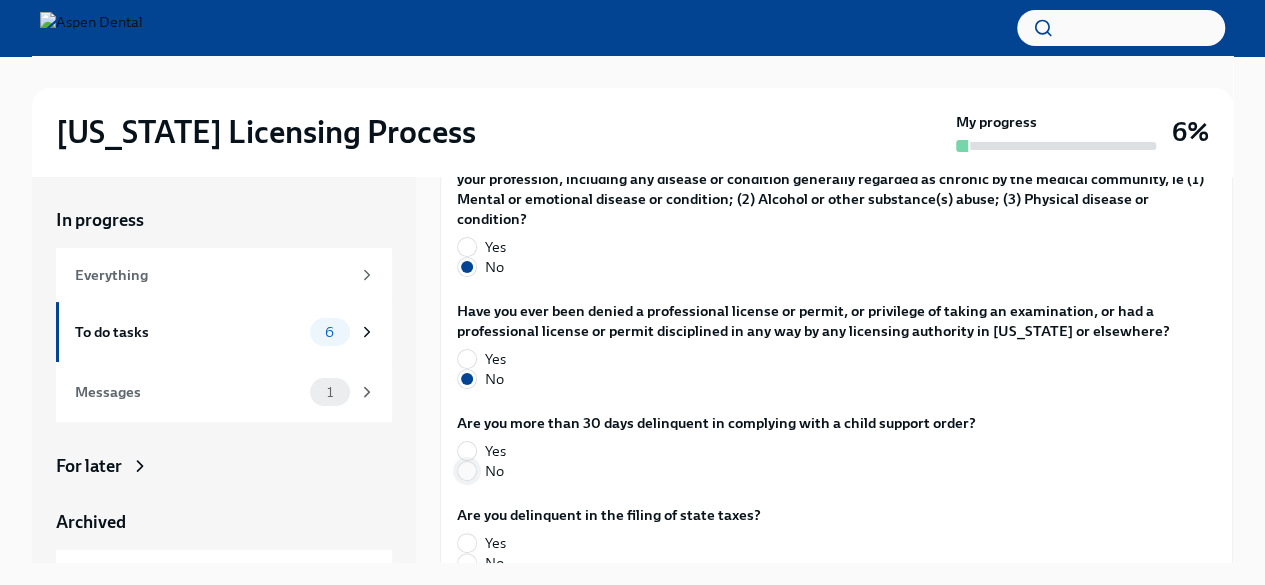 click on "No" at bounding box center (467, 471) 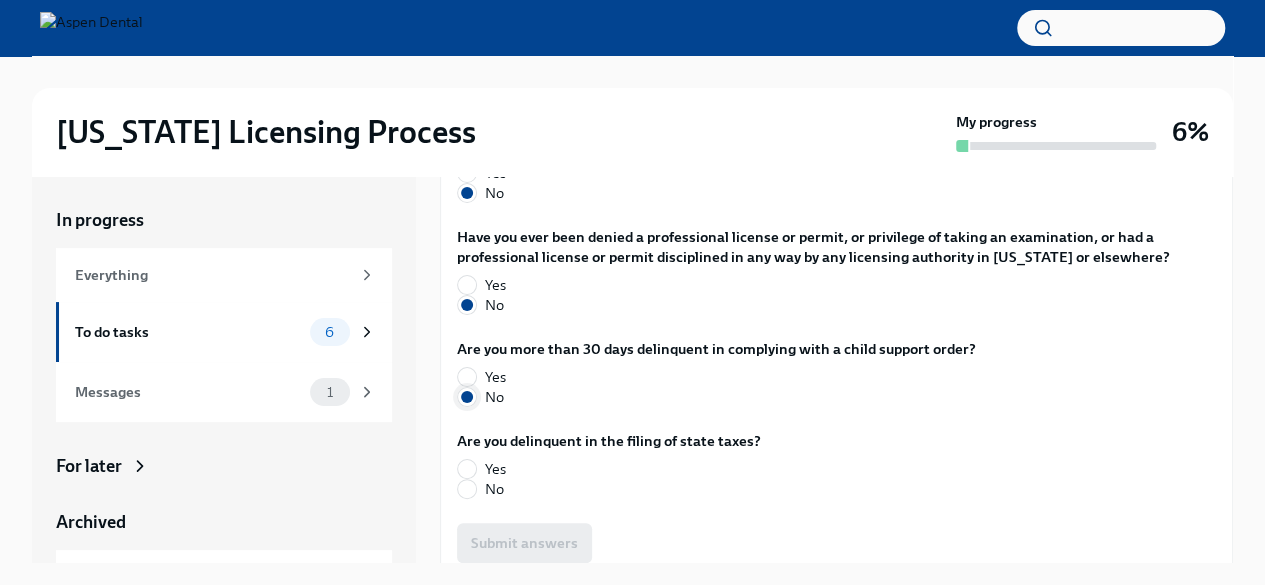 scroll, scrollTop: 4042, scrollLeft: 0, axis: vertical 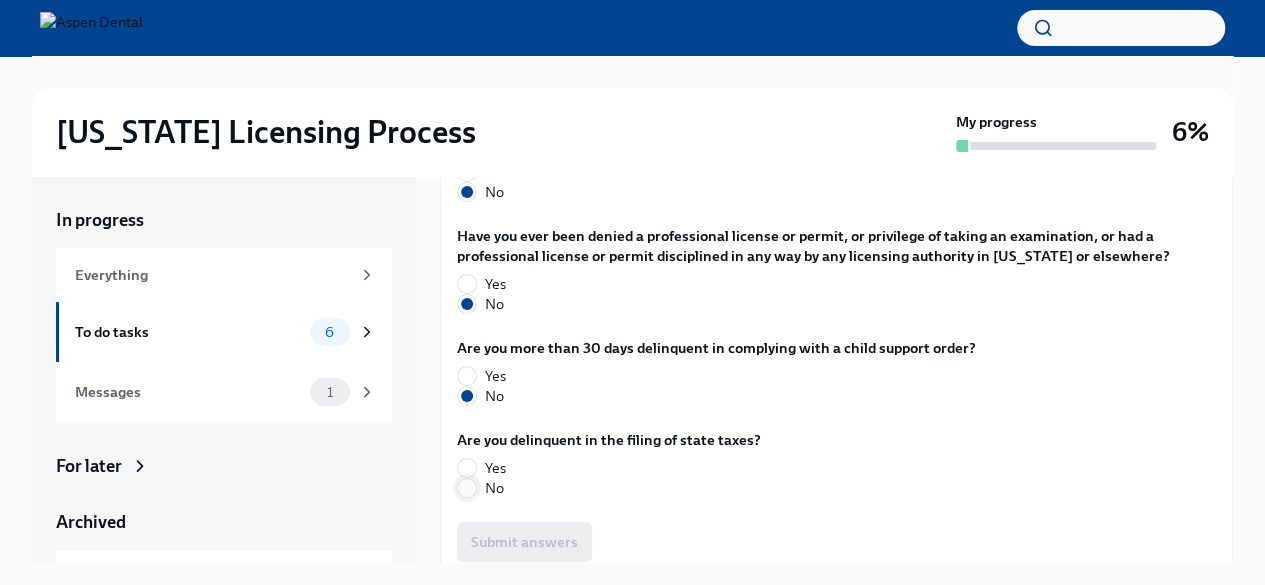 click on "No" at bounding box center [467, 488] 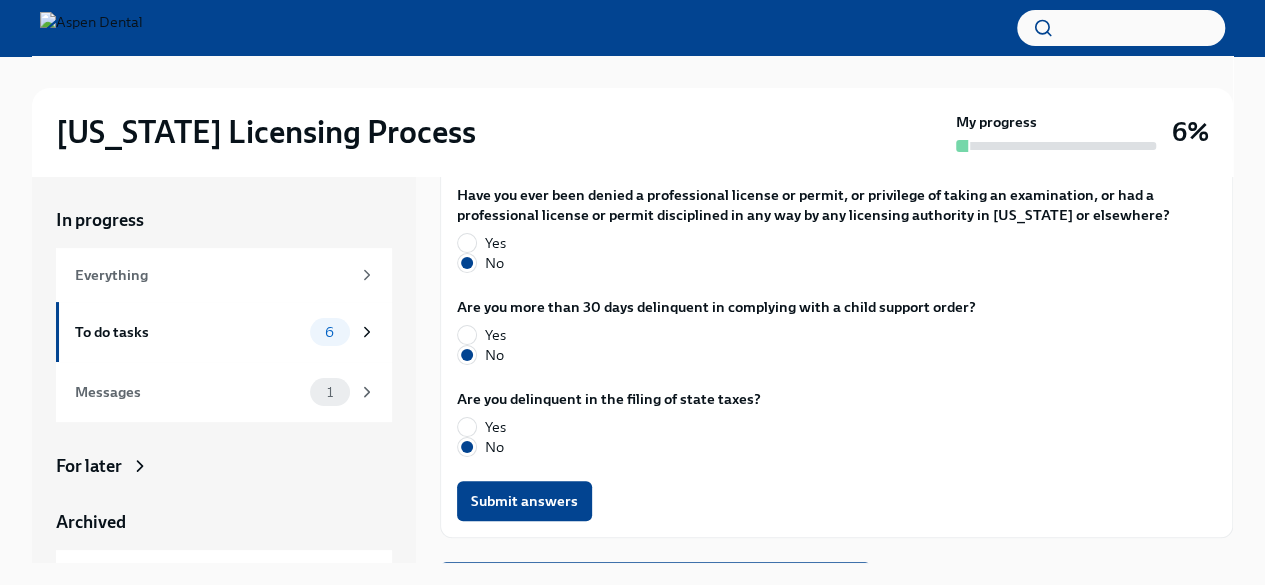 scroll, scrollTop: 4086, scrollLeft: 0, axis: vertical 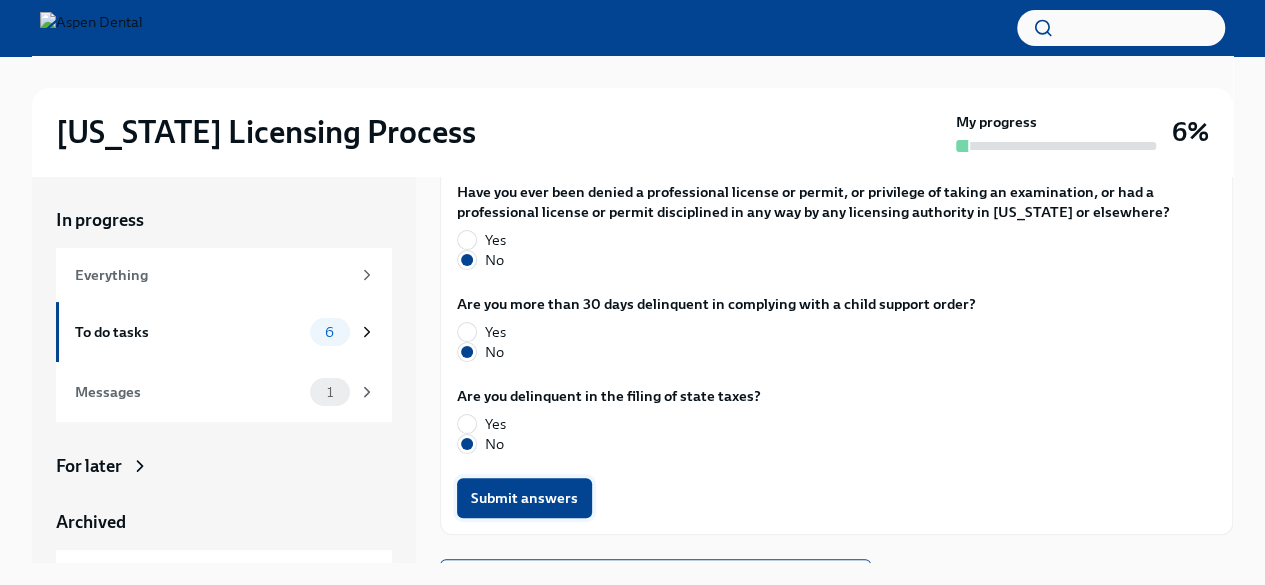 click on "Submit answers" at bounding box center (524, 498) 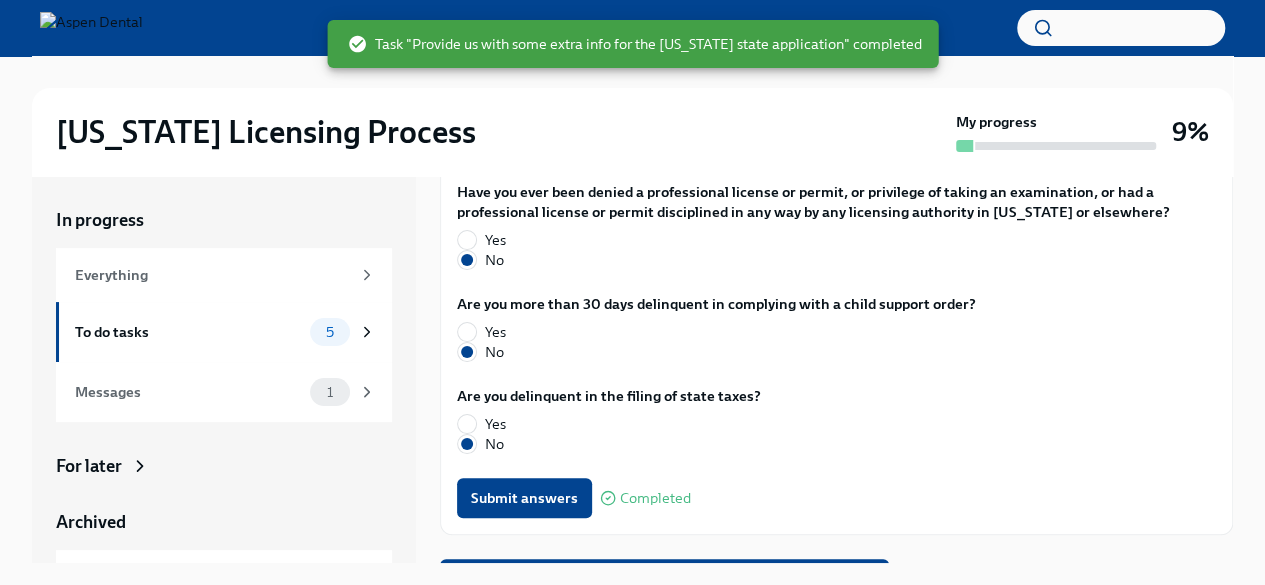 scroll, scrollTop: 4120, scrollLeft: 0, axis: vertical 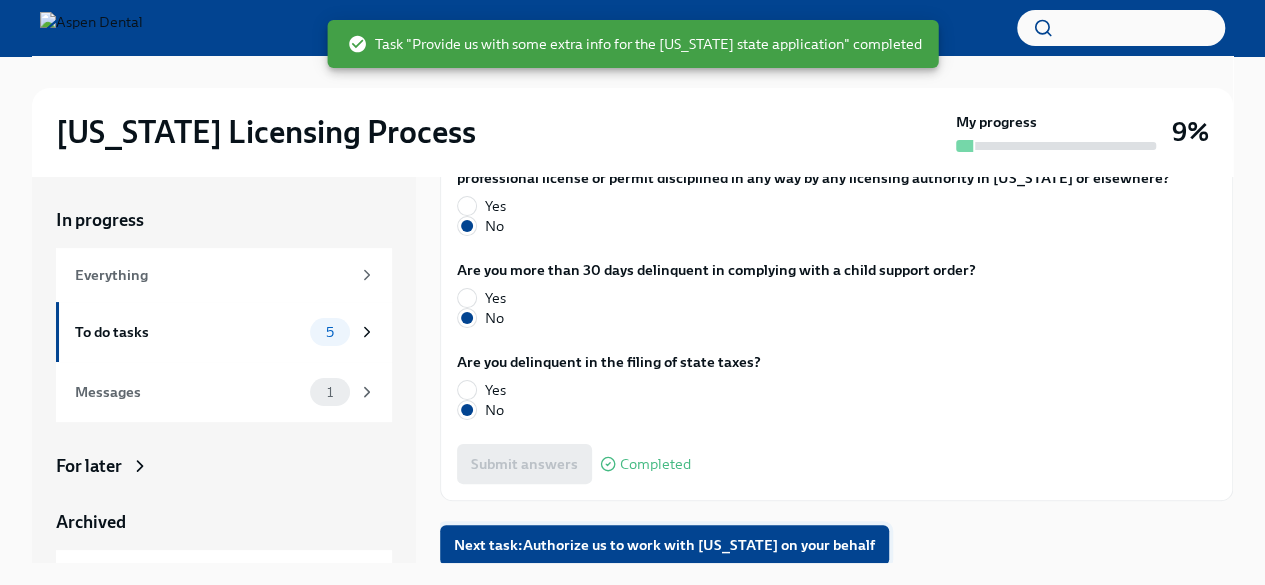 click on "Next task :  Authorize us to work with Illinois on your behalf" at bounding box center [664, 545] 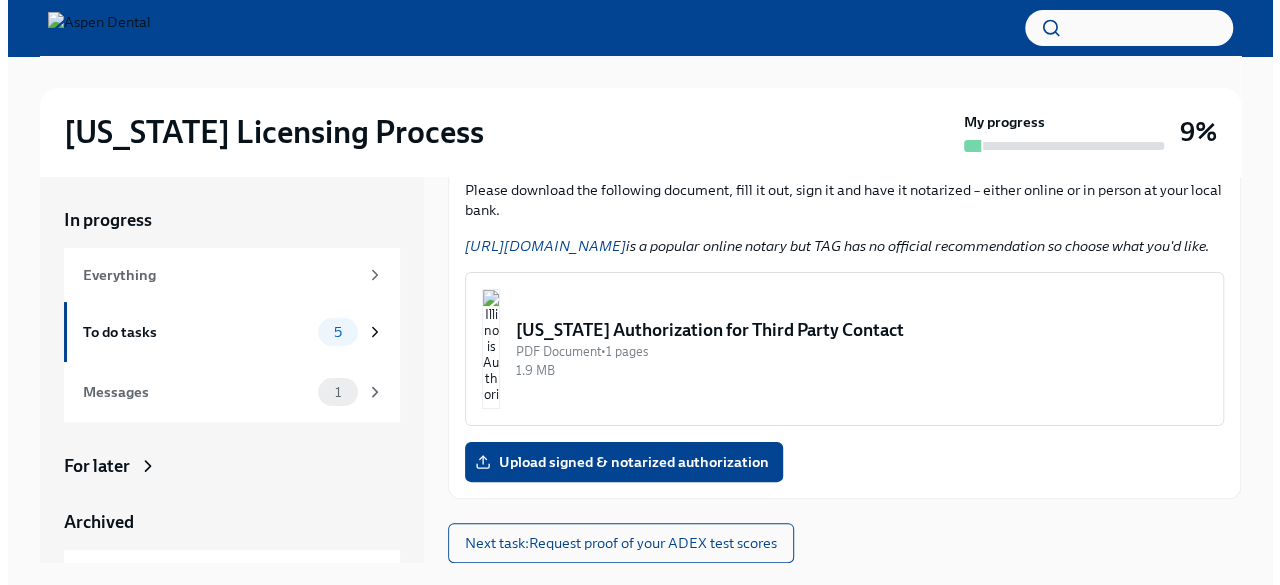 scroll, scrollTop: 314, scrollLeft: 0, axis: vertical 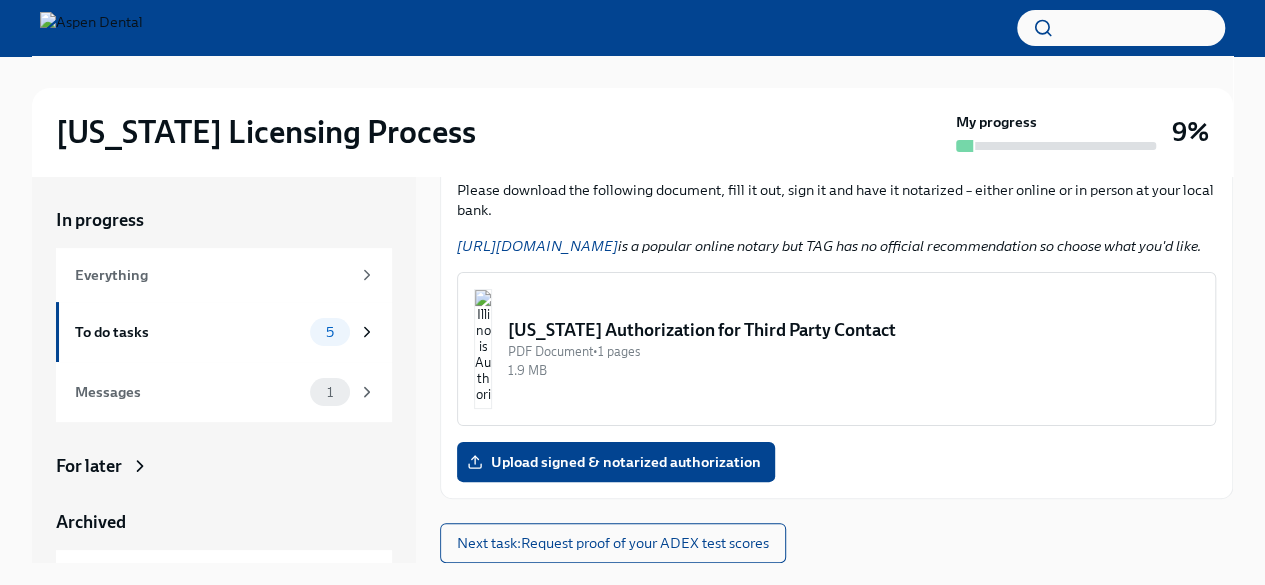 click on "Illinois Authorization for Third Party Contact" at bounding box center (853, 330) 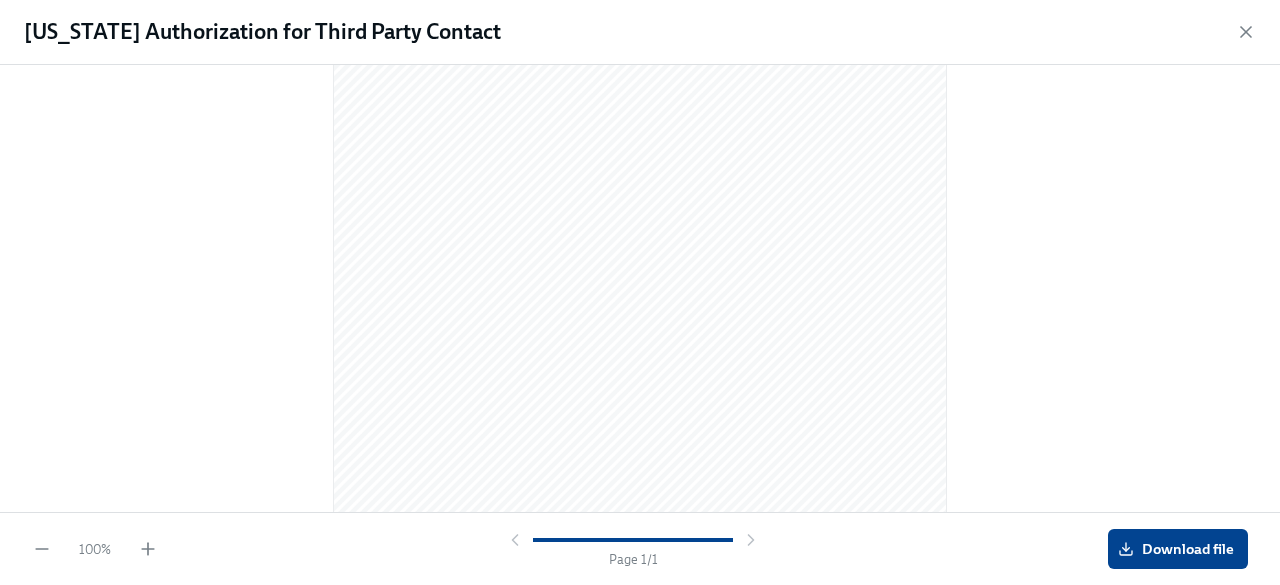 scroll, scrollTop: 0, scrollLeft: 0, axis: both 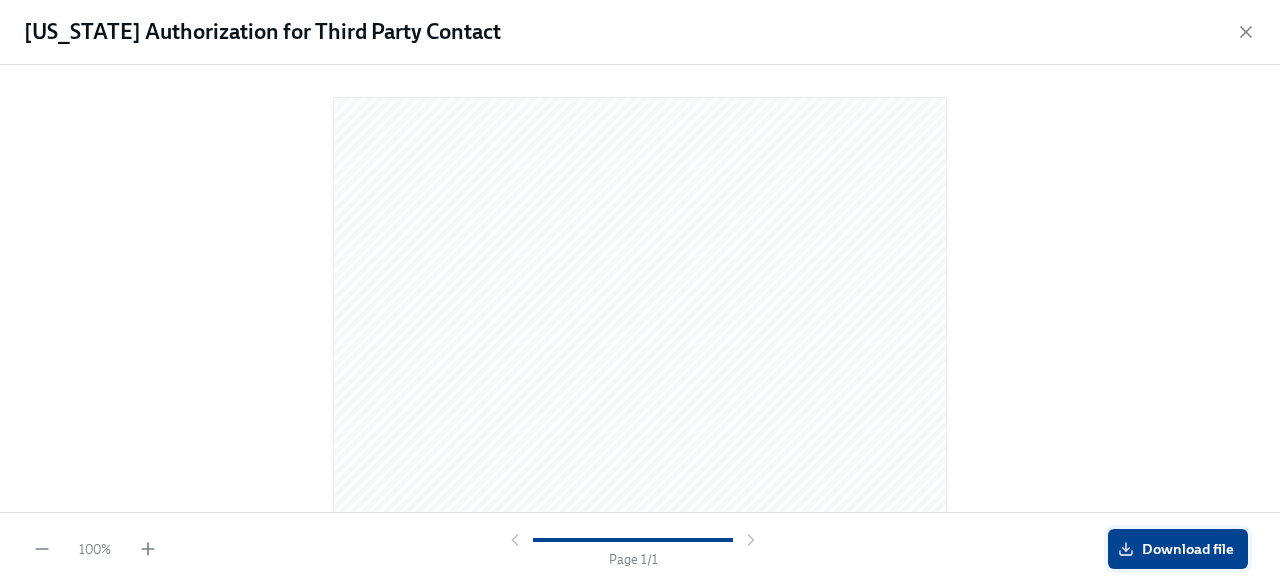 click on "Download file" at bounding box center (1178, 549) 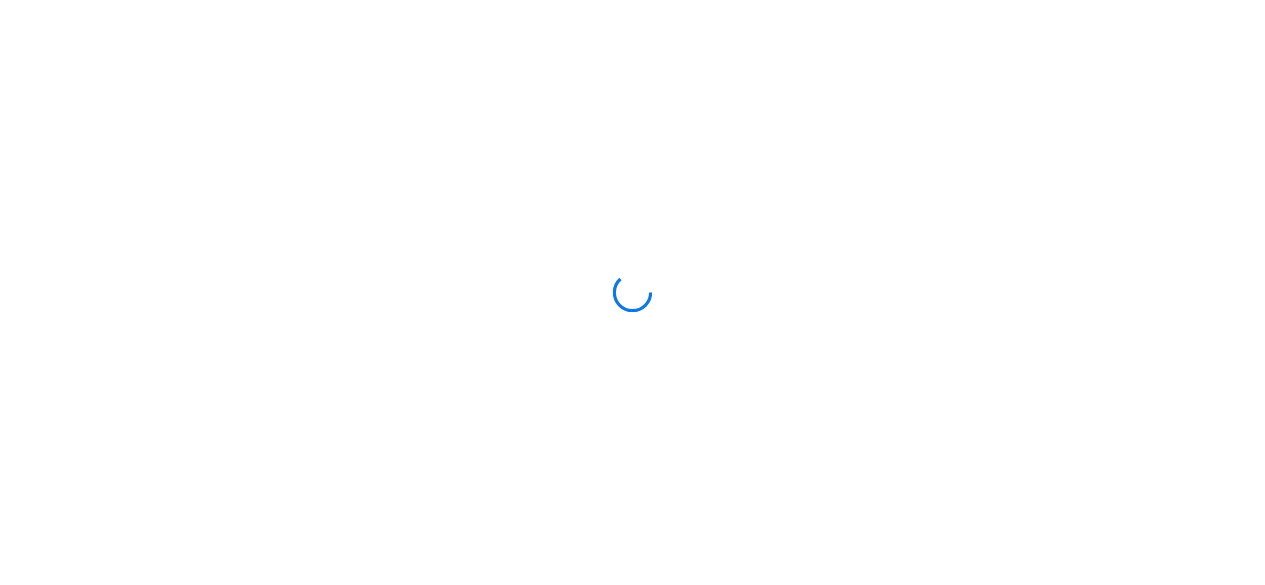 scroll, scrollTop: 0, scrollLeft: 0, axis: both 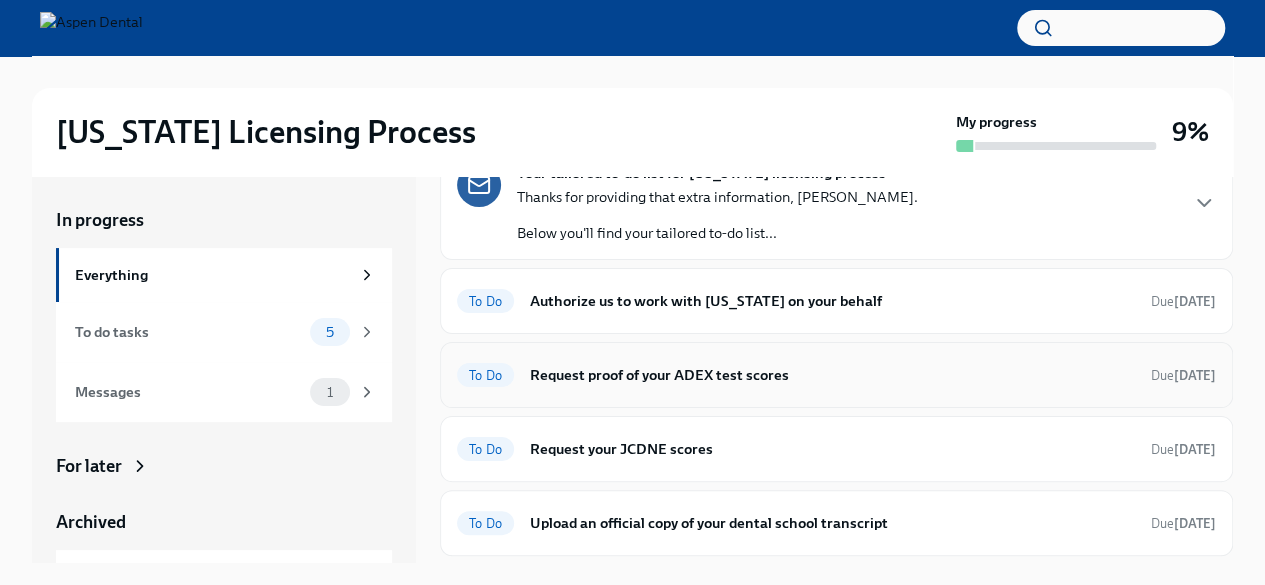 click on "Request proof of your ADEX test scores" at bounding box center (832, 375) 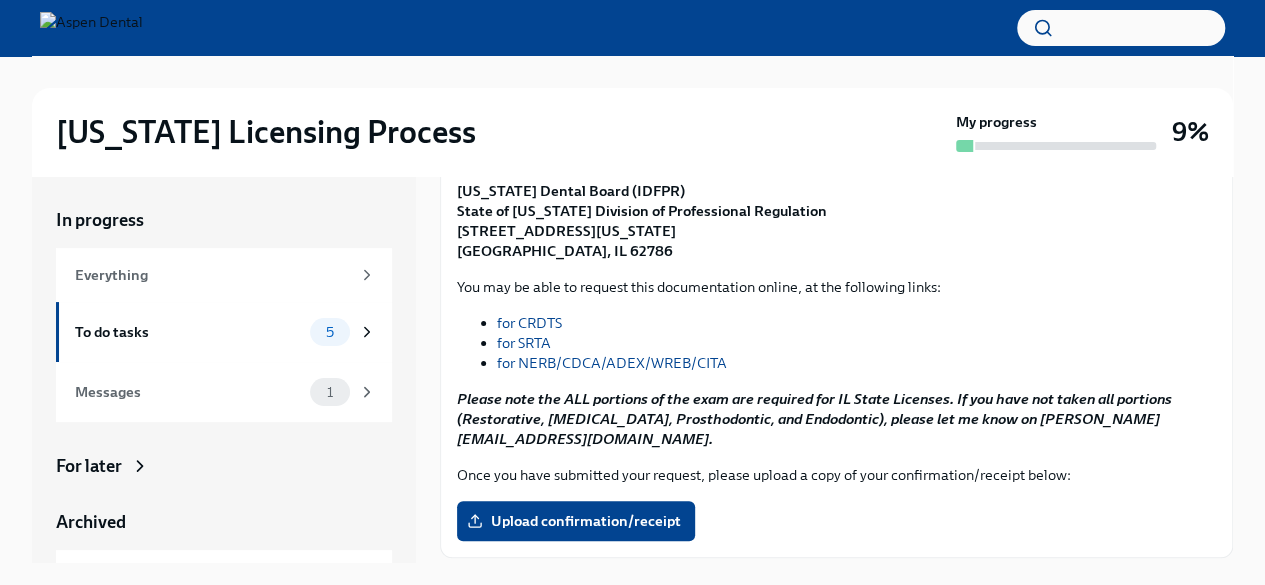 scroll, scrollTop: 352, scrollLeft: 0, axis: vertical 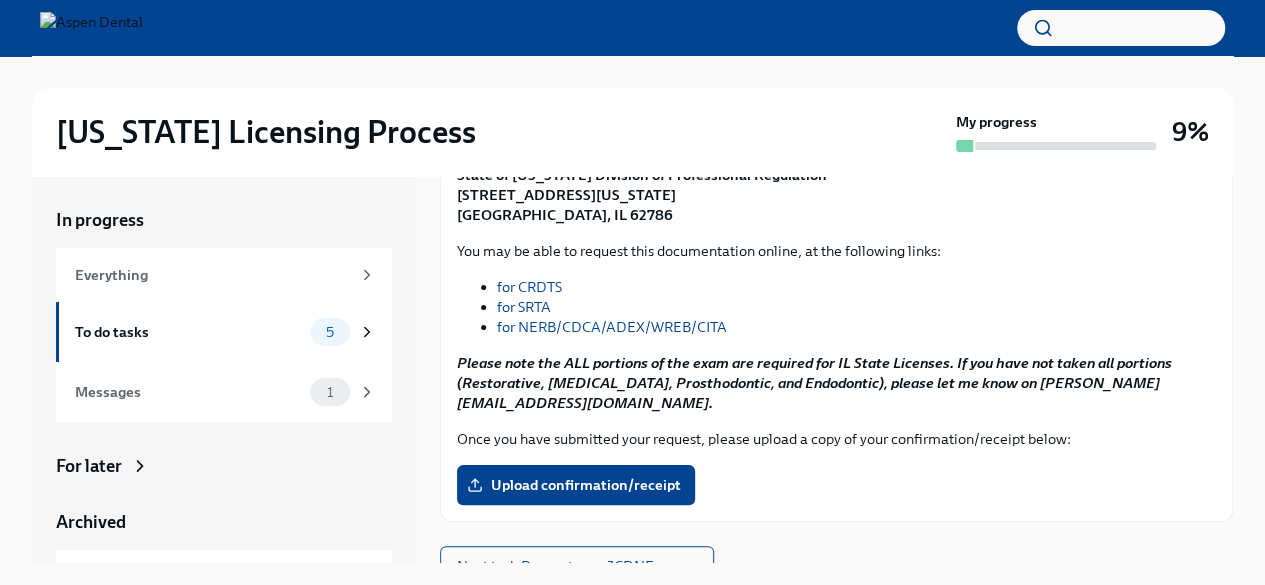 click on "for NERB/CDCA/ADEX/WREB/CITA" at bounding box center (612, 327) 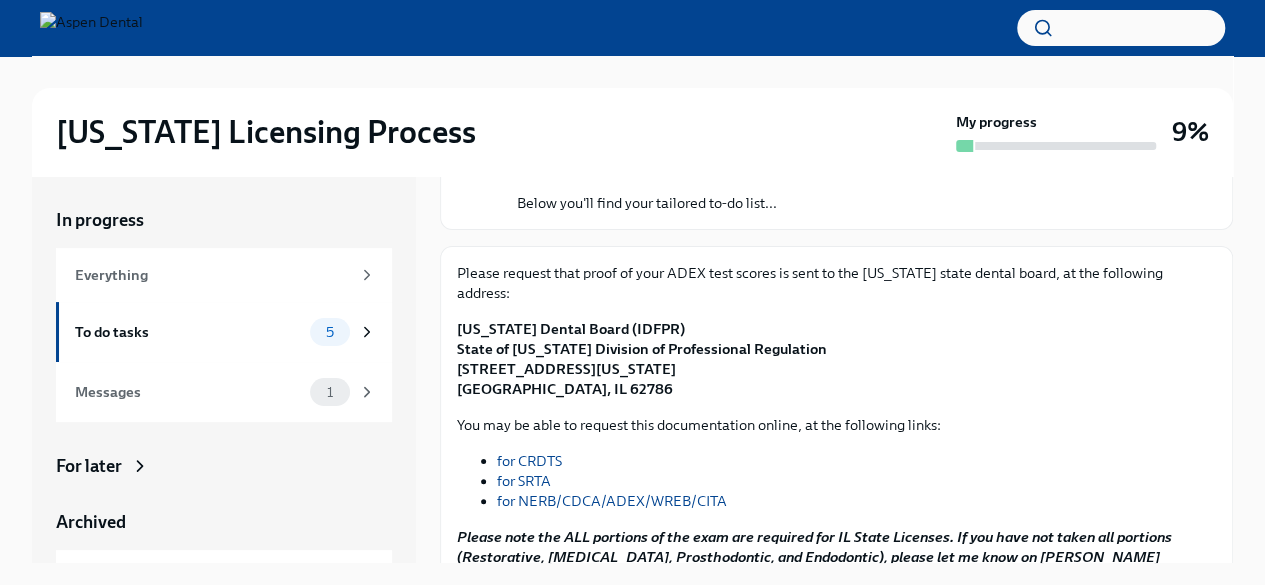 scroll, scrollTop: 178, scrollLeft: 0, axis: vertical 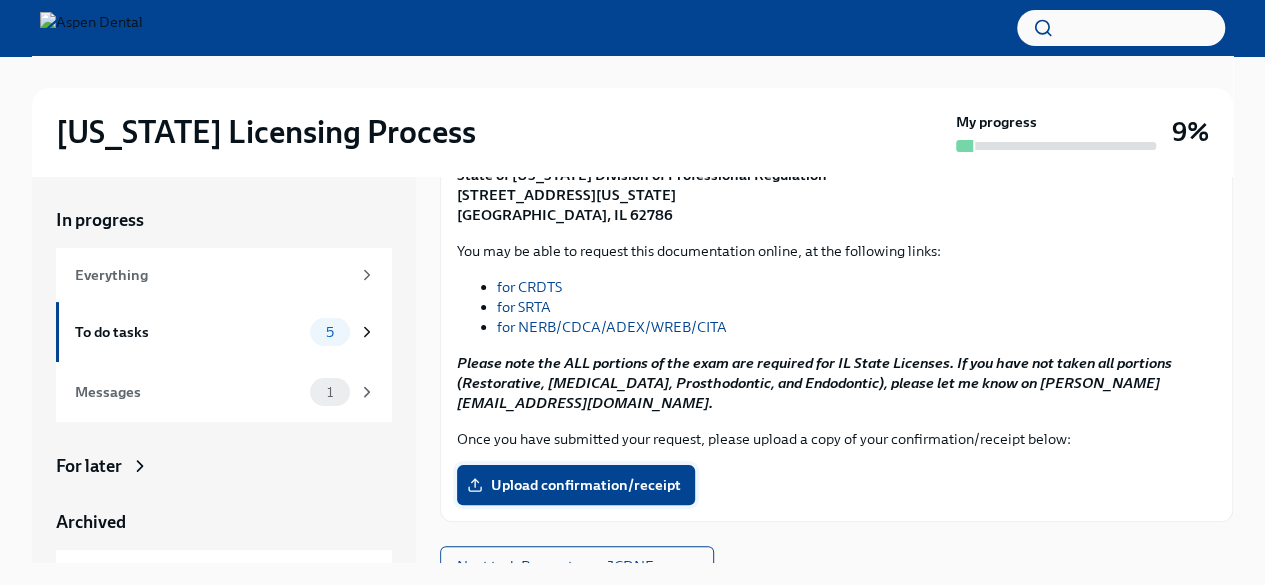 click on "Upload confirmation/receipt" at bounding box center [576, 485] 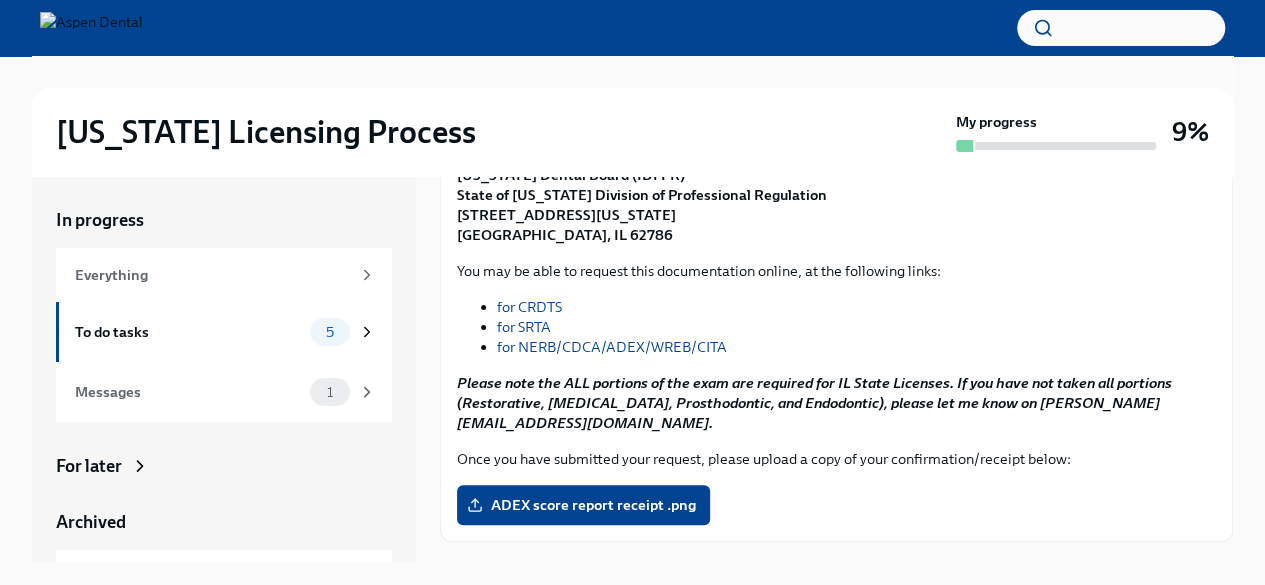 scroll, scrollTop: 352, scrollLeft: 0, axis: vertical 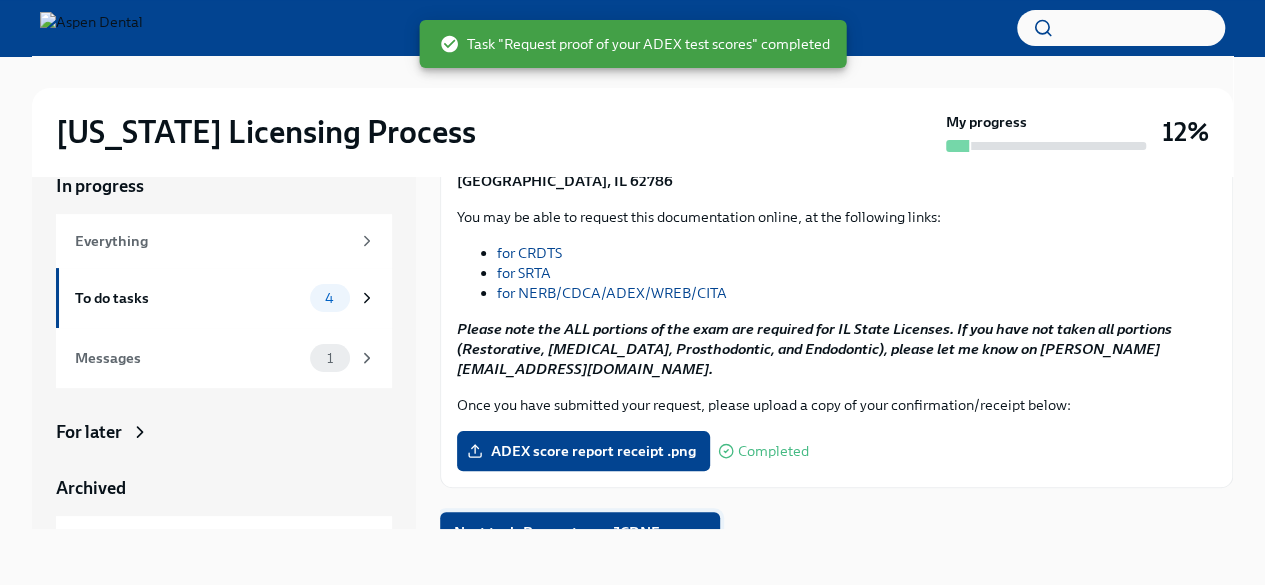 click on "Next task :  Request your JCDNE scores" at bounding box center [580, 532] 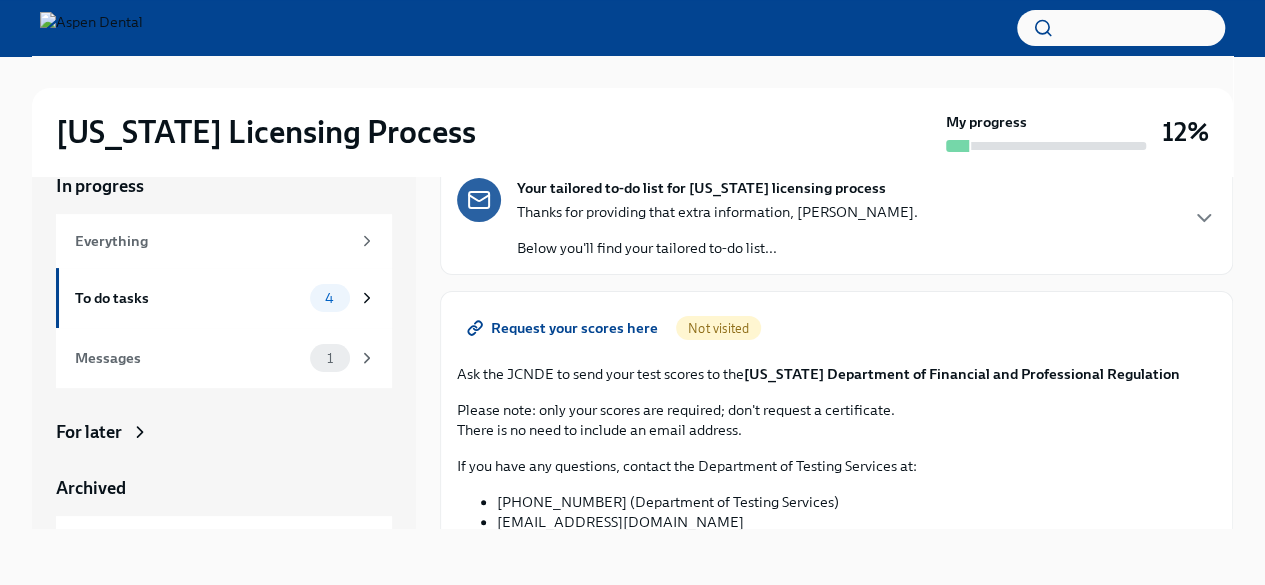 scroll, scrollTop: 100, scrollLeft: 0, axis: vertical 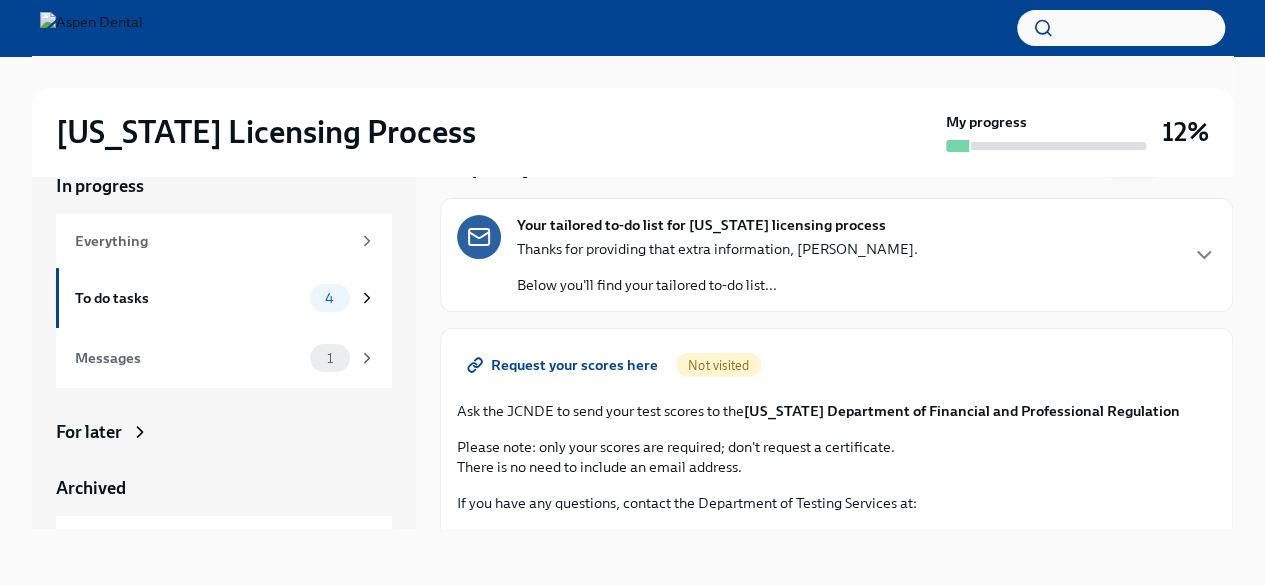 click on "Request your scores here" at bounding box center [564, 365] 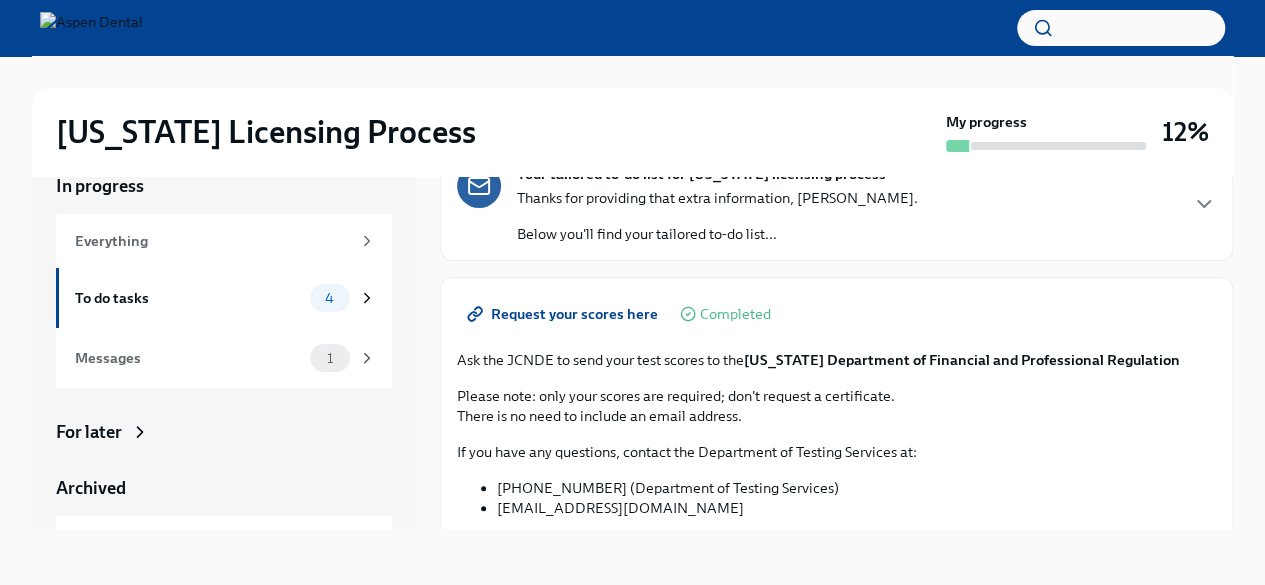 scroll, scrollTop: 114, scrollLeft: 0, axis: vertical 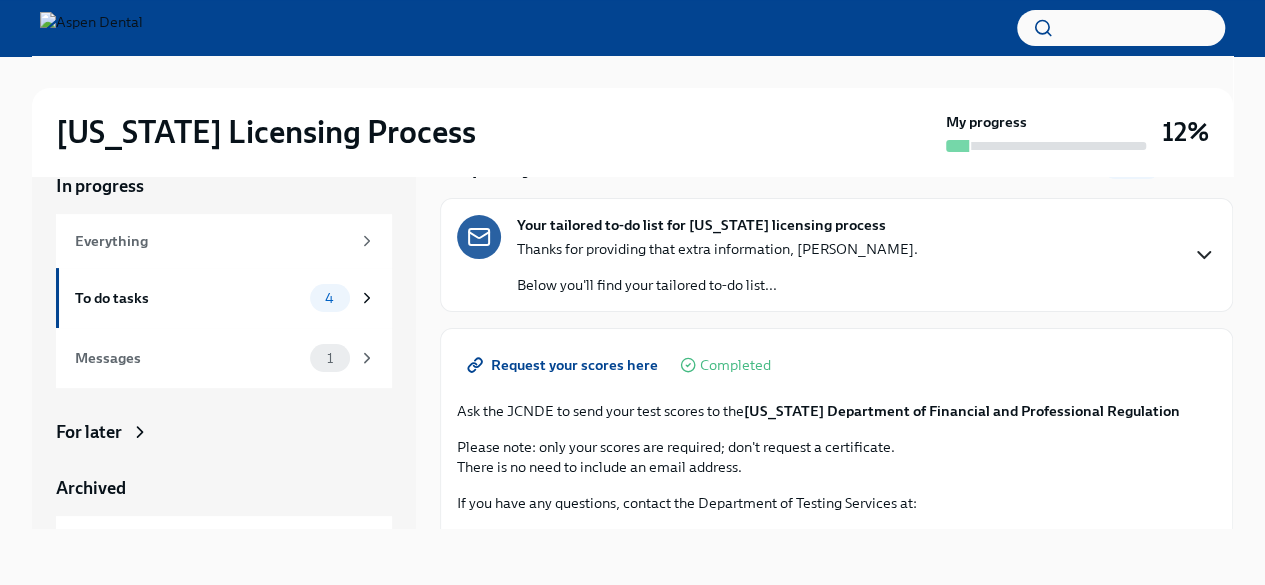 click 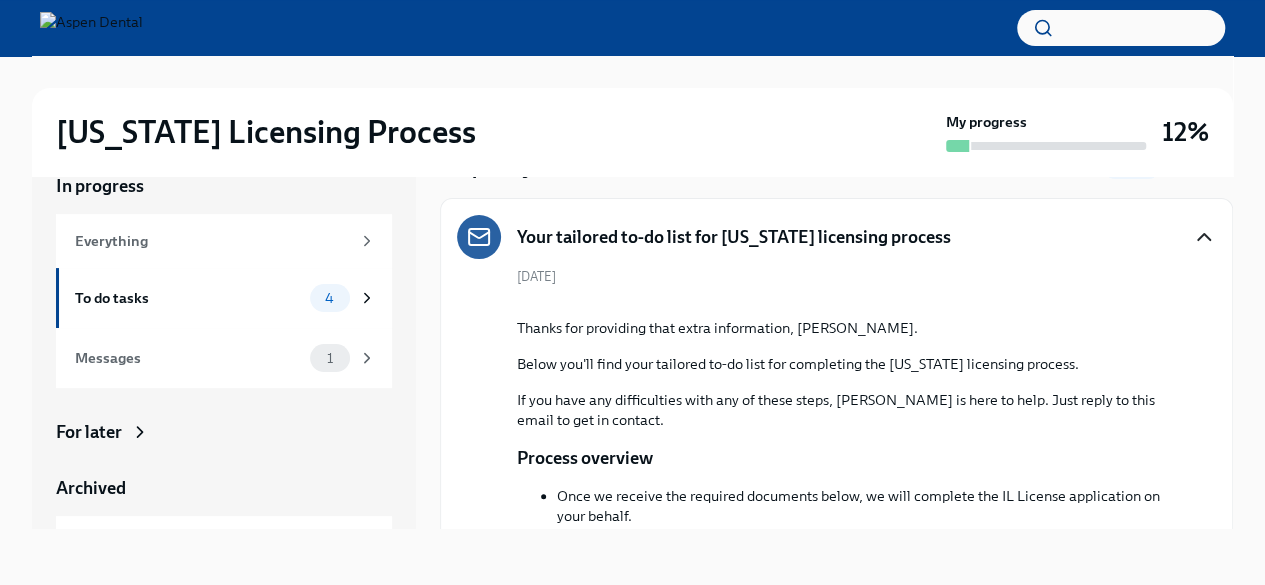 click on "Your tailored to-do list for Illinois licensing process" at bounding box center [836, 237] 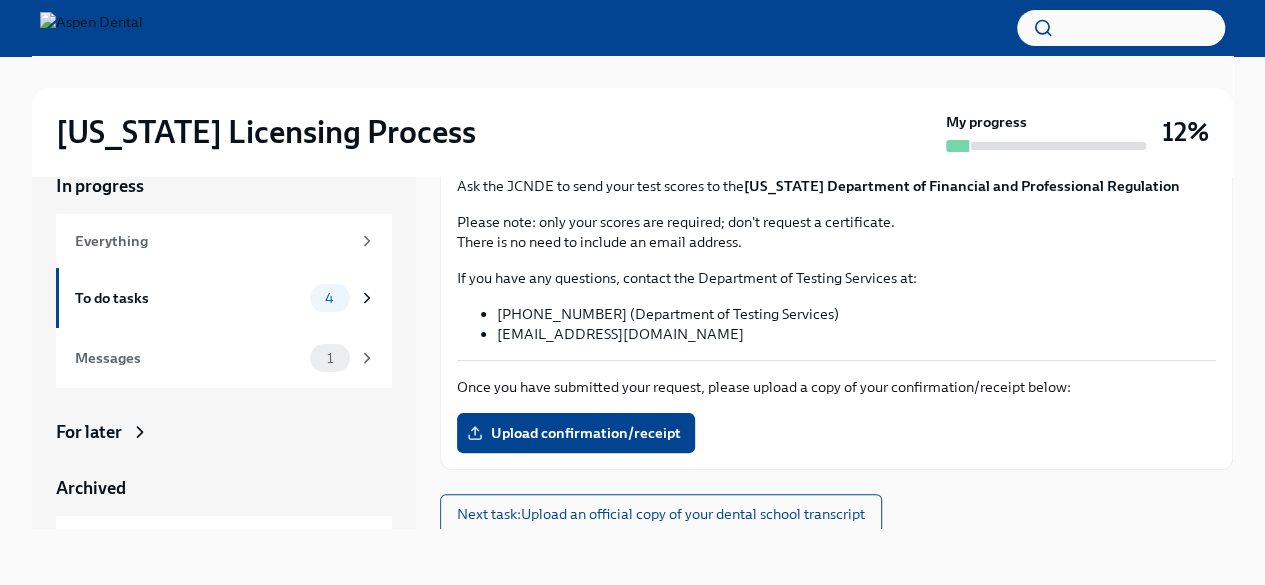 scroll, scrollTop: 289, scrollLeft: 0, axis: vertical 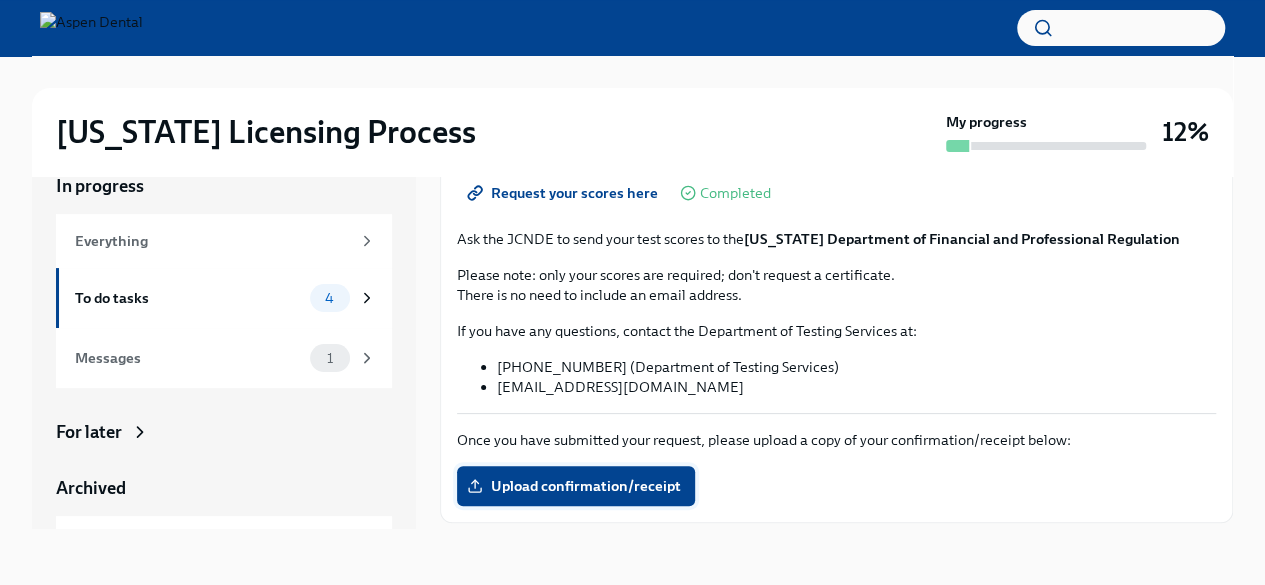 click on "Upload confirmation/receipt" at bounding box center [576, 486] 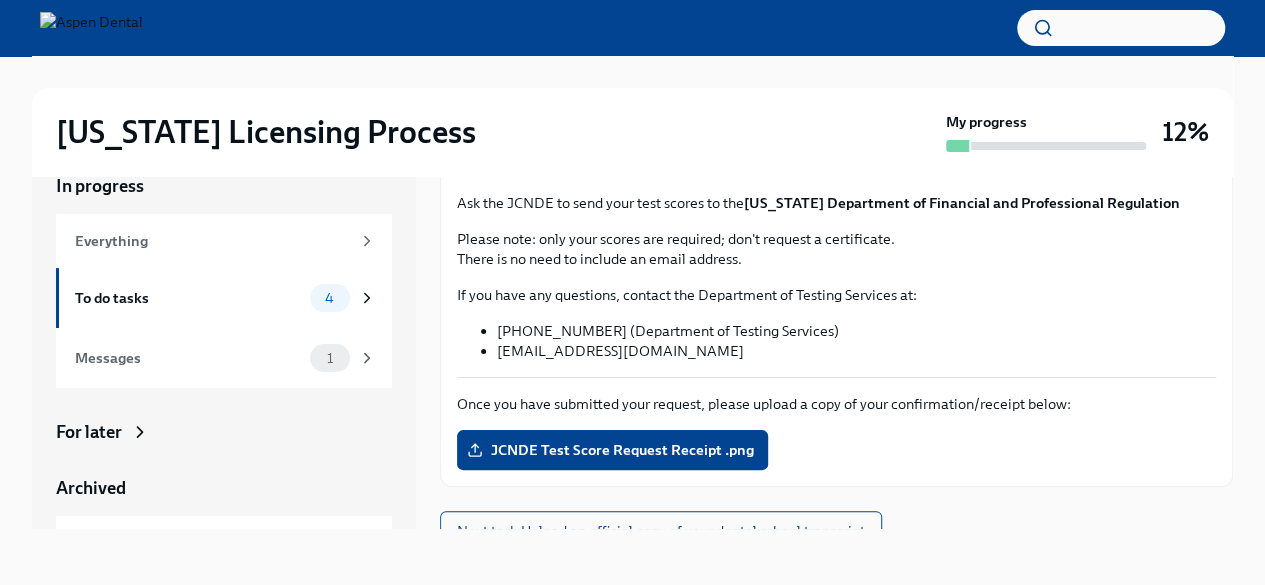 scroll, scrollTop: 290, scrollLeft: 0, axis: vertical 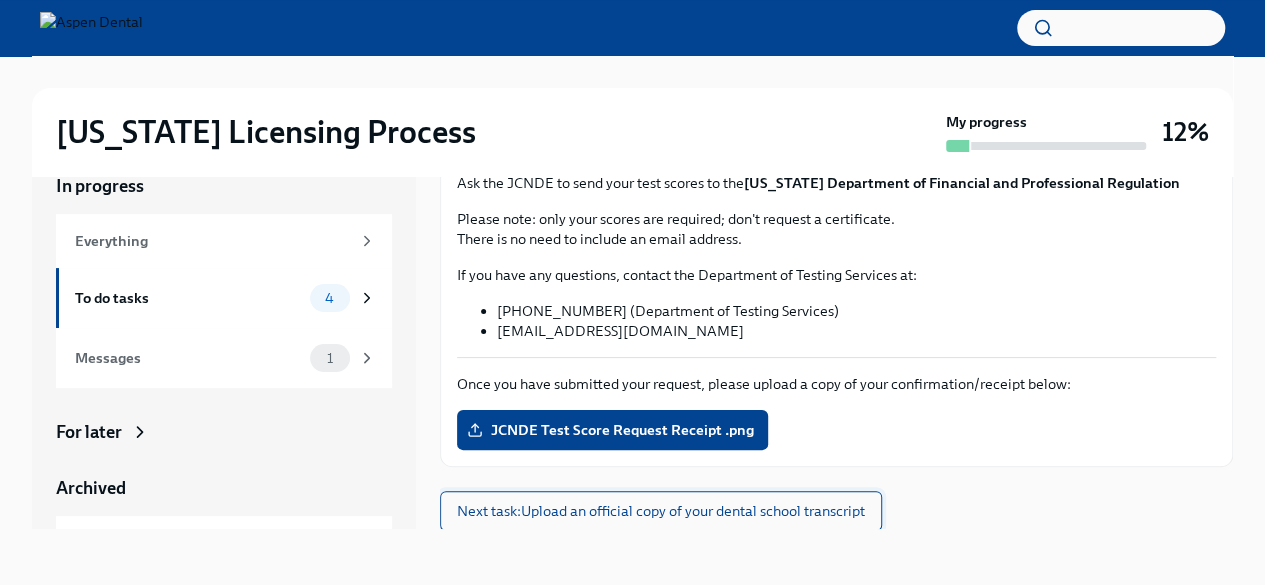 click on "Next task :  Upload an official copy of your dental school transcript" at bounding box center [661, 511] 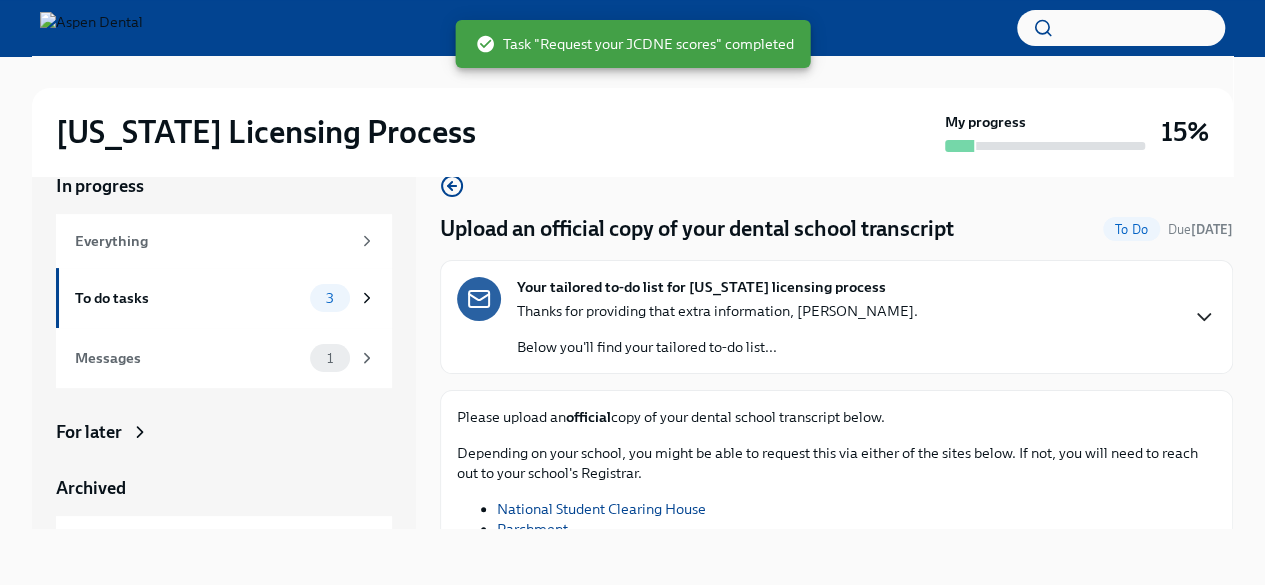 scroll, scrollTop: 144, scrollLeft: 0, axis: vertical 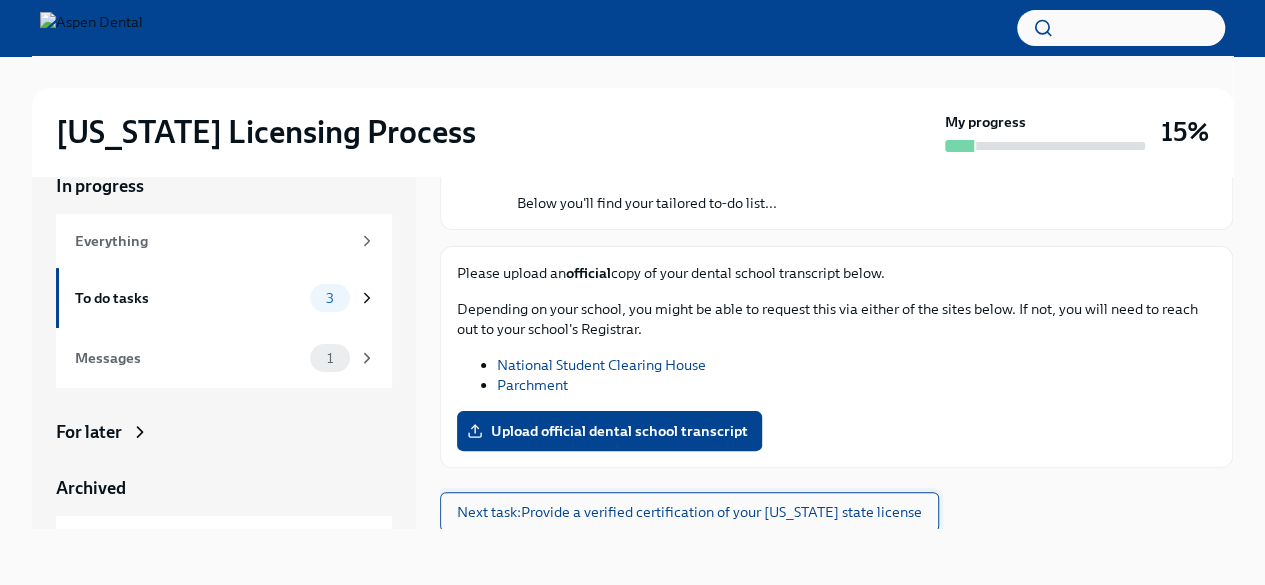 click on "Next task :  Provide a verified certification of your South Carolina state license" at bounding box center (689, 512) 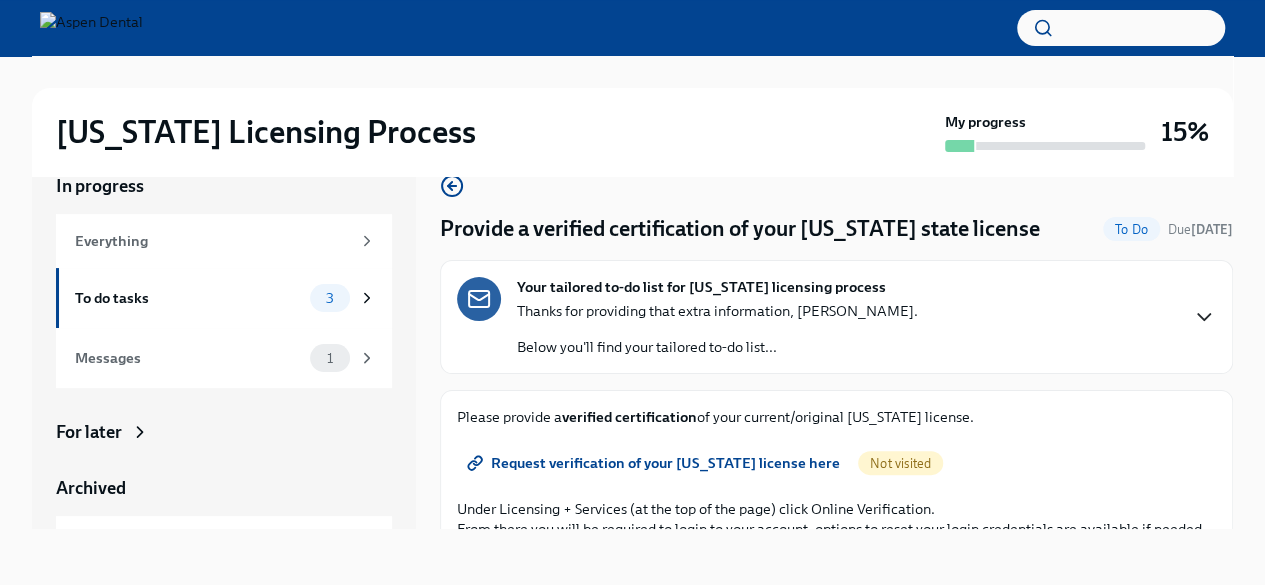 click on "Request verification of your South Carolina license here" at bounding box center [655, 463] 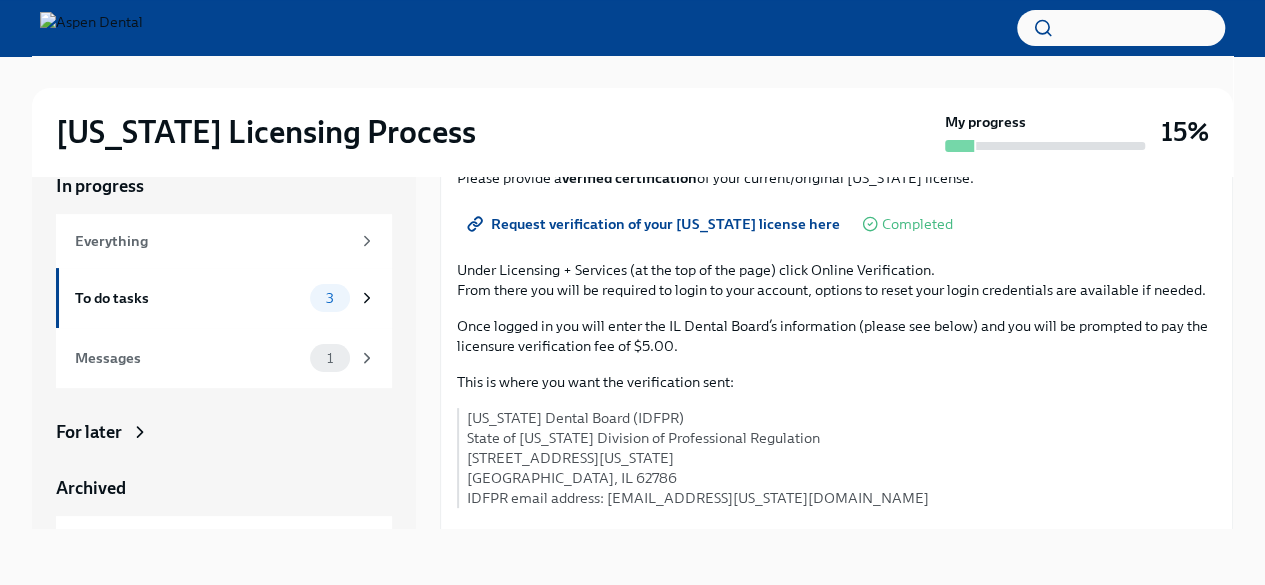 scroll, scrollTop: 237, scrollLeft: 0, axis: vertical 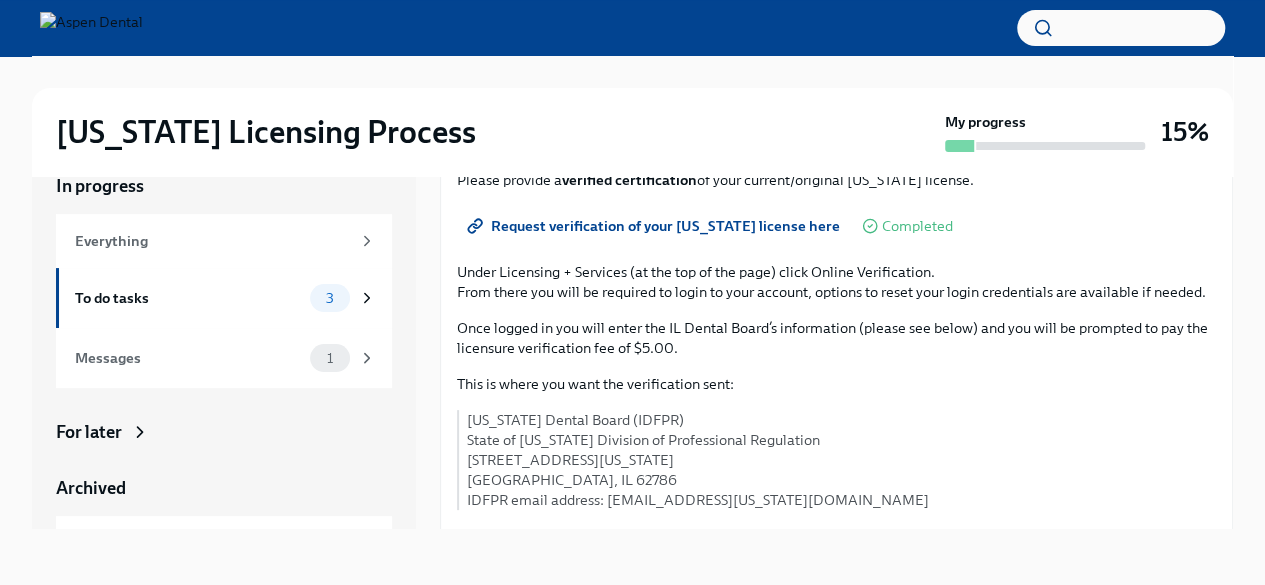 click on "Request verification of your South Carolina license here" at bounding box center (655, 226) 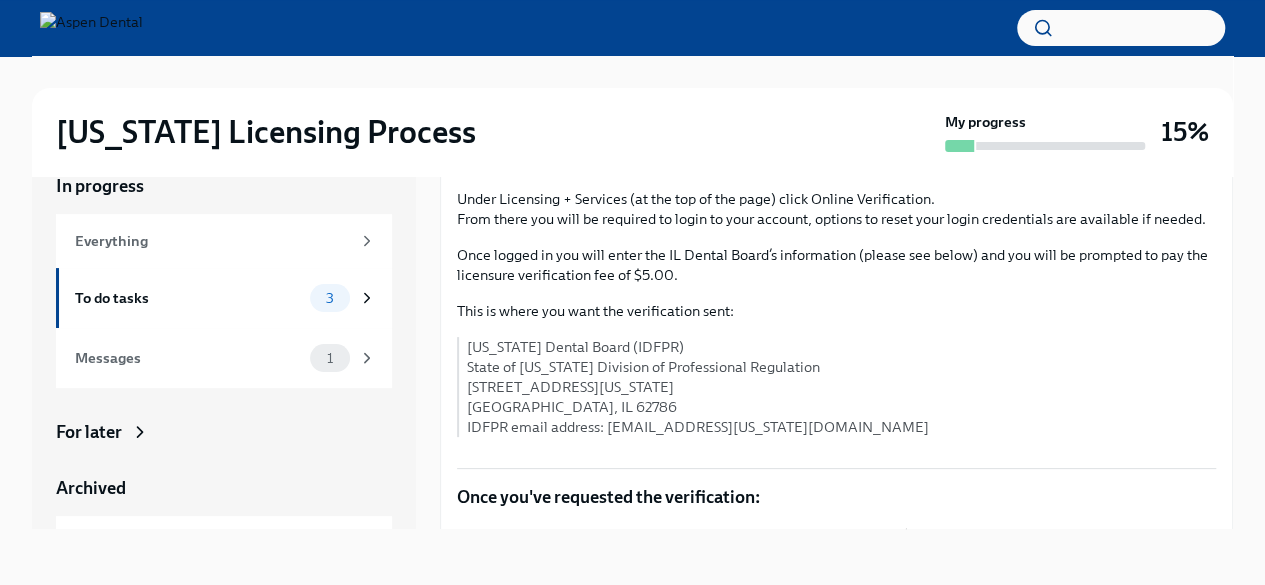 scroll, scrollTop: 311, scrollLeft: 0, axis: vertical 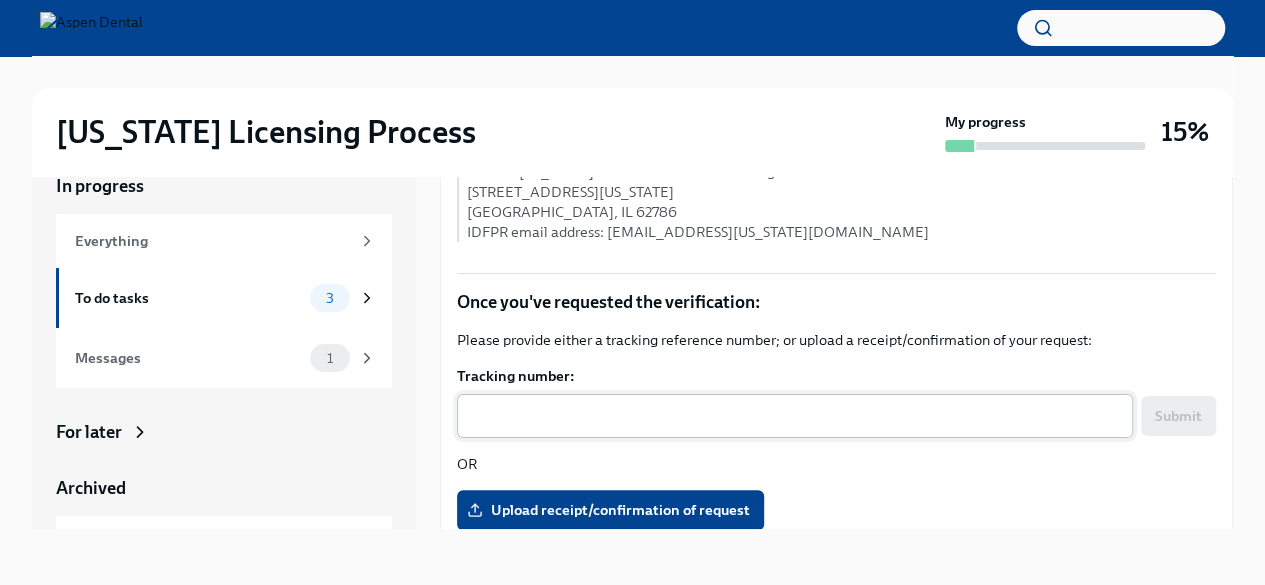 click on "x ​" at bounding box center [795, 416] 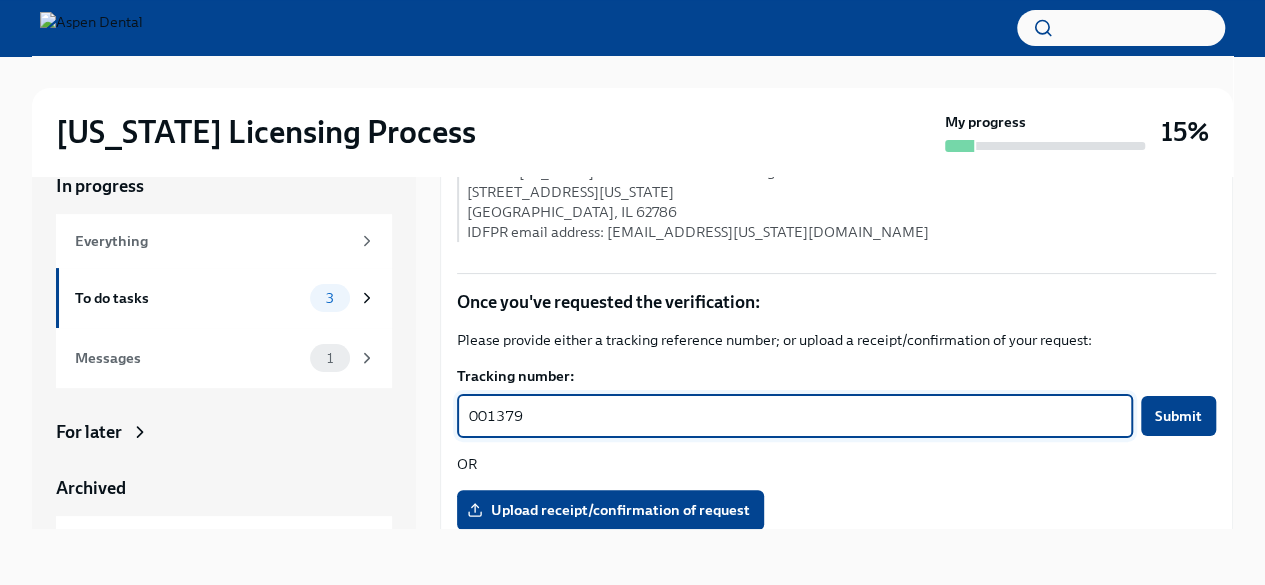 scroll, scrollTop: 571, scrollLeft: 0, axis: vertical 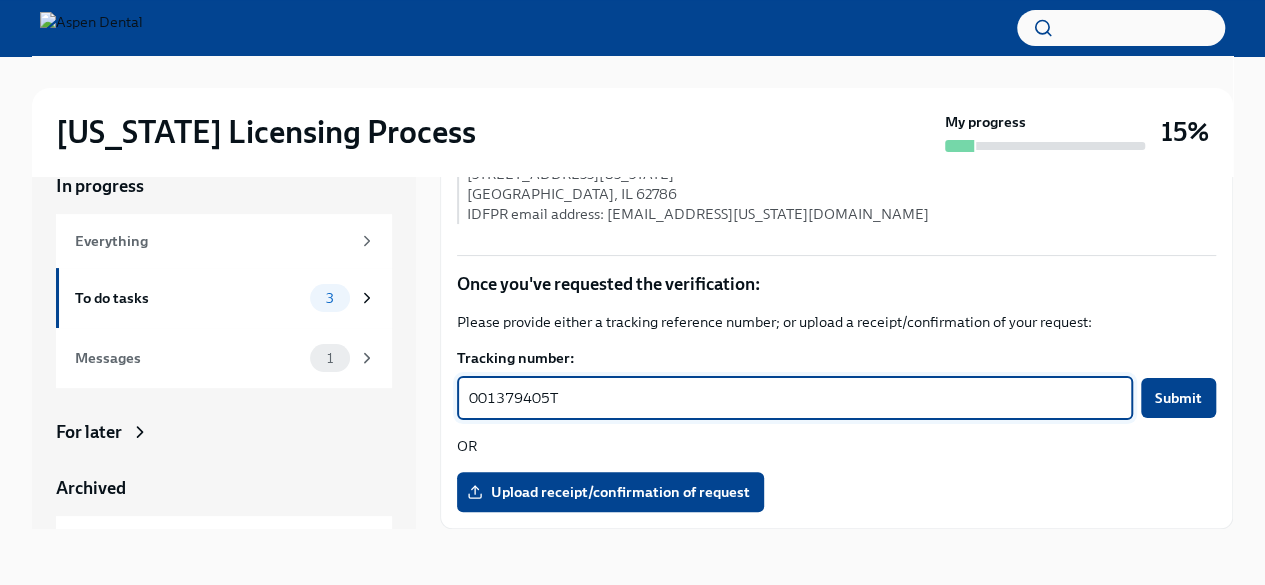 type on "001379405T" 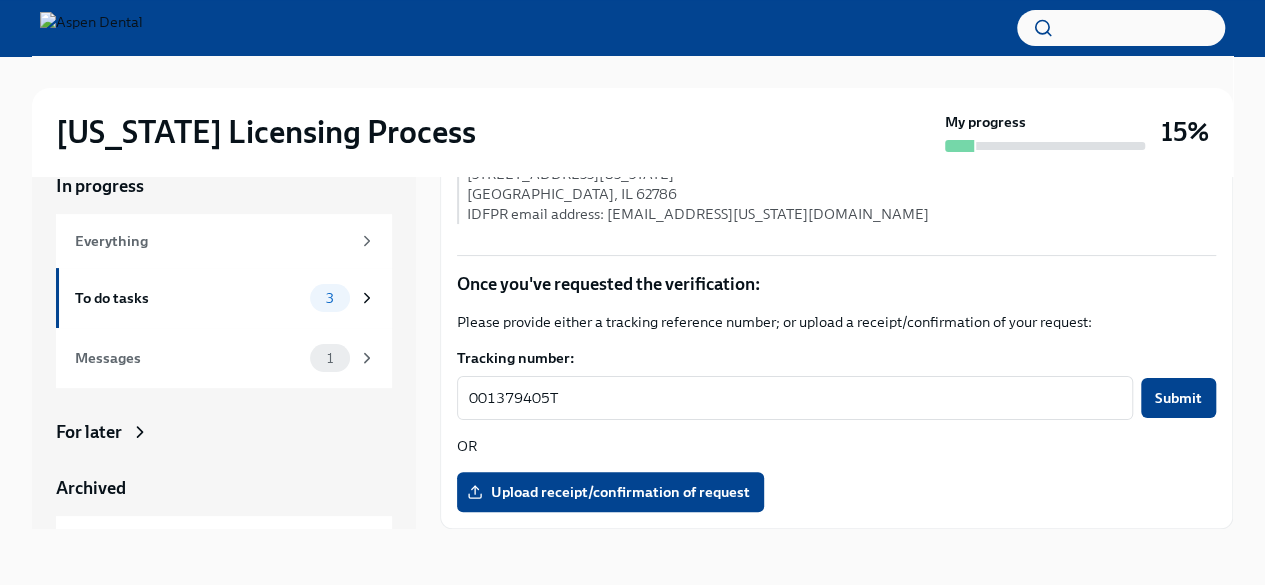 click on "Upload receipt/confirmation of request" at bounding box center (836, 492) 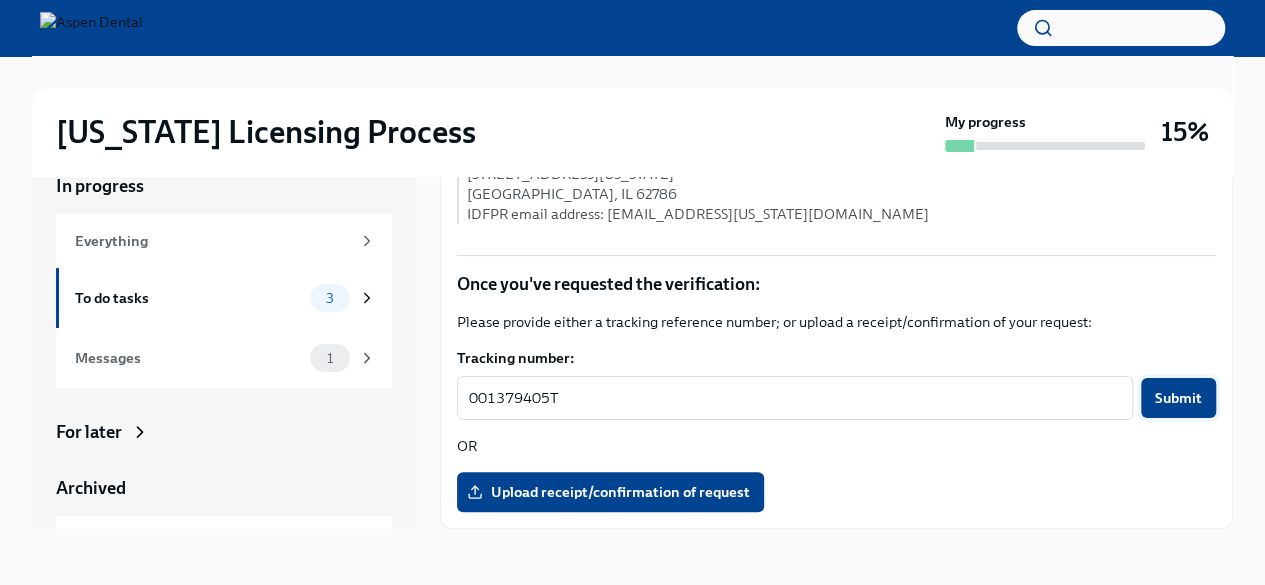 click on "Submit" at bounding box center [1178, 398] 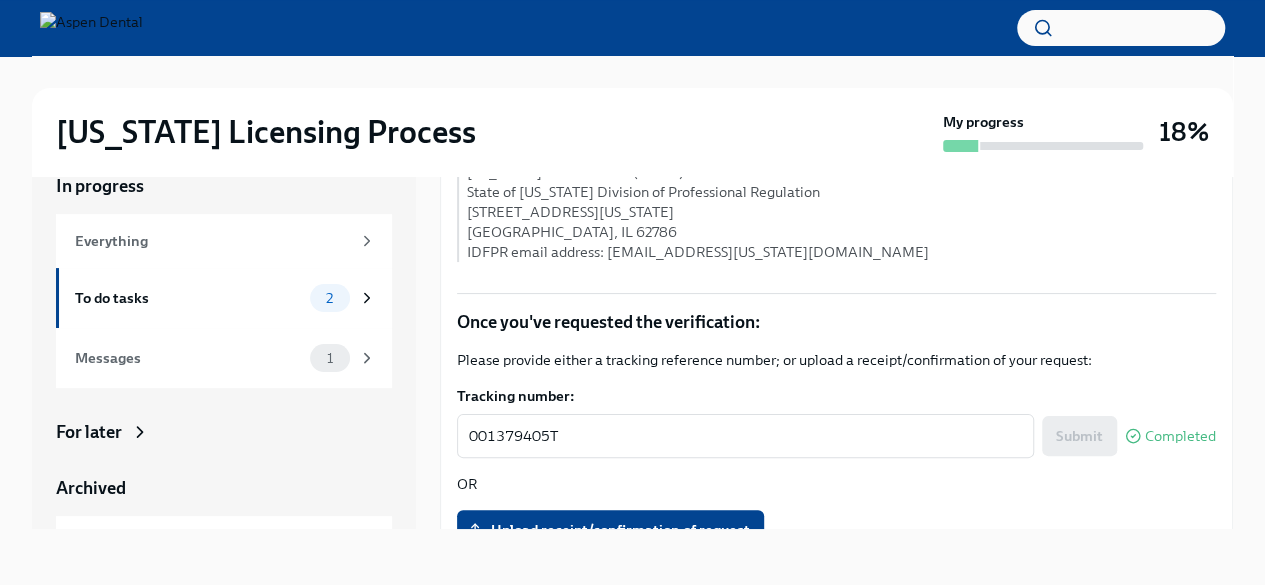 scroll, scrollTop: 571, scrollLeft: 0, axis: vertical 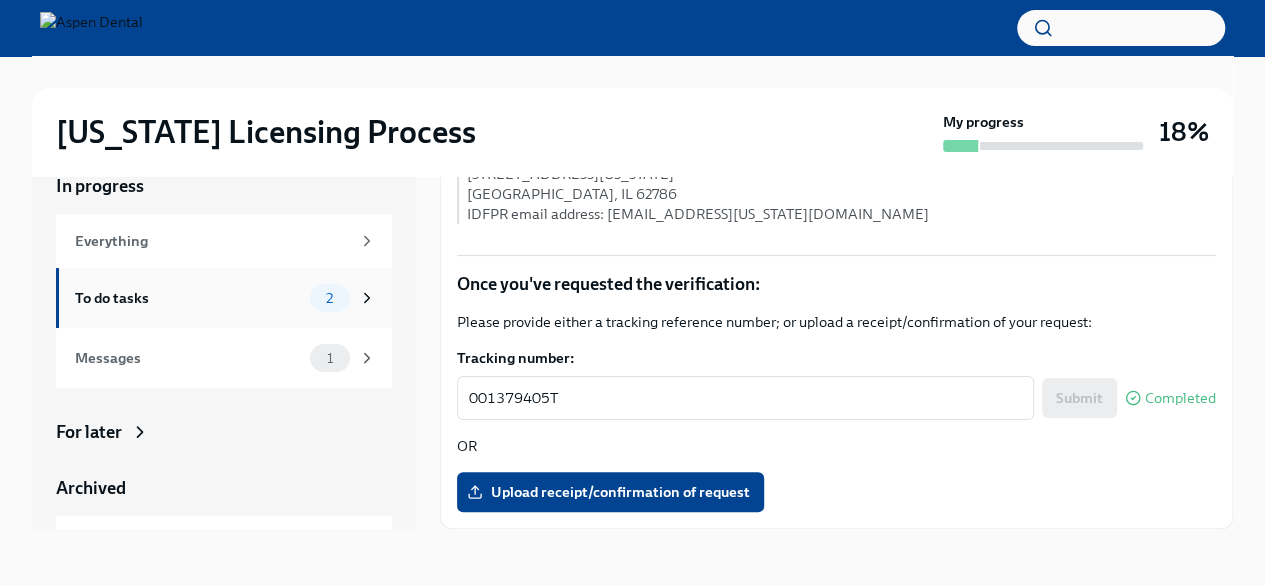 click on "To do tasks" at bounding box center (188, 298) 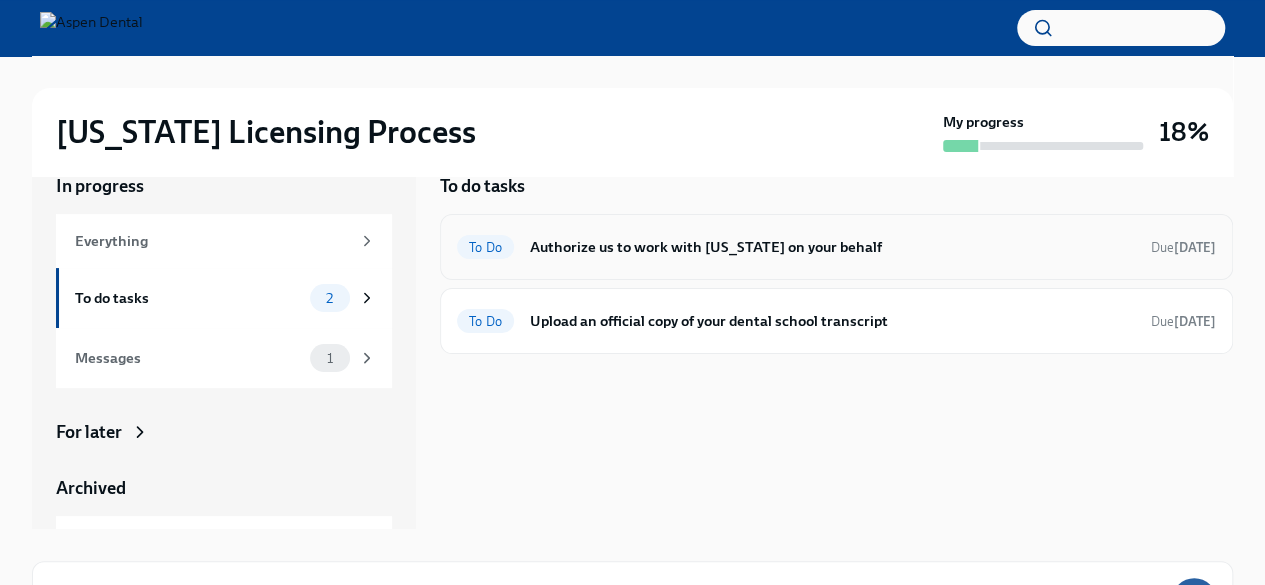 click on "Authorize us to work with Illinois on your behalf" at bounding box center (832, 247) 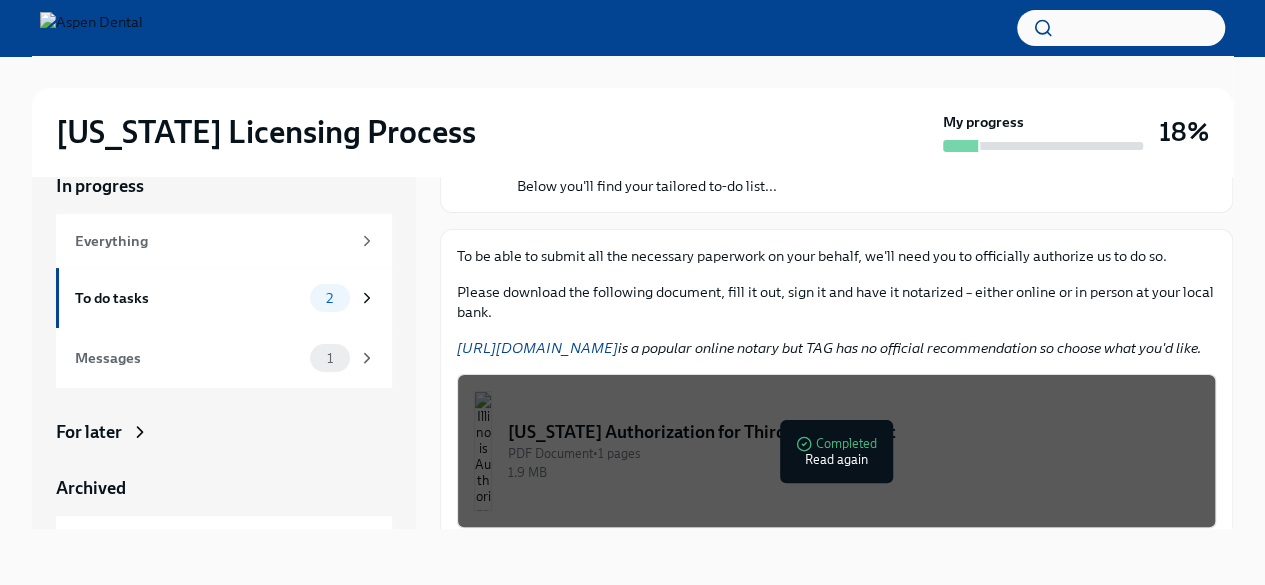 scroll, scrollTop: 314, scrollLeft: 0, axis: vertical 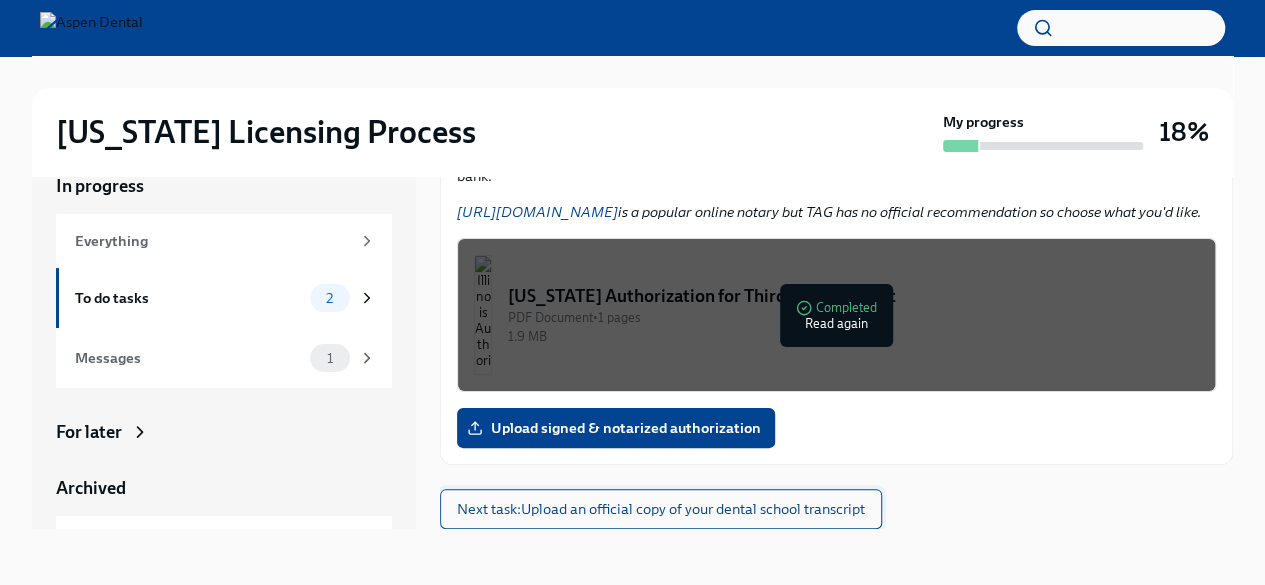 click on "Next task :  Upload an official copy of your dental school transcript" at bounding box center (661, 509) 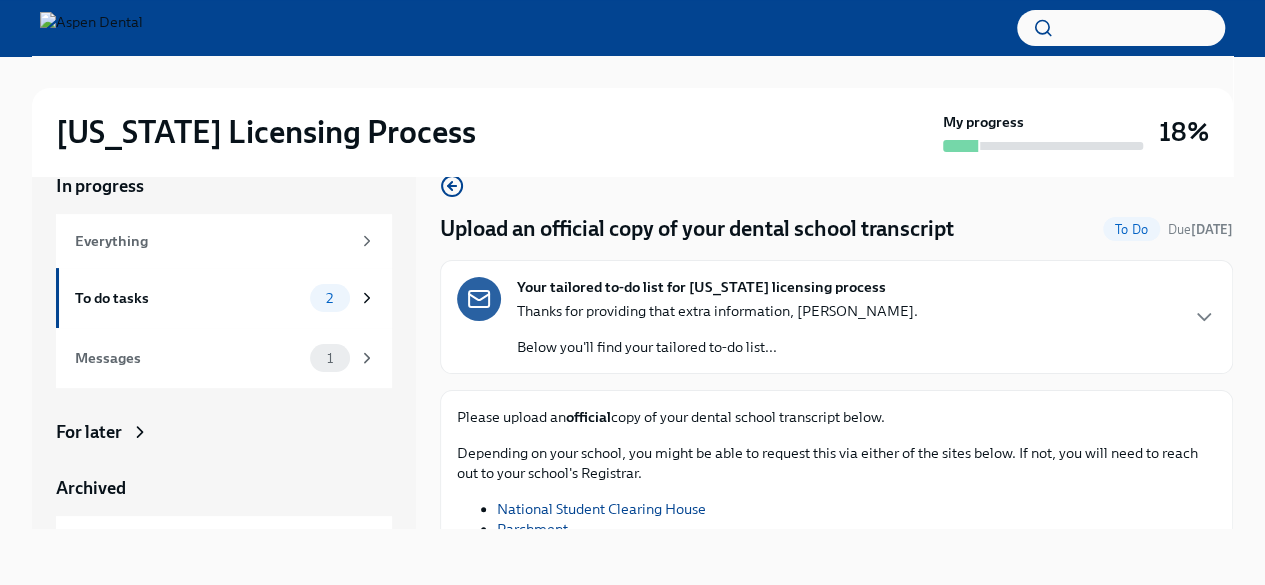 scroll, scrollTop: 81, scrollLeft: 0, axis: vertical 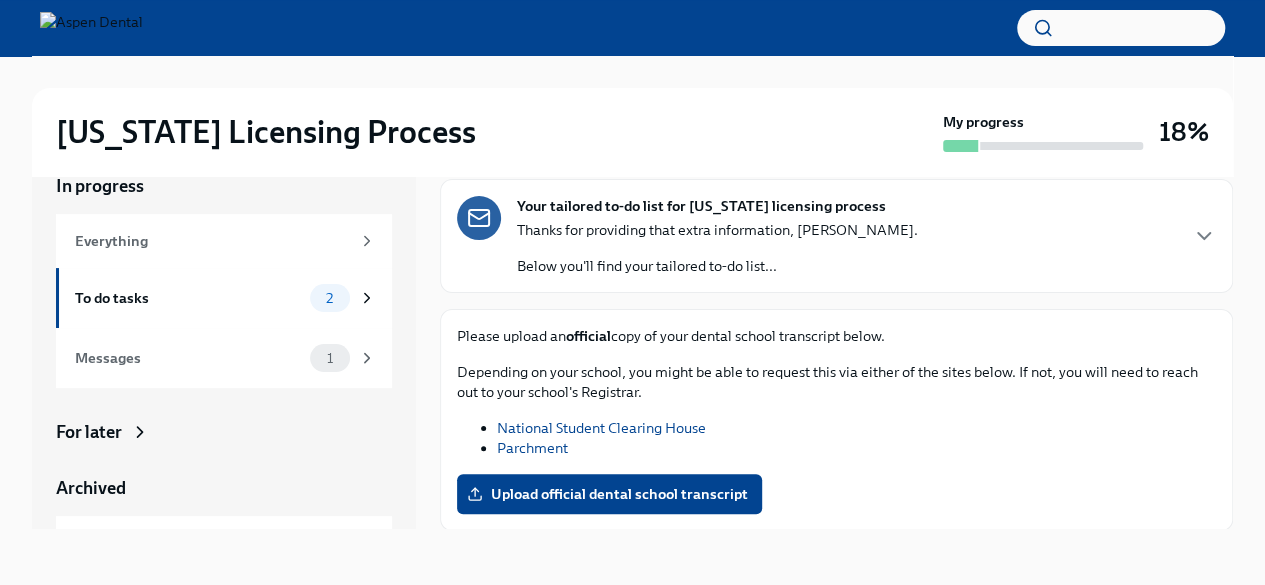 click on "National Student Clearing House" at bounding box center (601, 428) 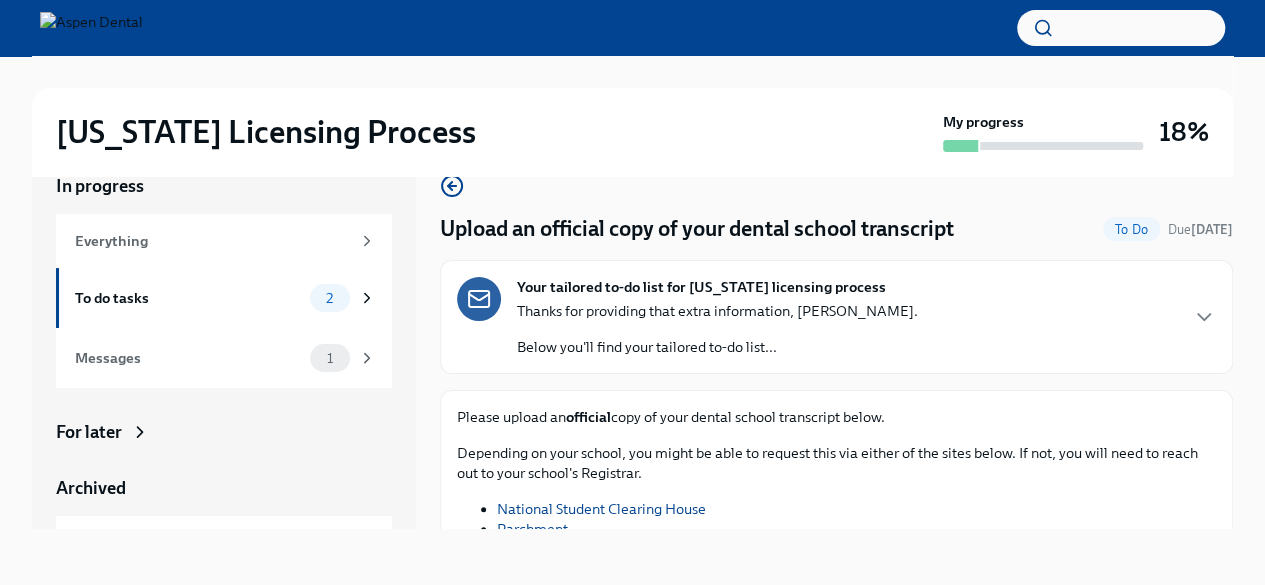 scroll, scrollTop: 81, scrollLeft: 0, axis: vertical 